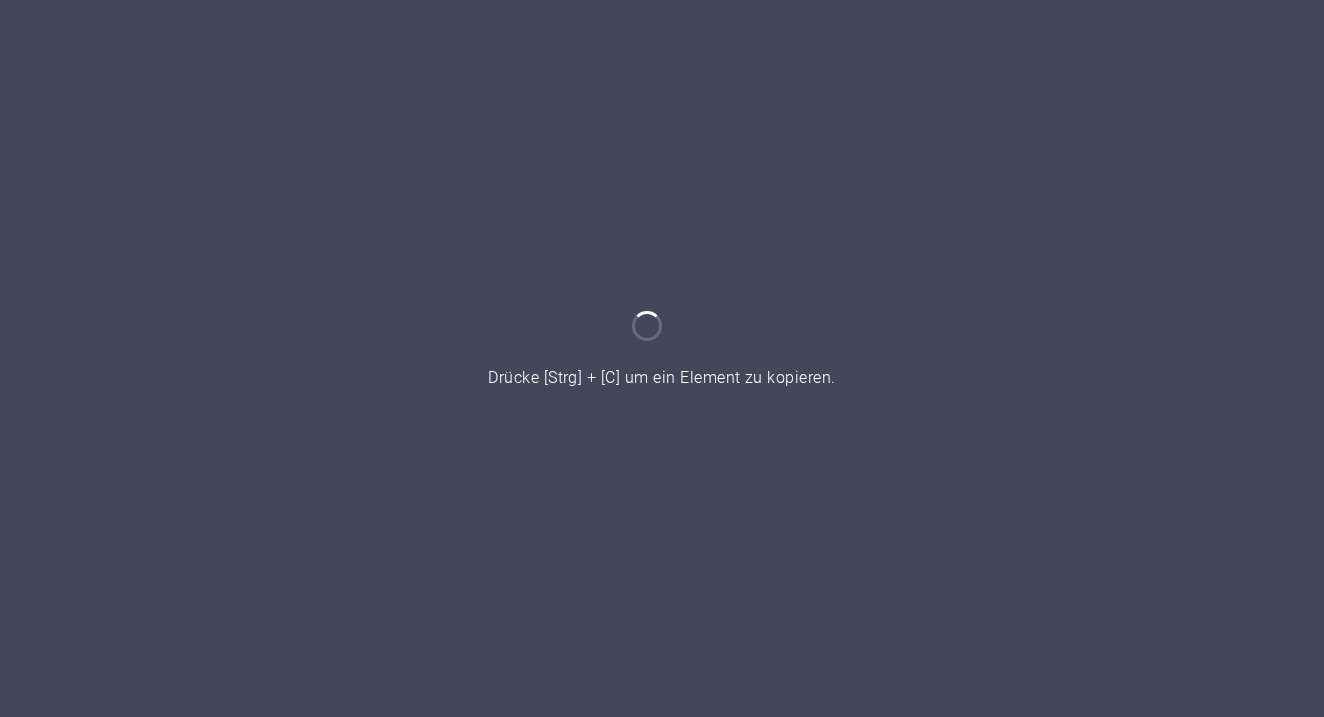 scroll, scrollTop: 0, scrollLeft: 0, axis: both 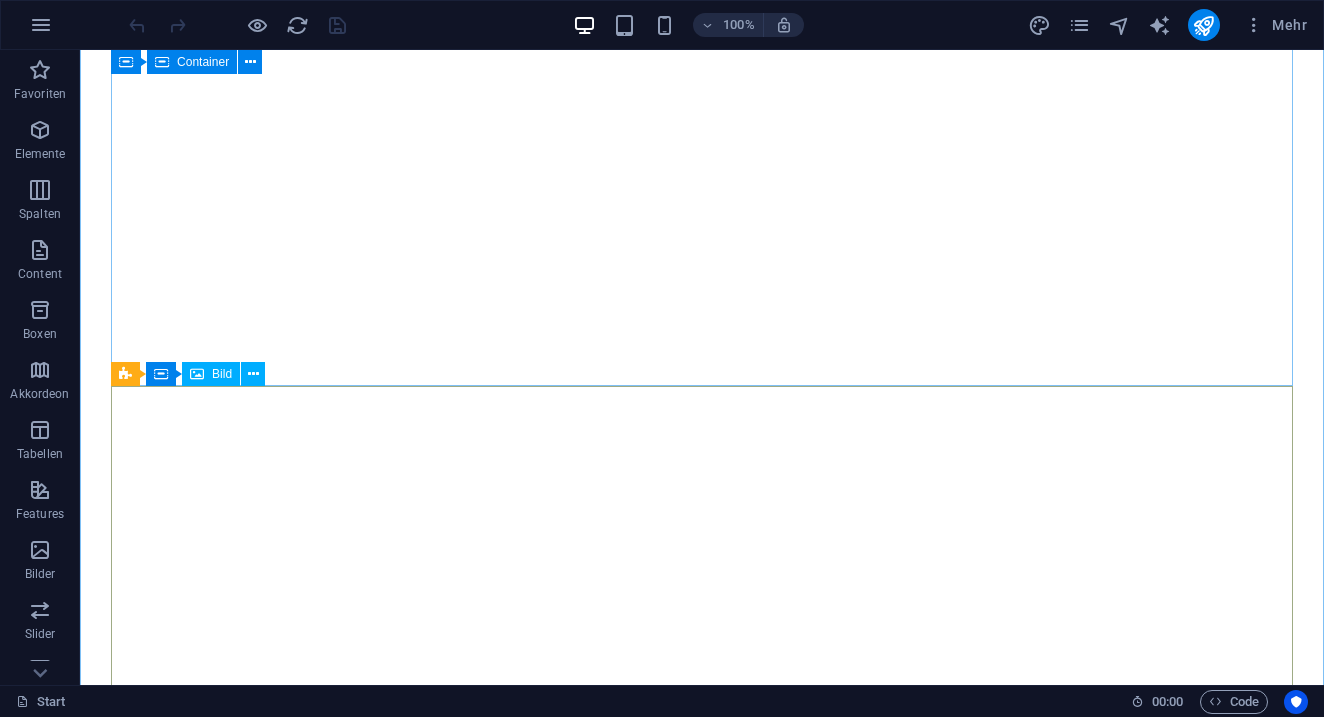 click on "Bild" at bounding box center [222, 374] 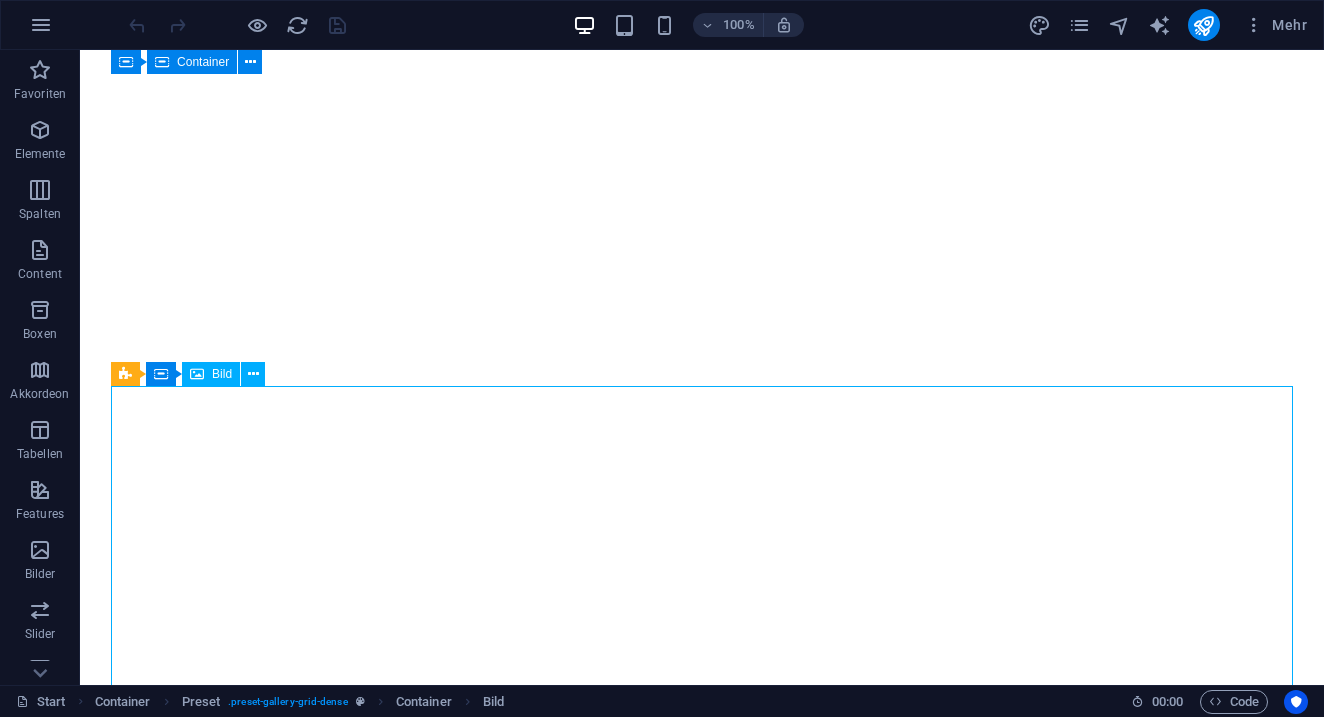 click at bounding box center (197, 374) 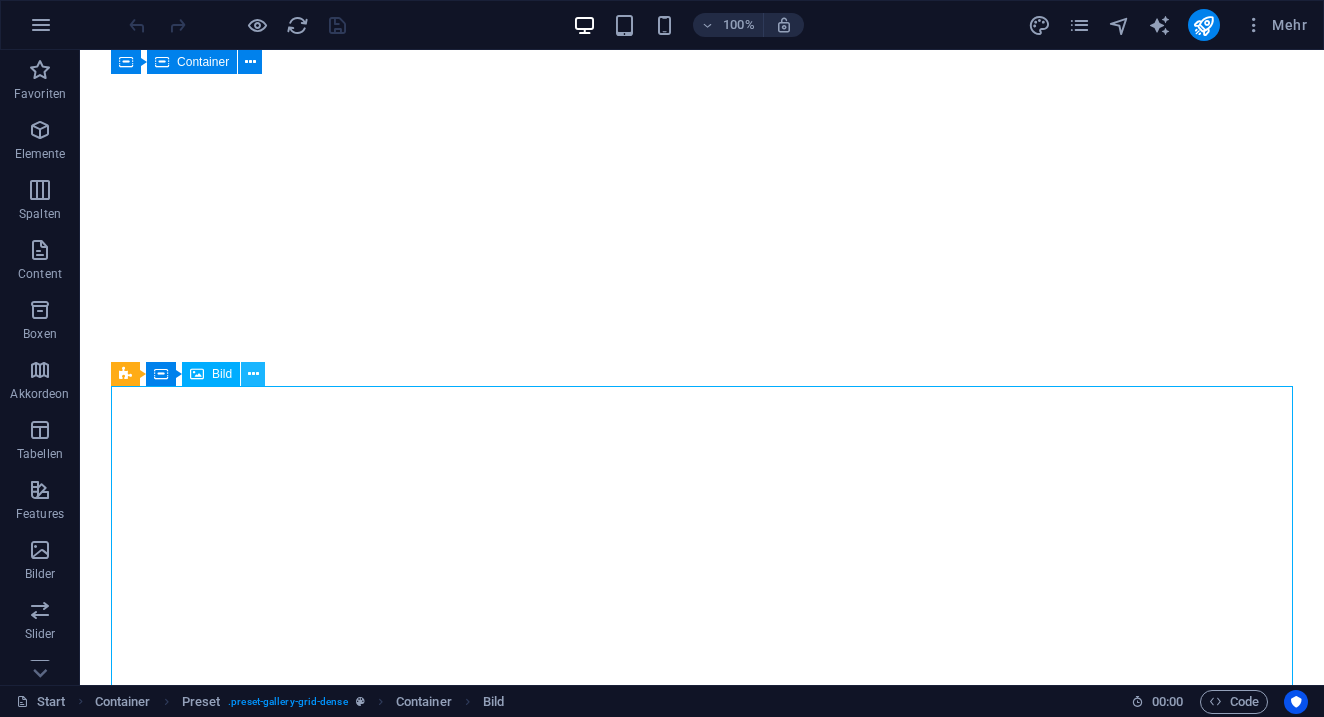 click at bounding box center (253, 374) 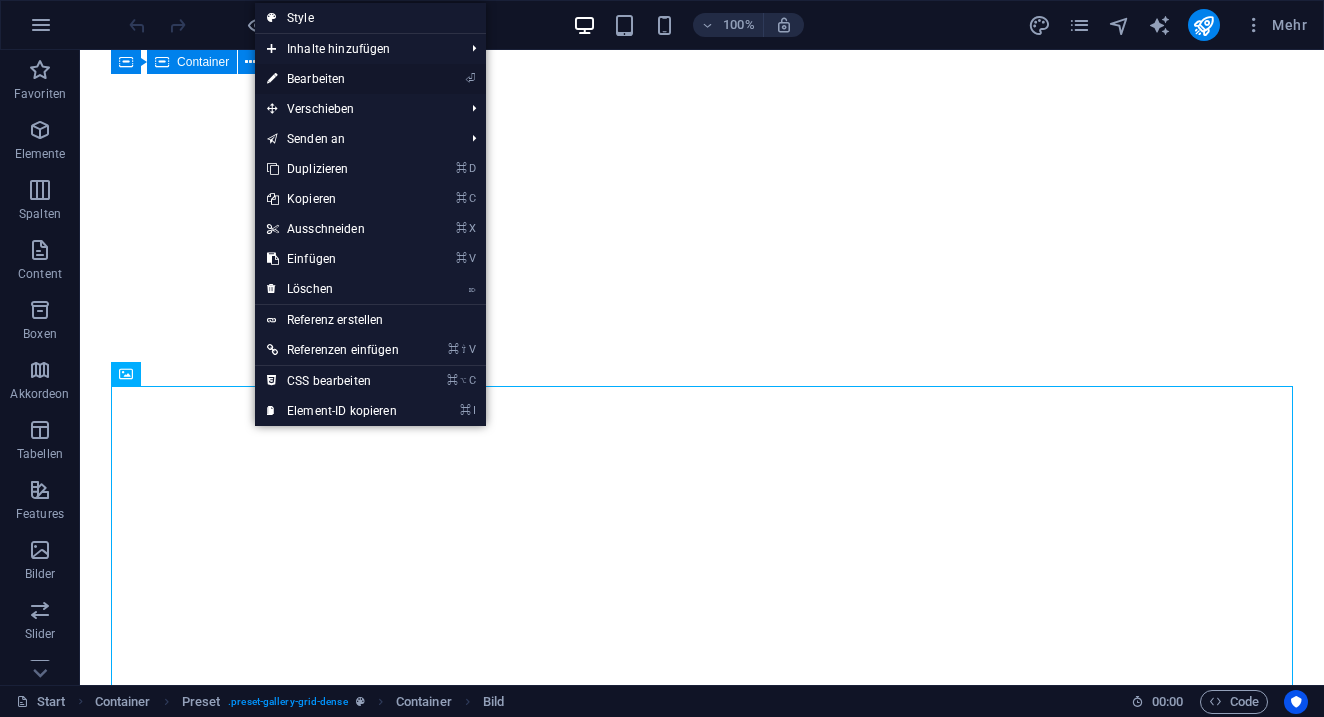click on "⏎  Bearbeiten" at bounding box center [333, 79] 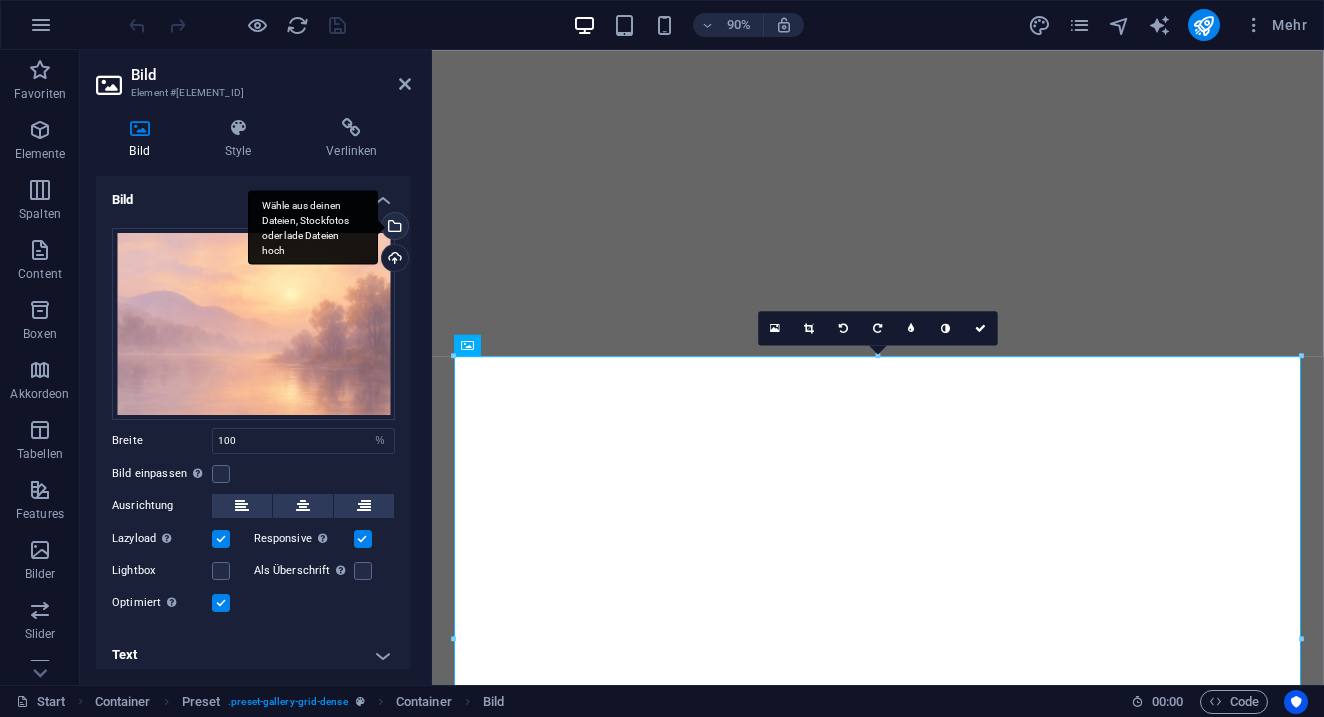 click on "Wähle aus deinen Dateien, Stockfotos oder lade Dateien hoch" at bounding box center [393, 228] 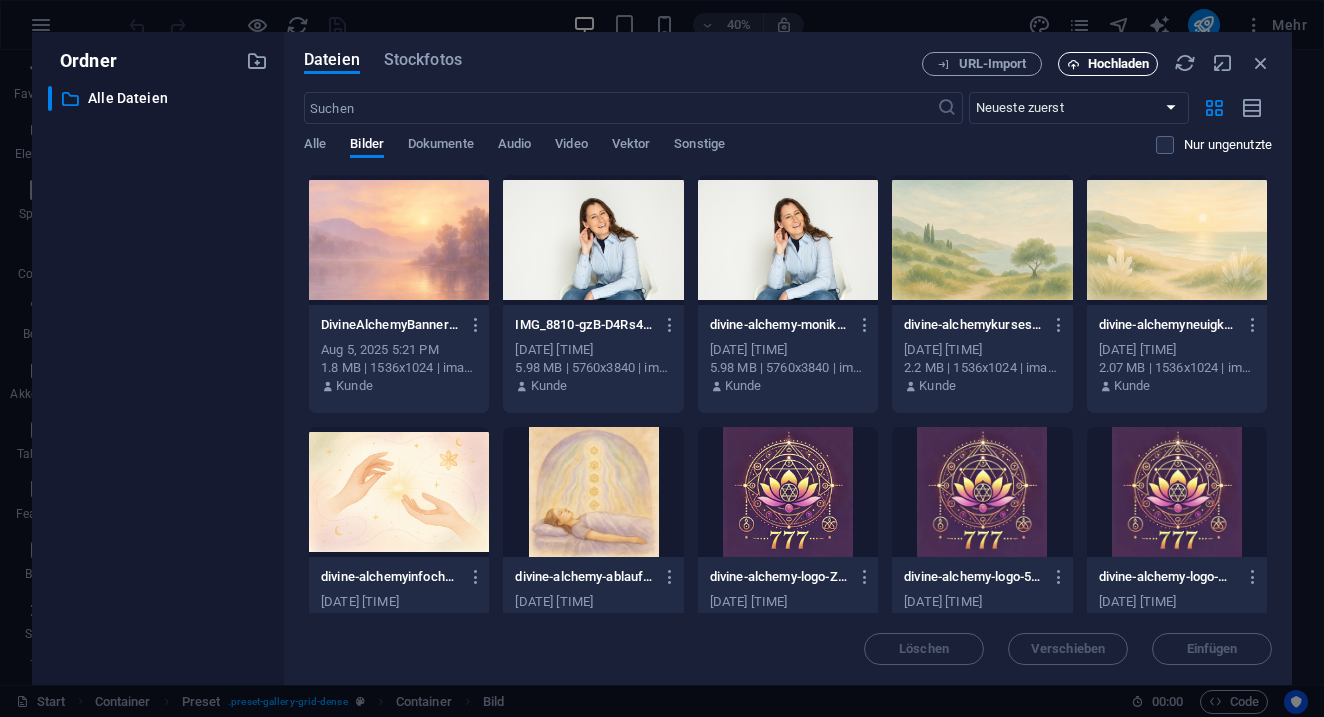 click on "Hochladen" at bounding box center (1119, 64) 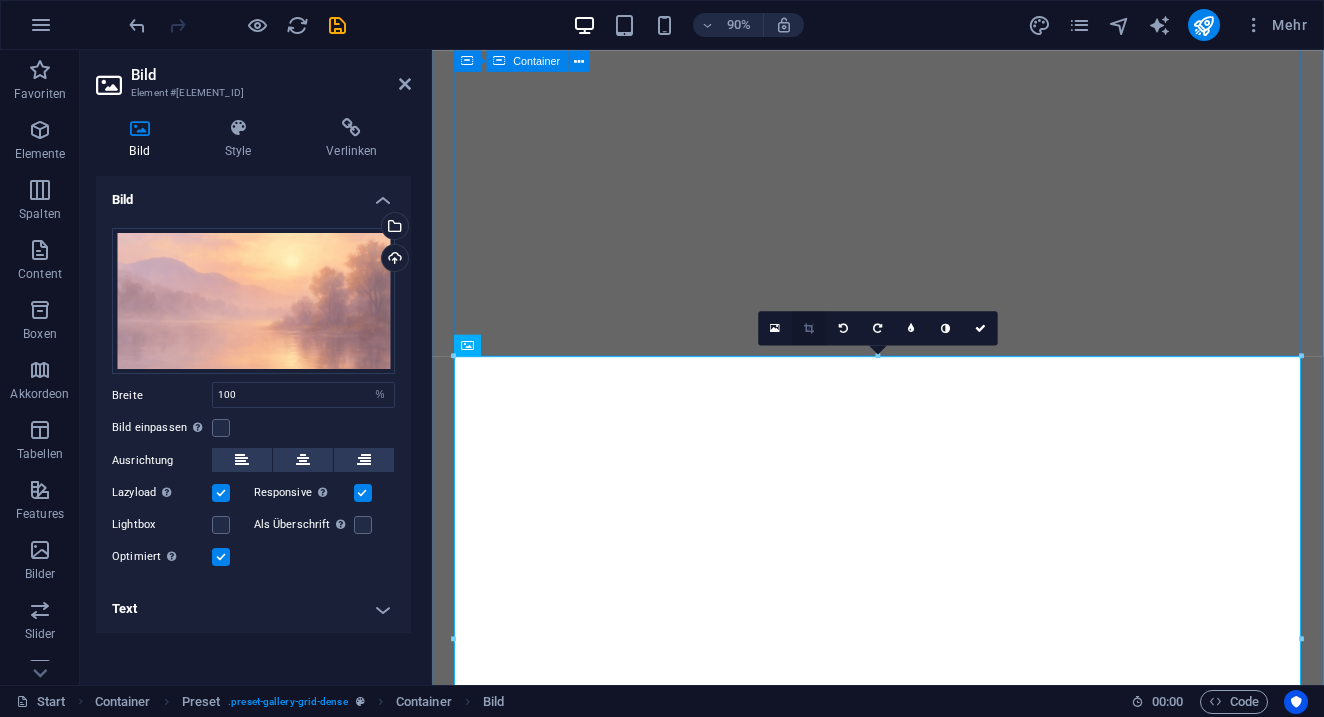 click at bounding box center [810, 328] 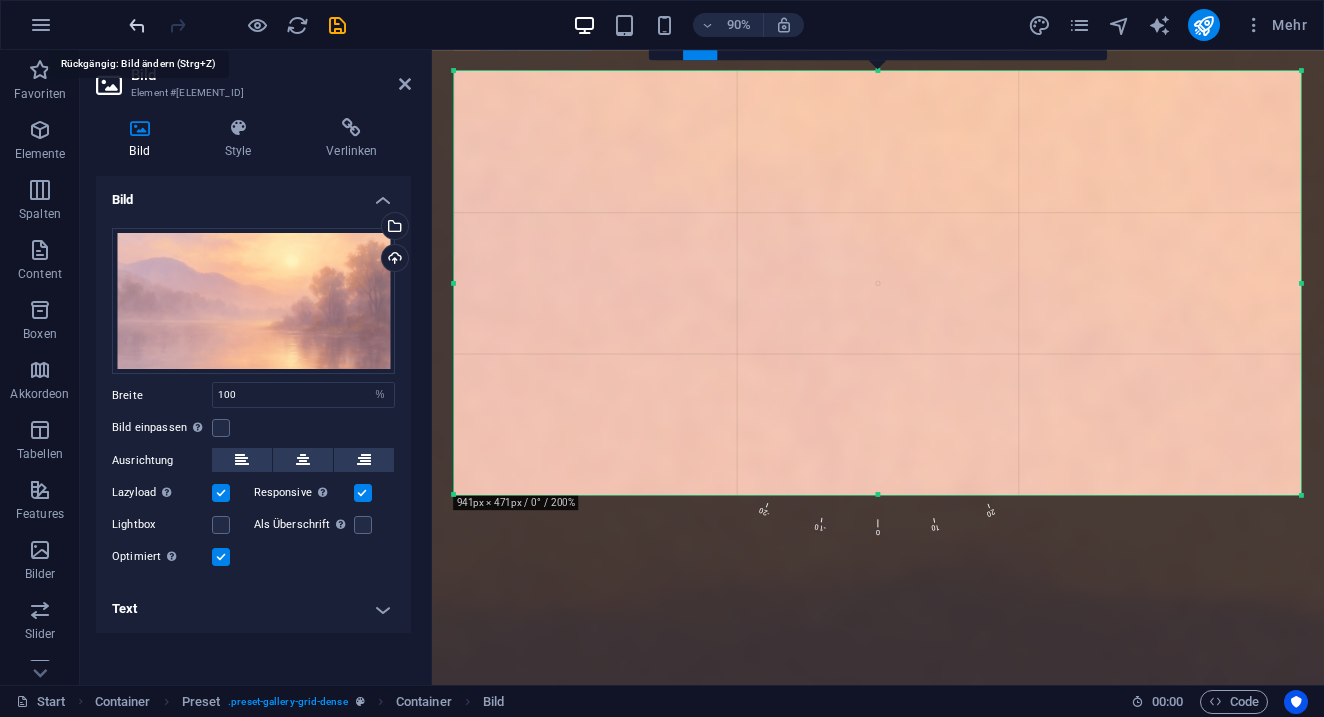 click at bounding box center (137, 25) 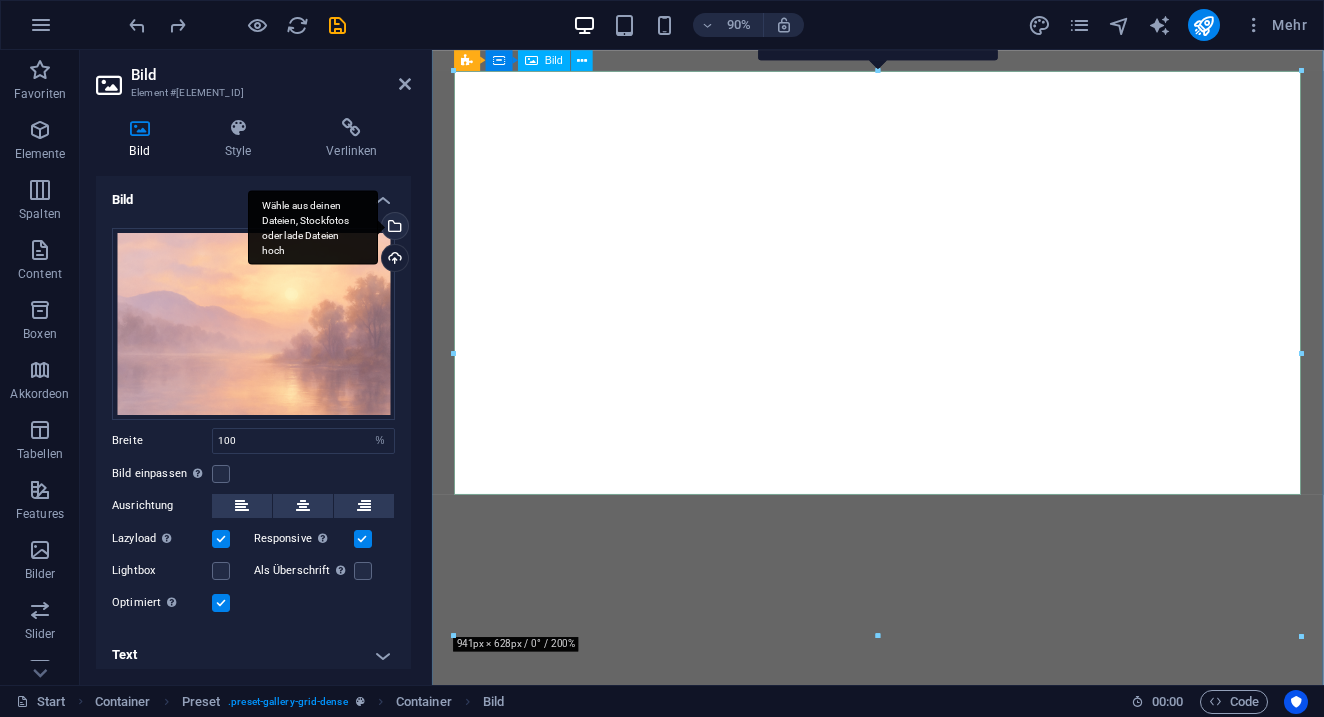 click on "Wähle aus deinen Dateien, Stockfotos oder lade Dateien hoch" at bounding box center [393, 228] 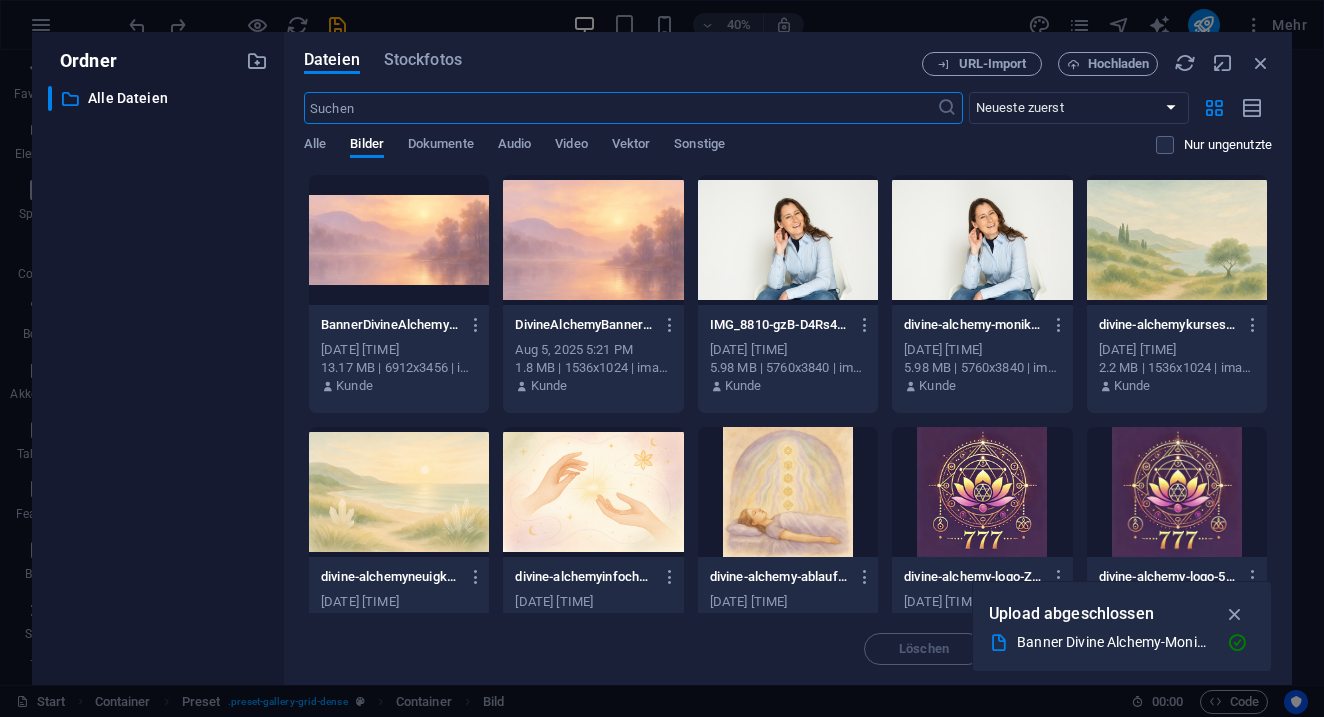 click at bounding box center (399, 240) 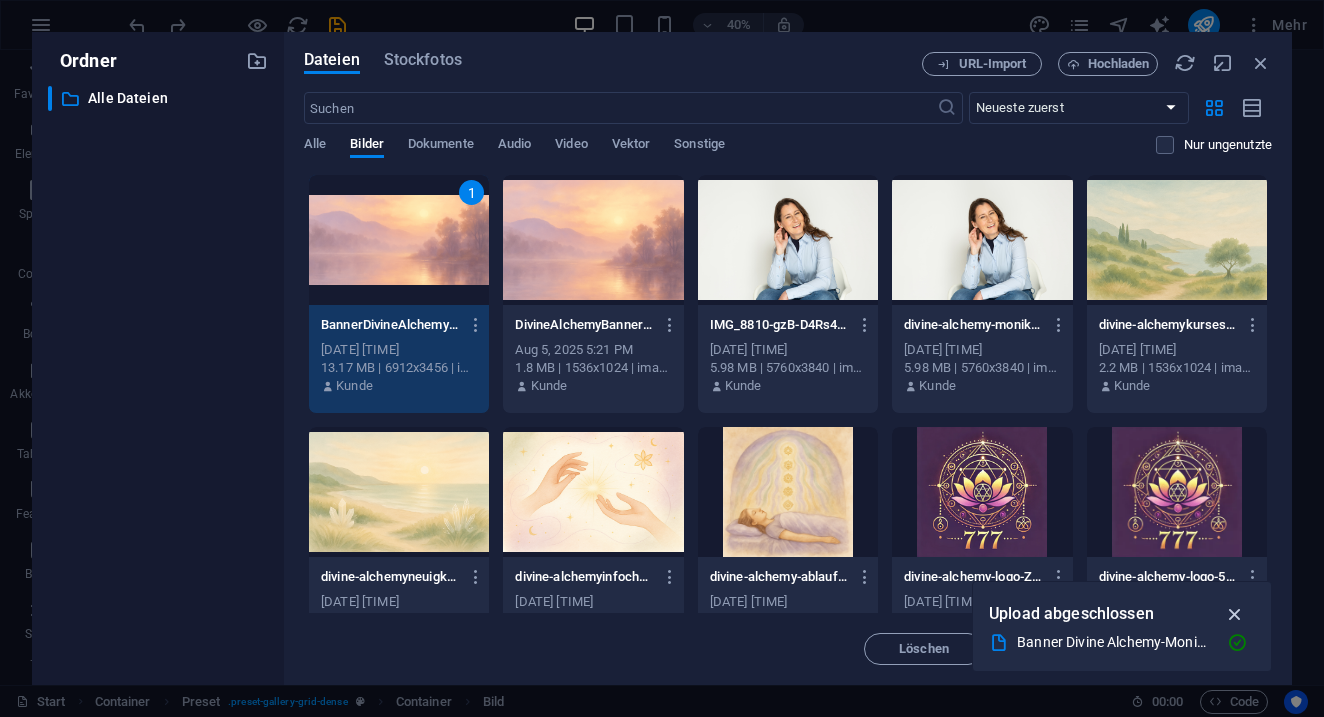 click at bounding box center [1235, 614] 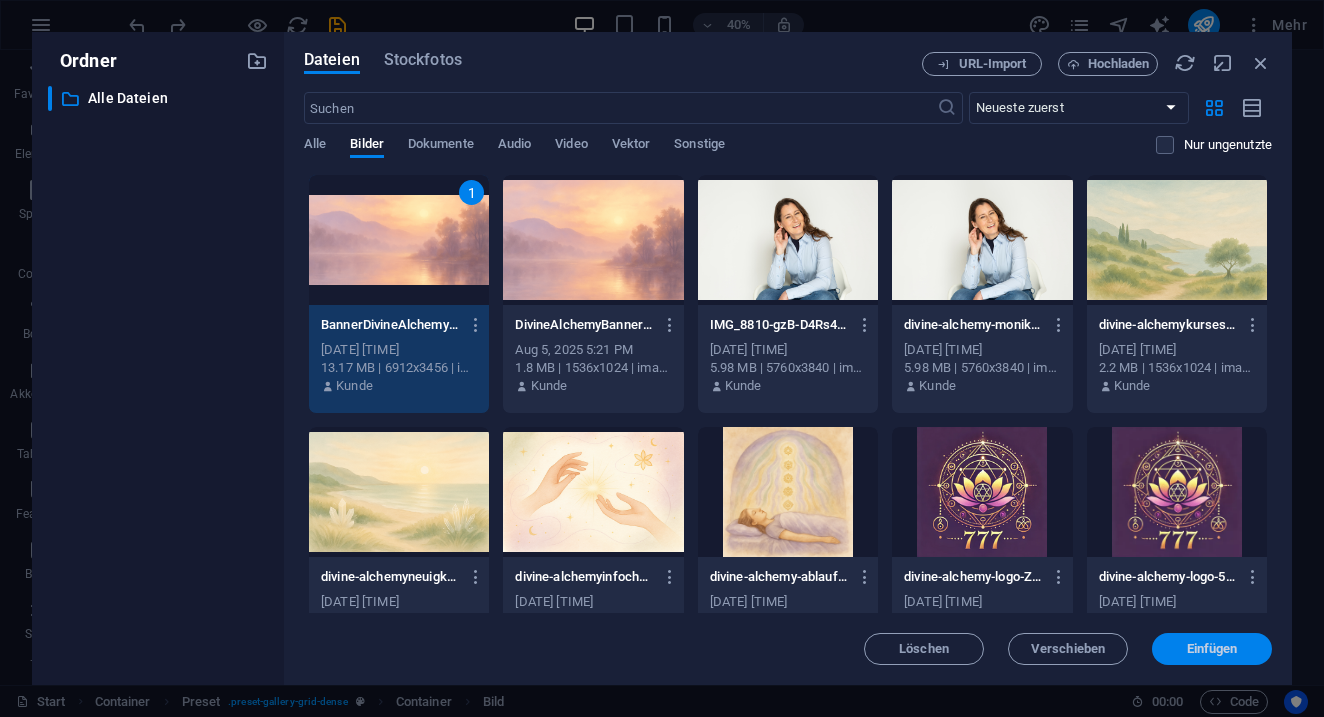 click on "Einfügen" at bounding box center [1212, 649] 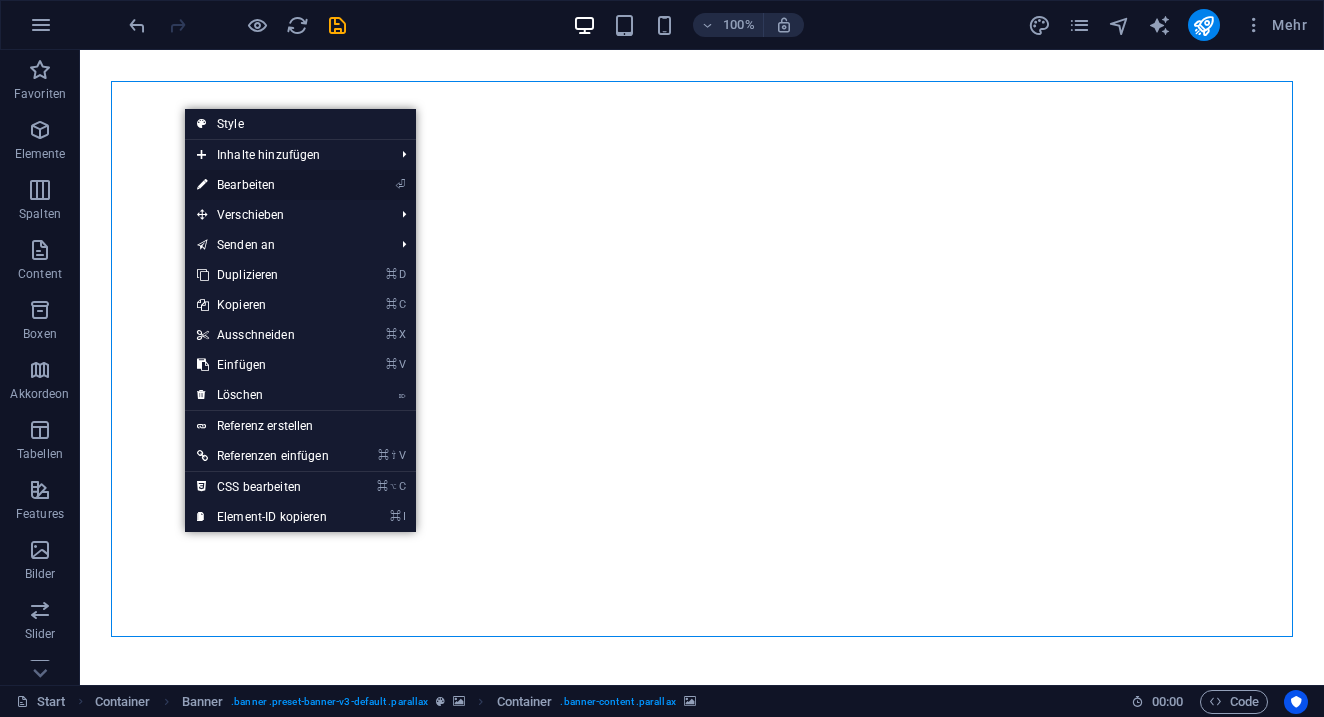 click on "⏎  Bearbeiten" at bounding box center [263, 185] 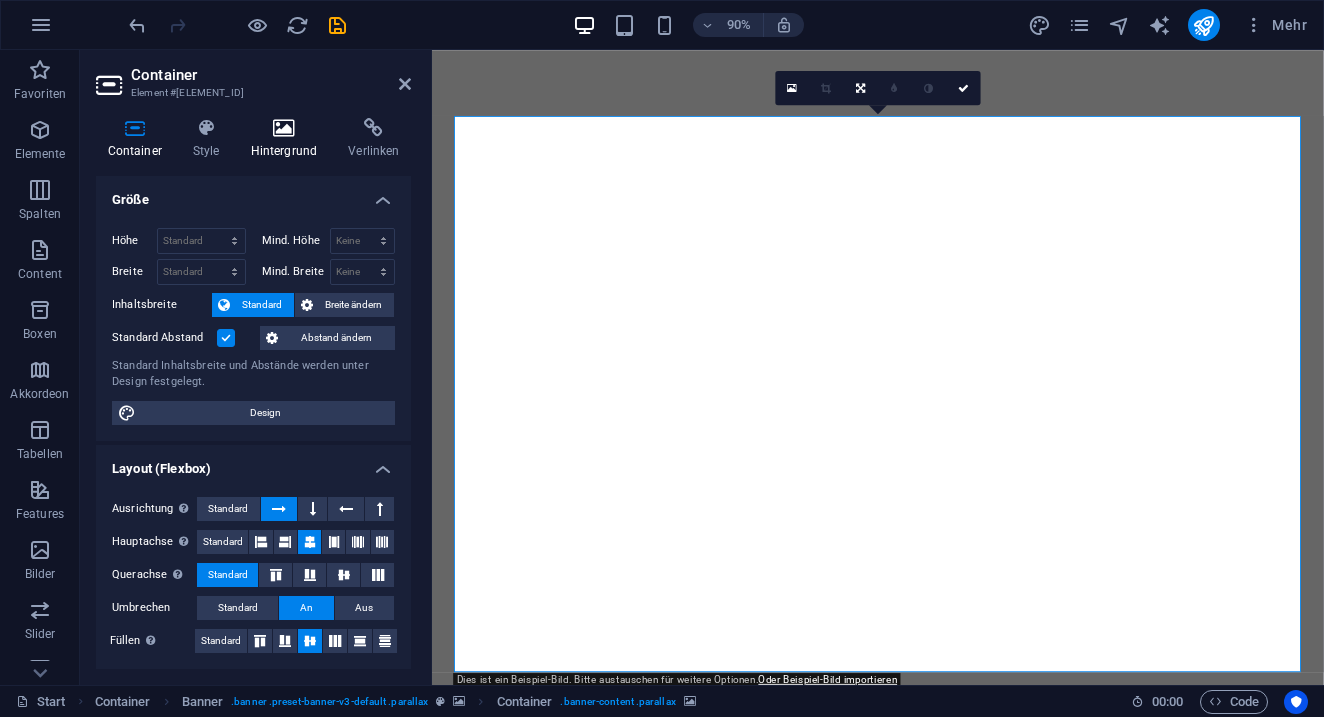 click at bounding box center [284, 128] 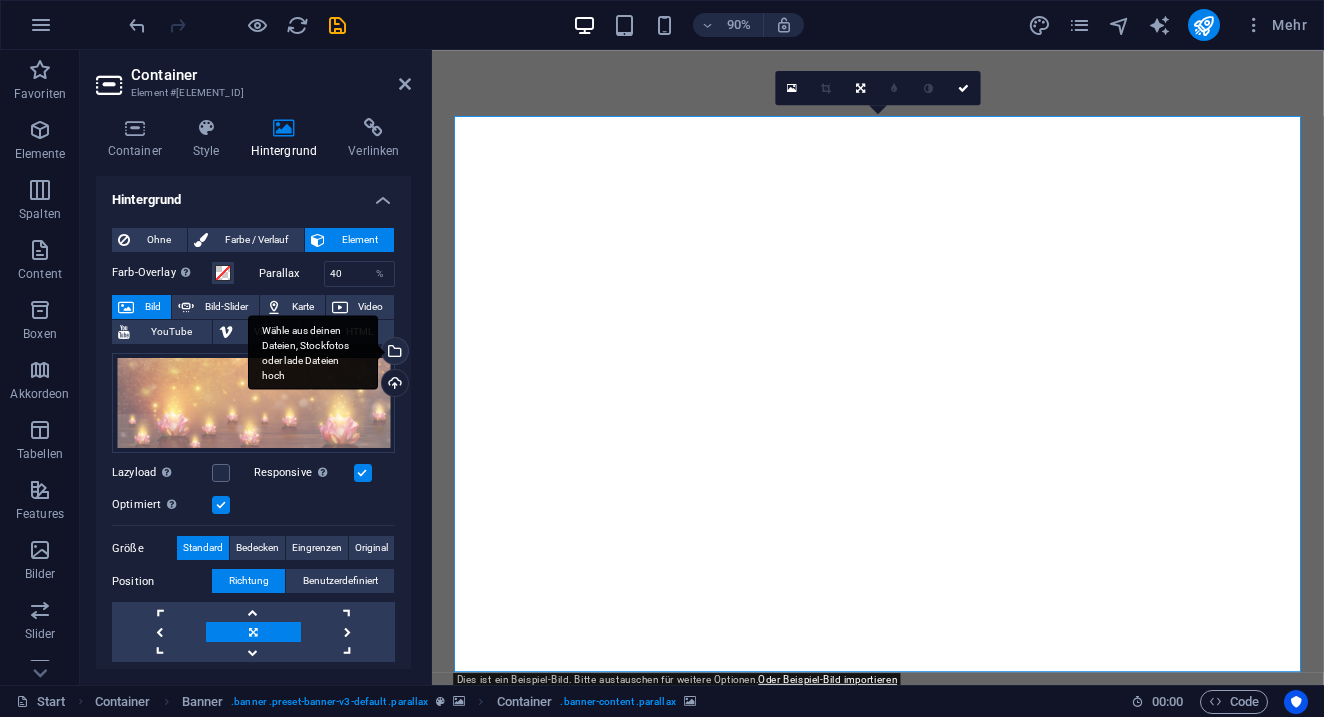 click on "Wähle aus deinen Dateien, Stockfotos oder lade Dateien hoch" at bounding box center [393, 353] 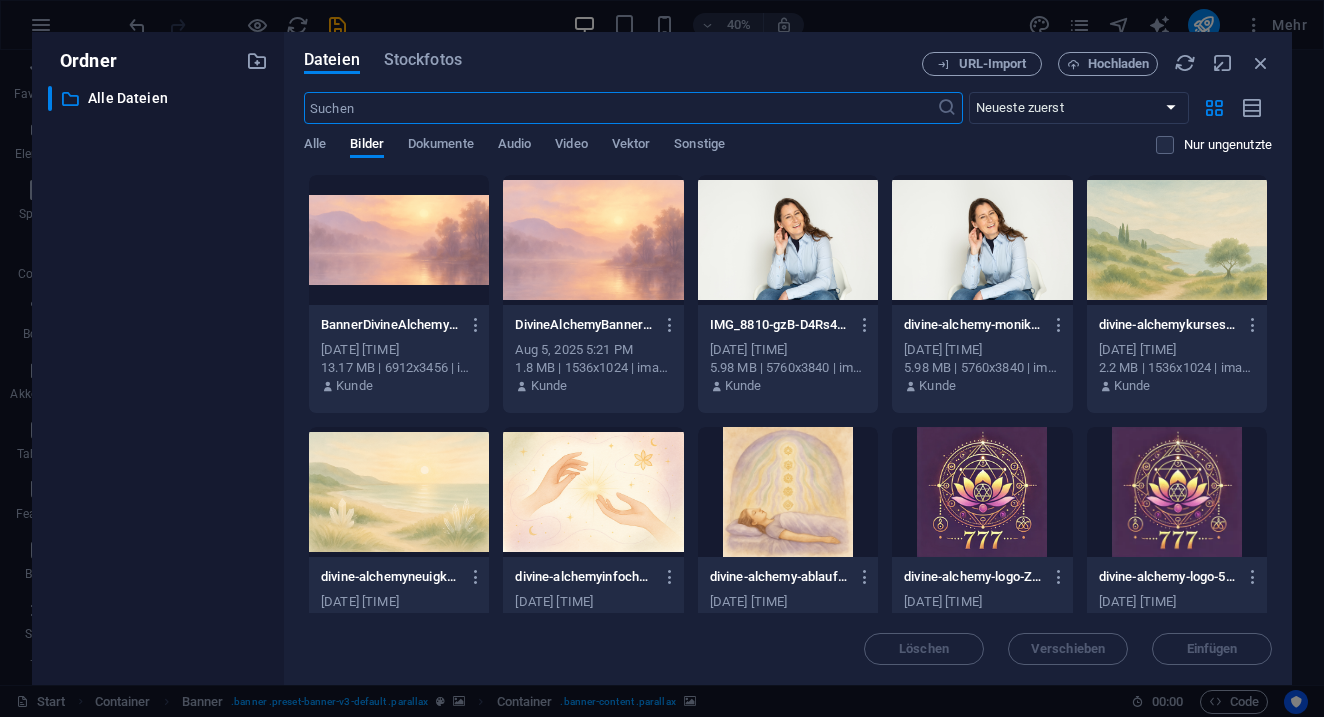 click at bounding box center [399, 240] 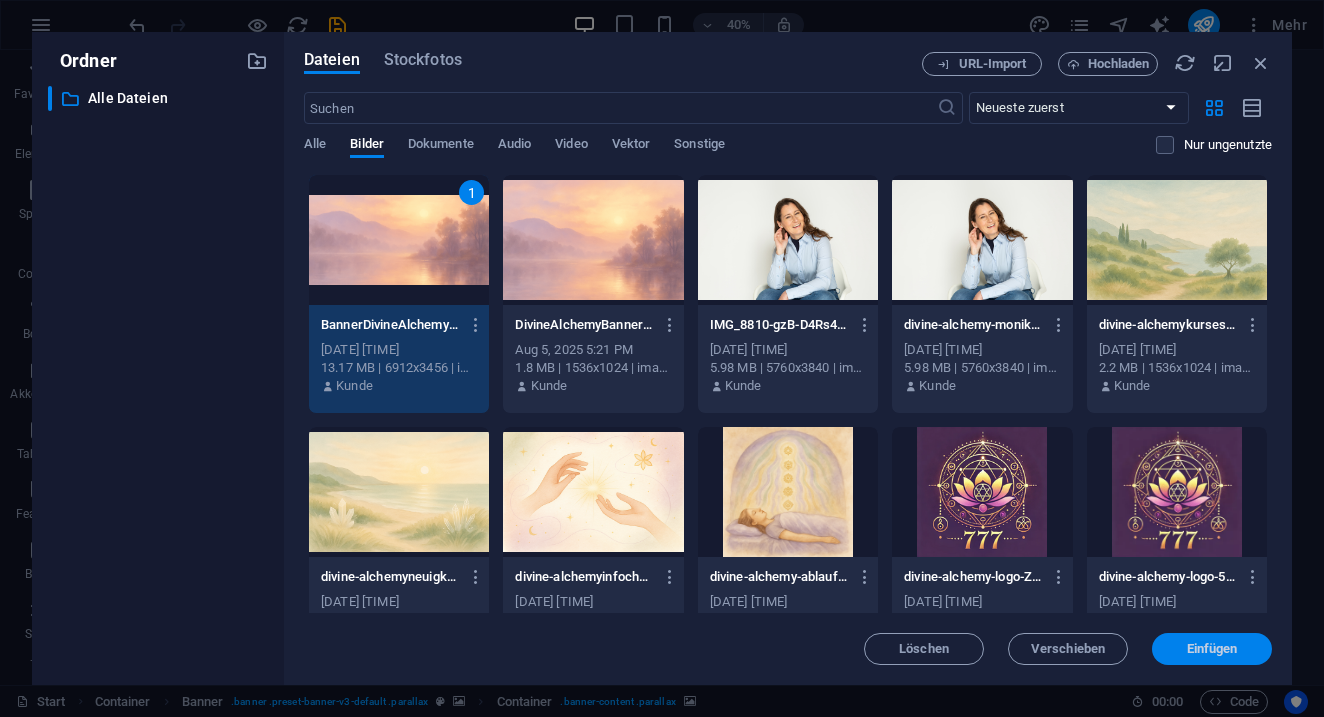 click on "Einfügen" at bounding box center (1212, 649) 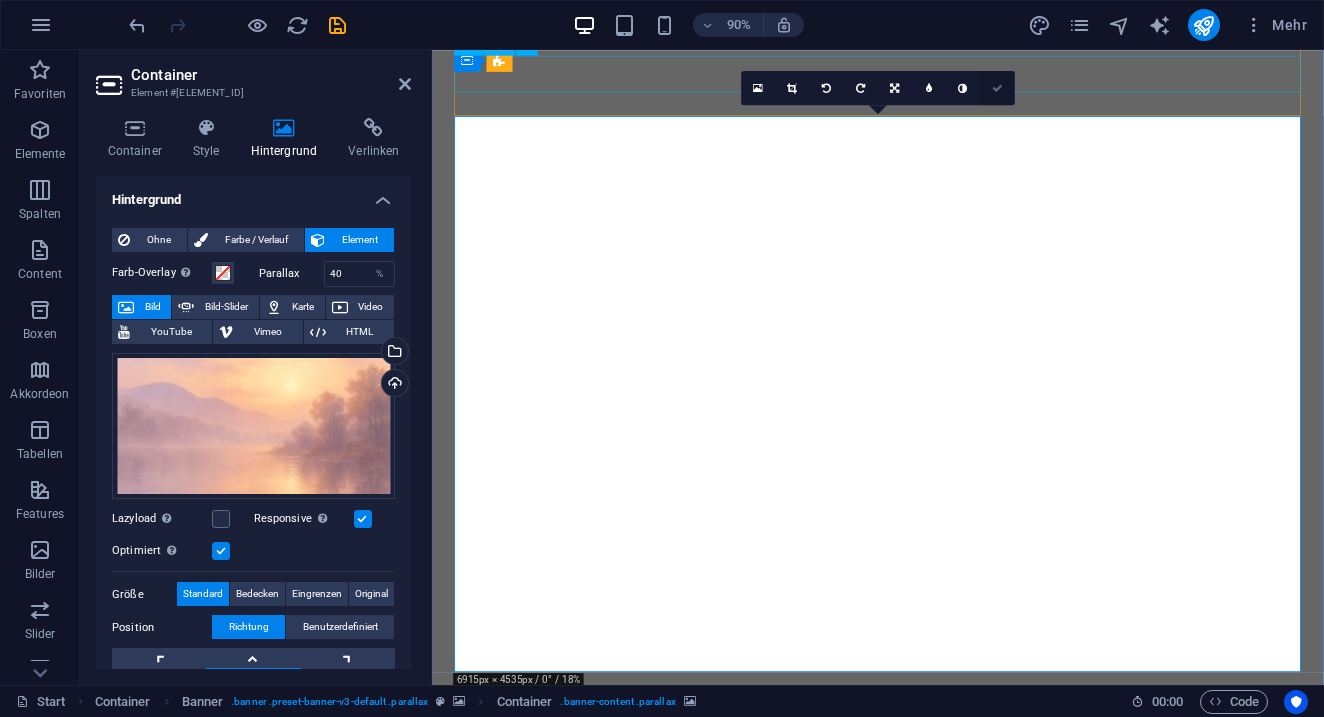 click at bounding box center [997, 87] 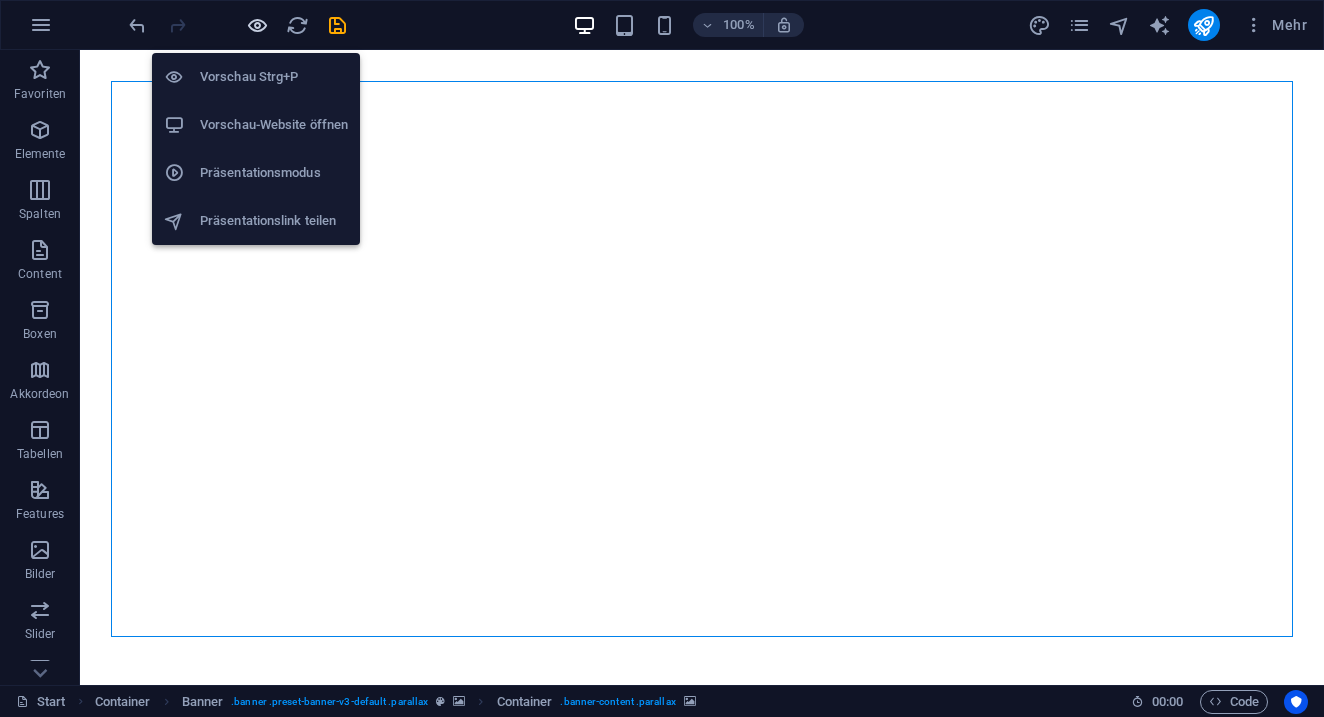 click at bounding box center (257, 25) 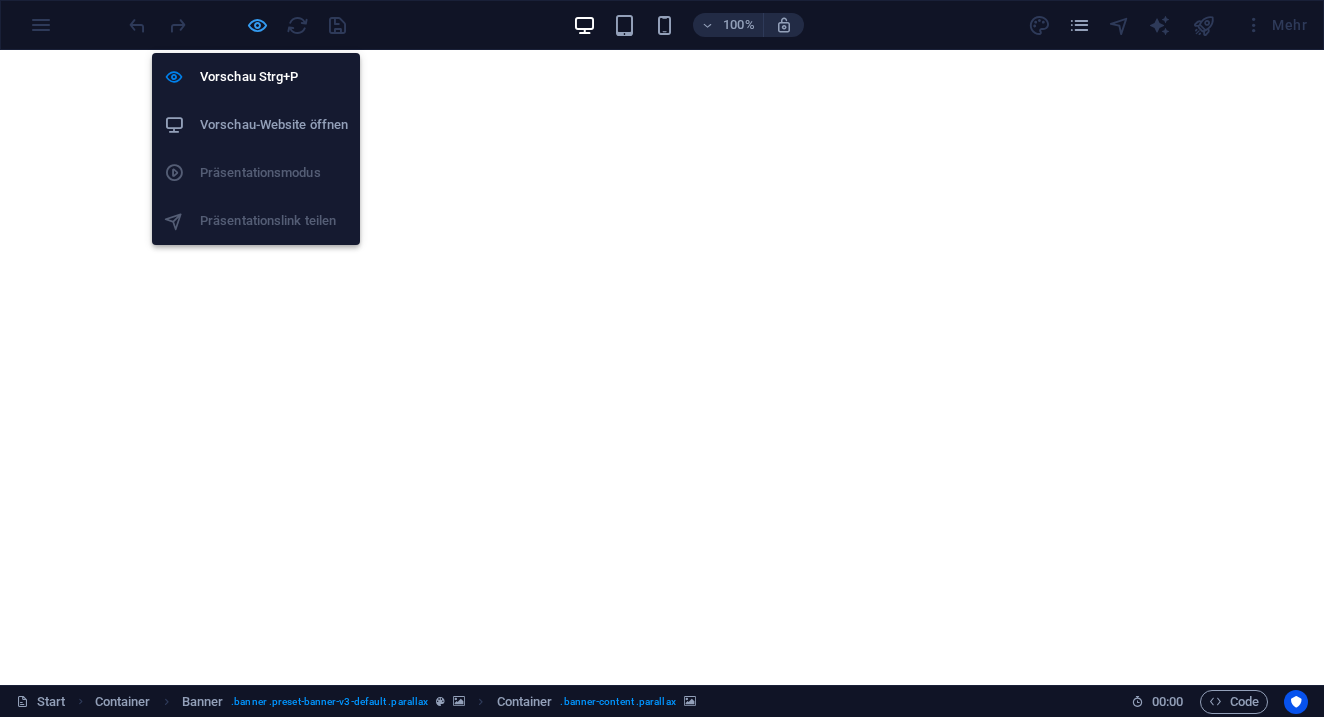 click at bounding box center [257, 25] 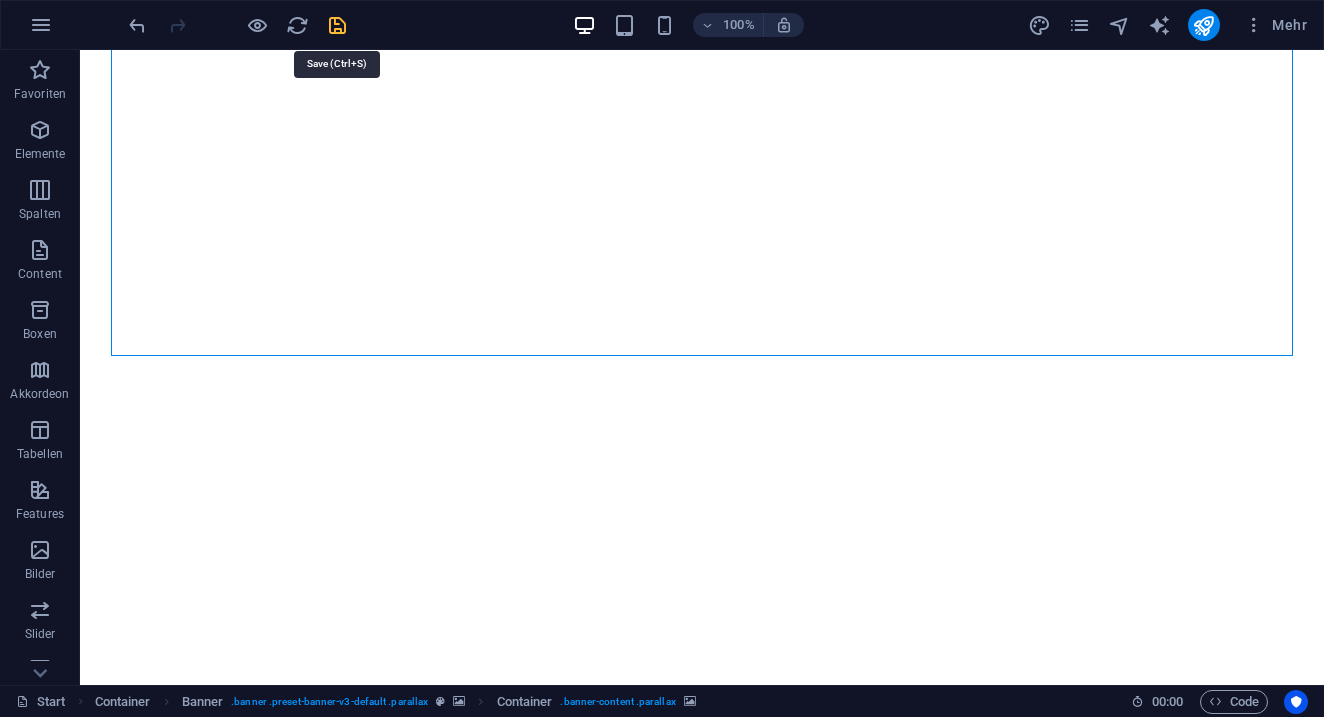 click at bounding box center [337, 25] 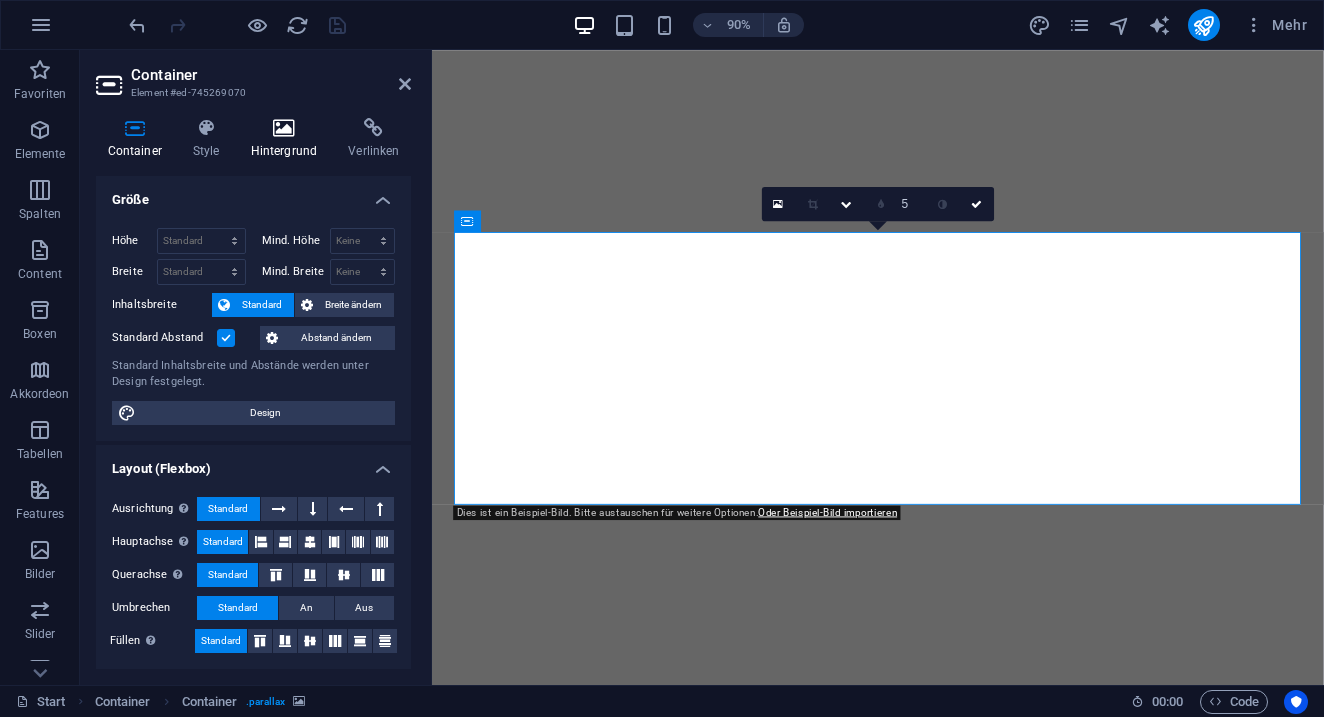 click at bounding box center [284, 128] 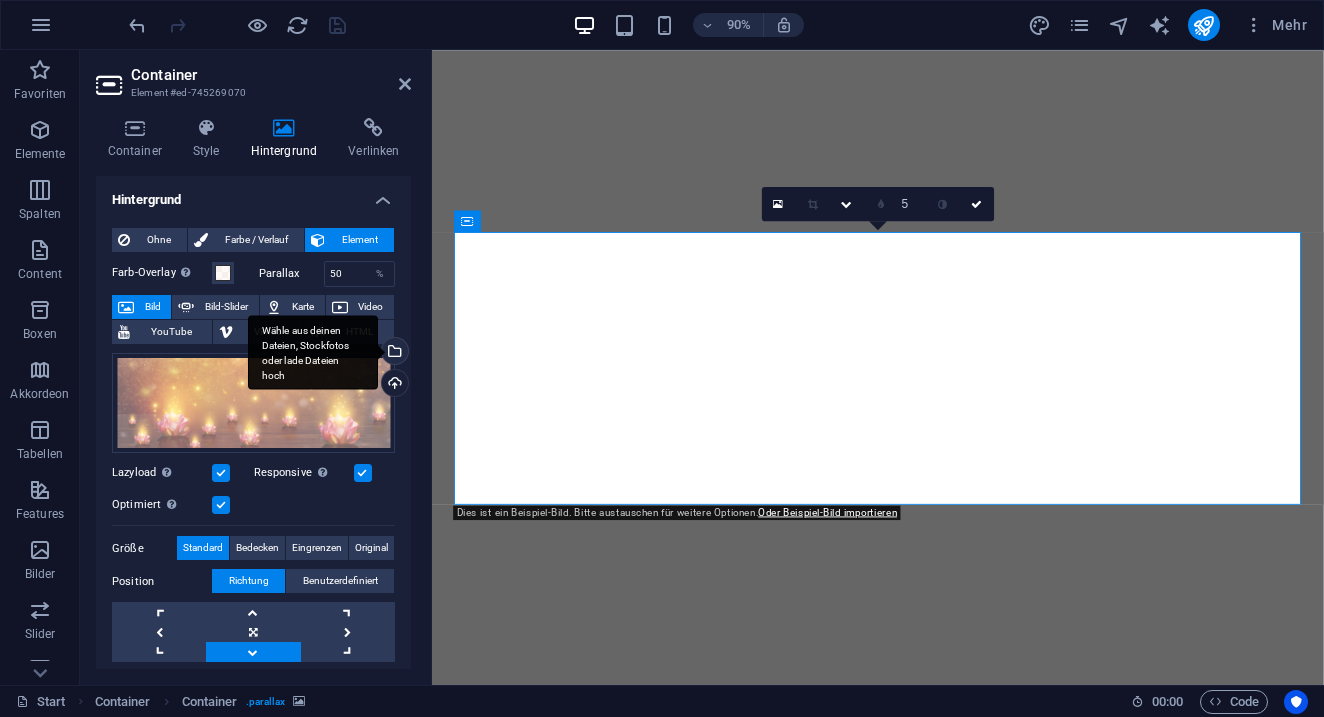 click on "Wähle aus deinen Dateien, Stockfotos oder lade Dateien hoch" at bounding box center [313, 352] 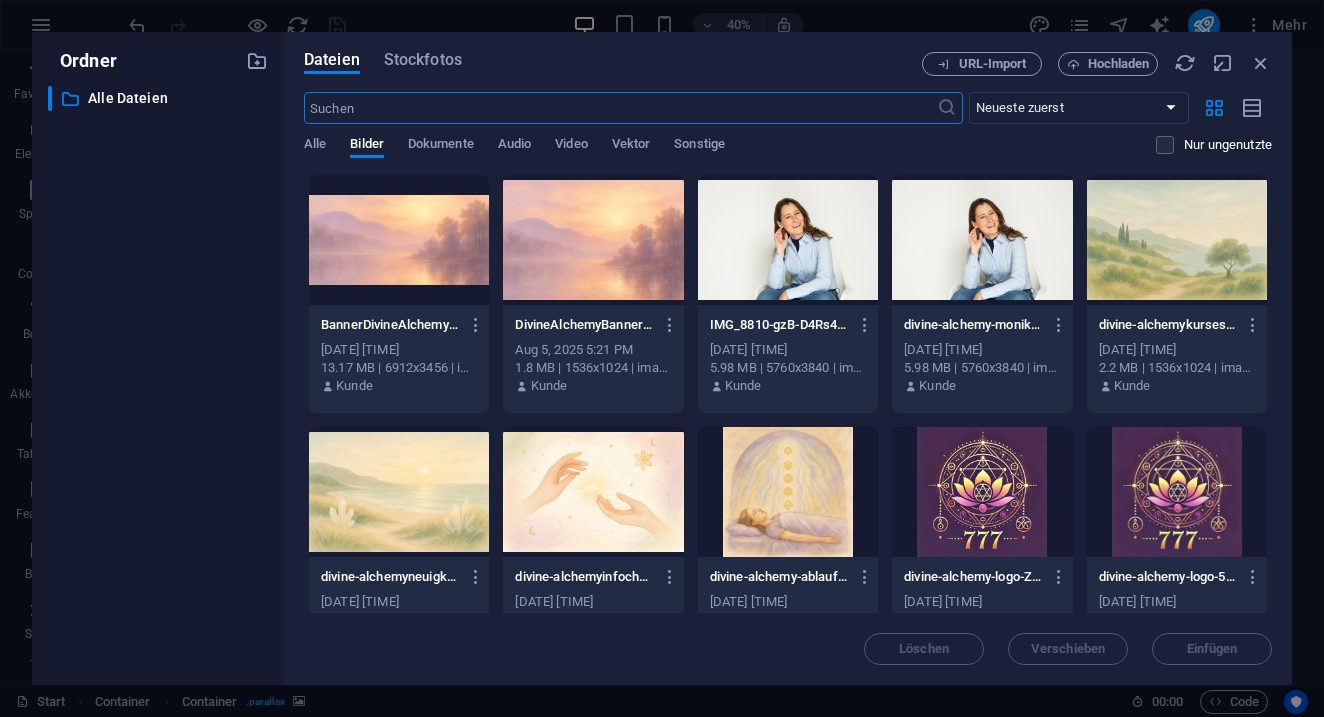 click at bounding box center (399, 240) 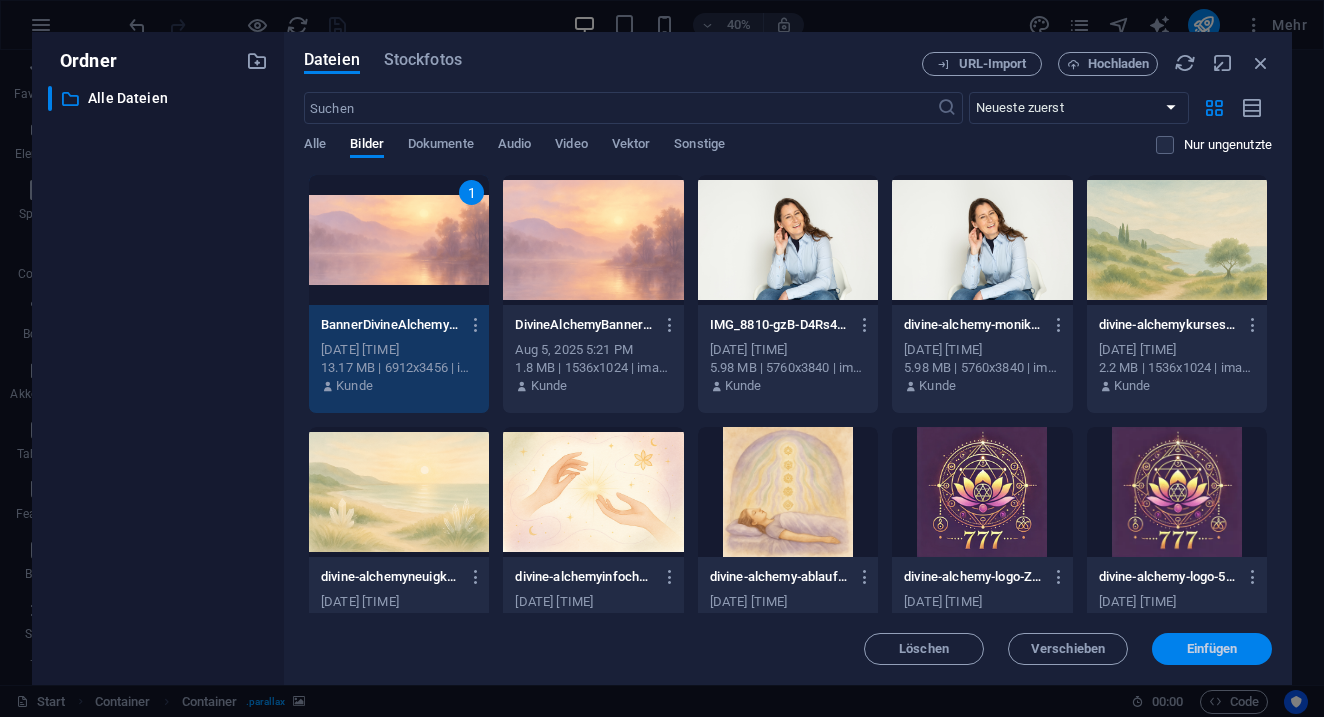 click on "Einfügen" at bounding box center [1212, 649] 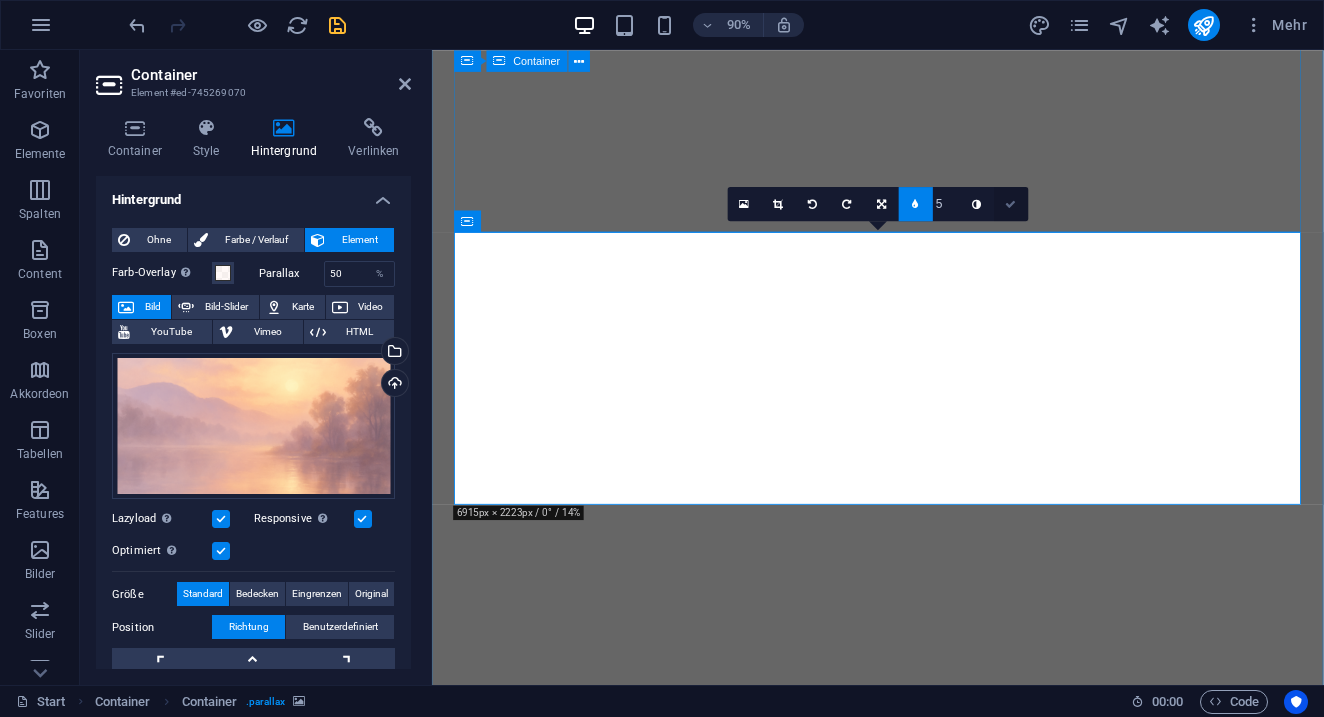 click at bounding box center (1011, 204) 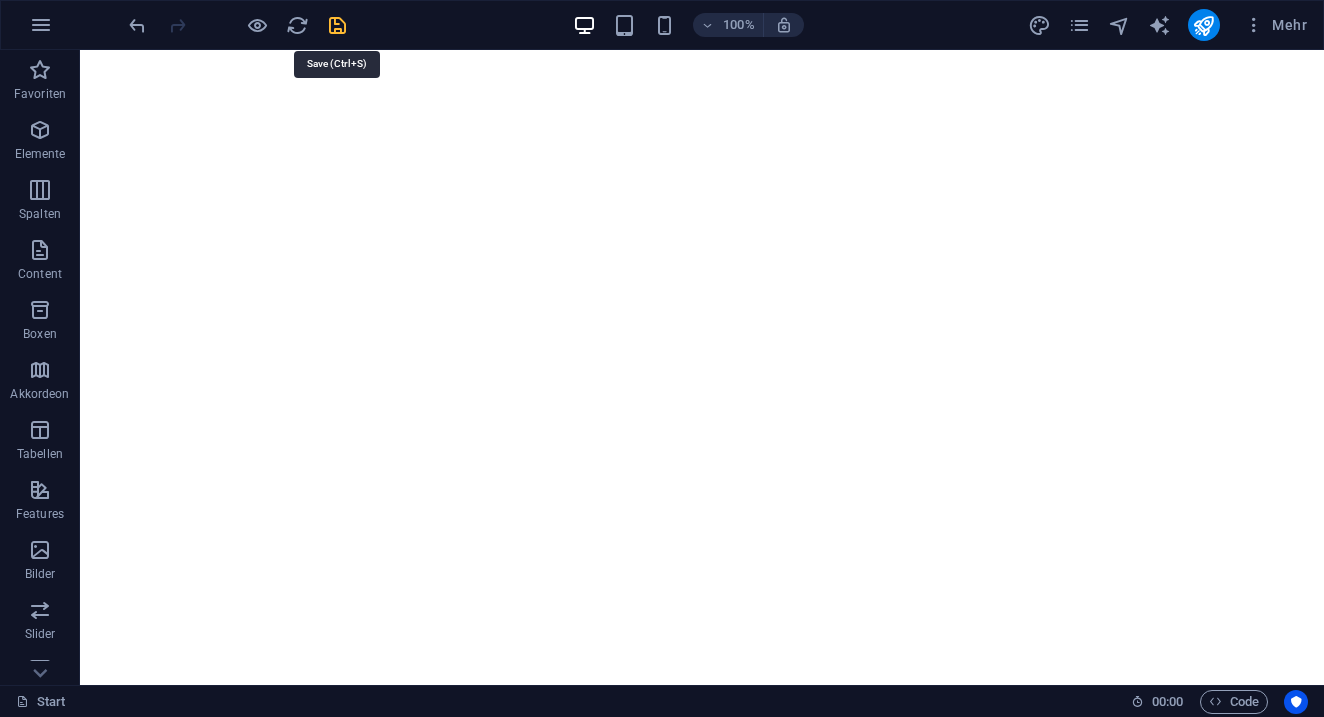 click at bounding box center [337, 25] 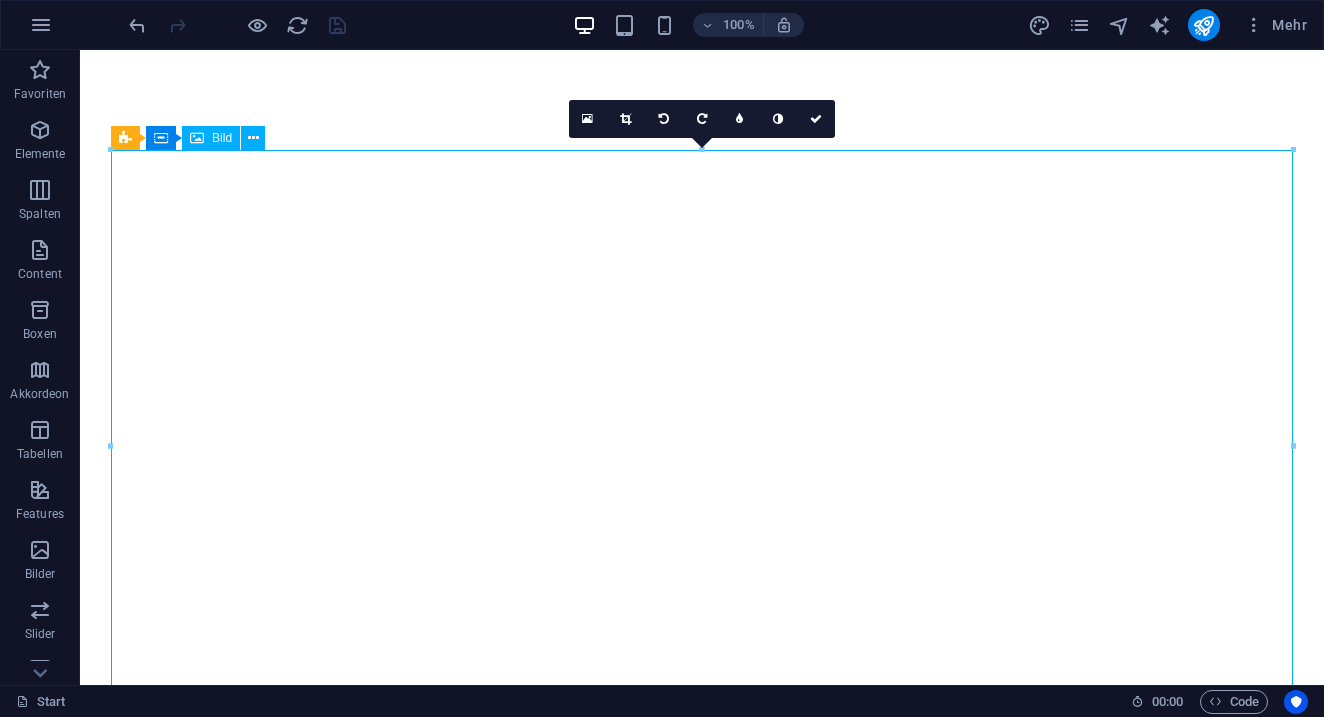select on "%" 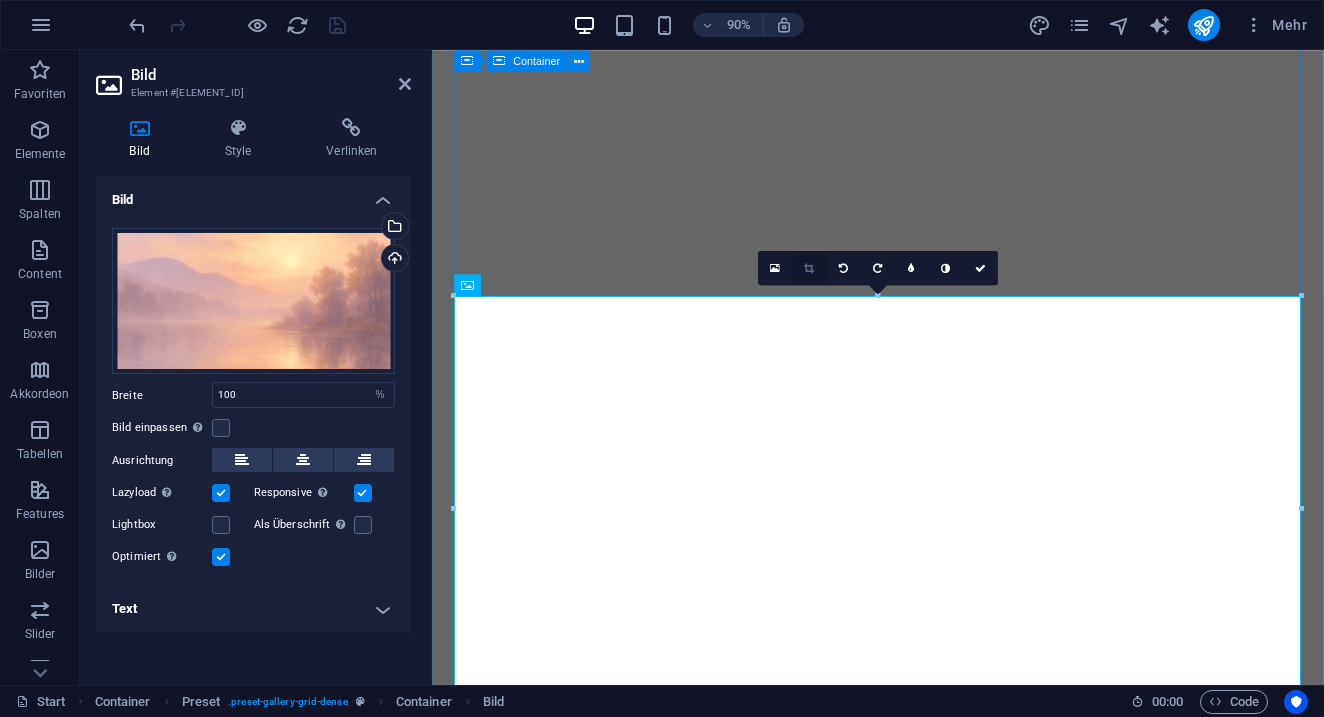 click at bounding box center [810, 268] 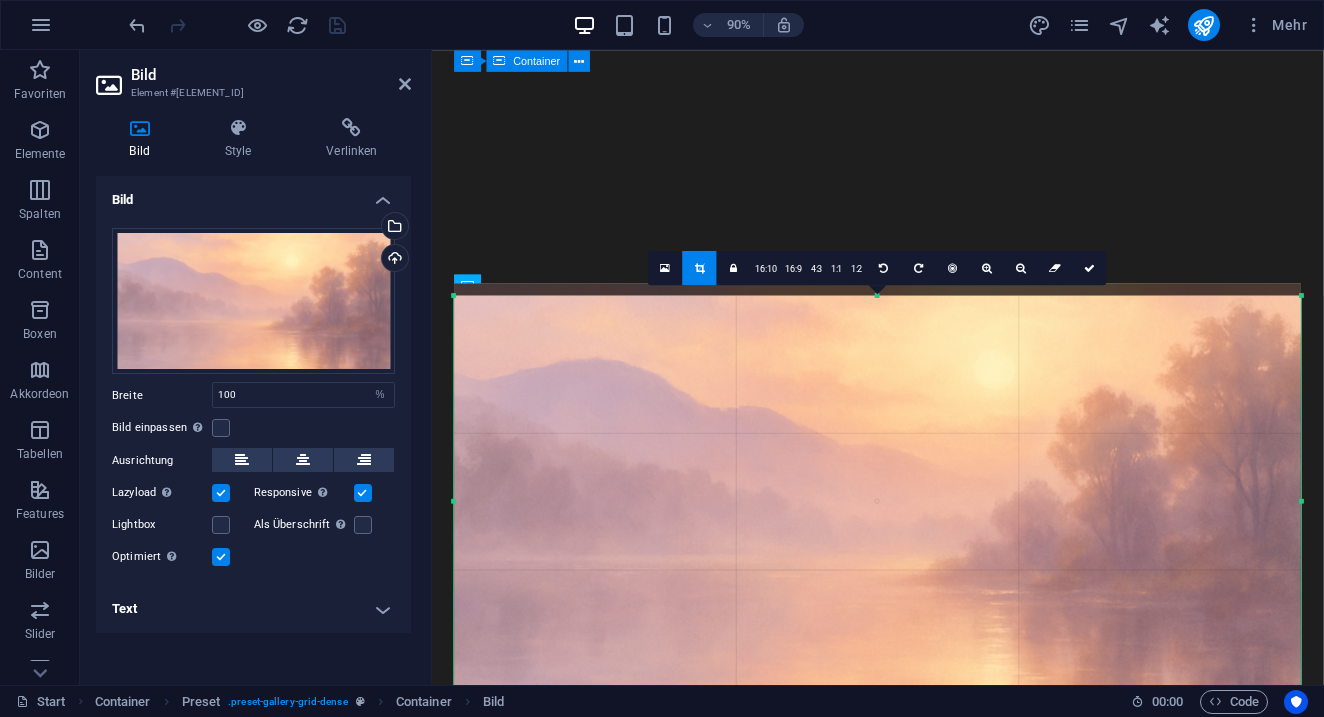drag, startPoint x: 877, startPoint y: 296, endPoint x: 880, endPoint y: 310, distance: 14.3178215 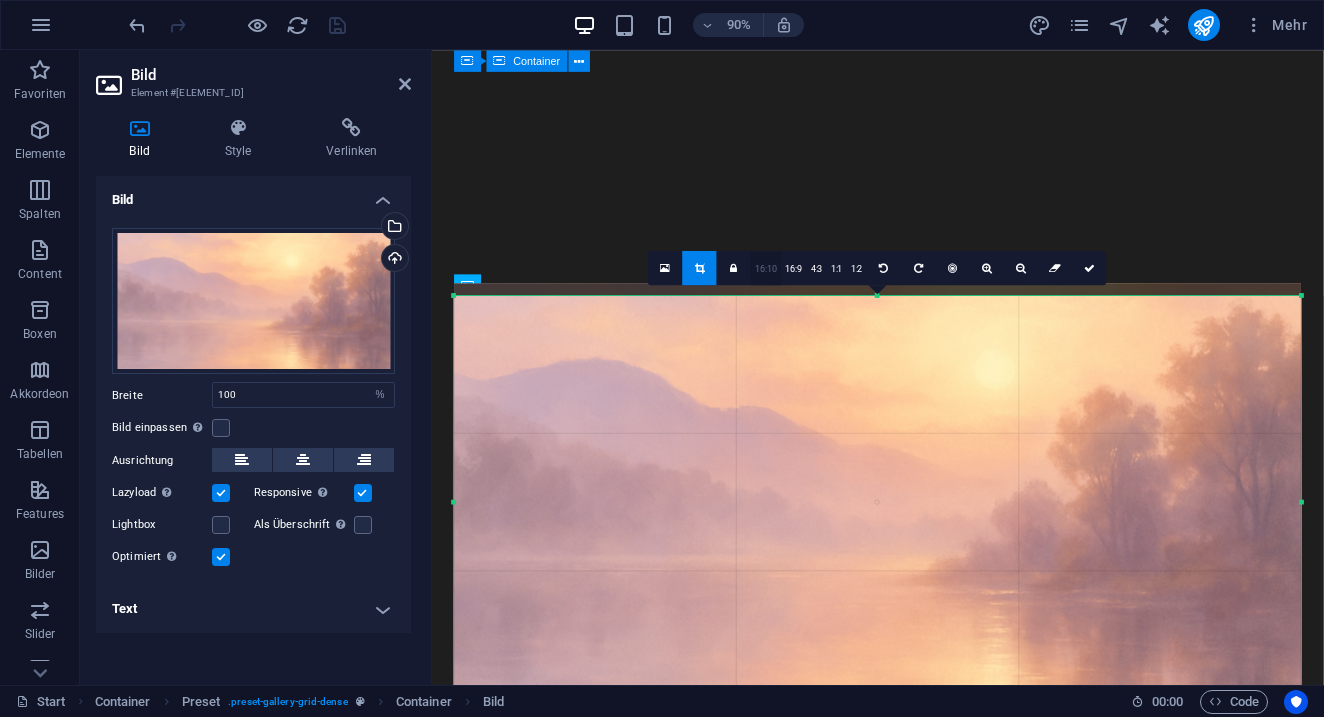 click on "16:10" at bounding box center (766, 269) 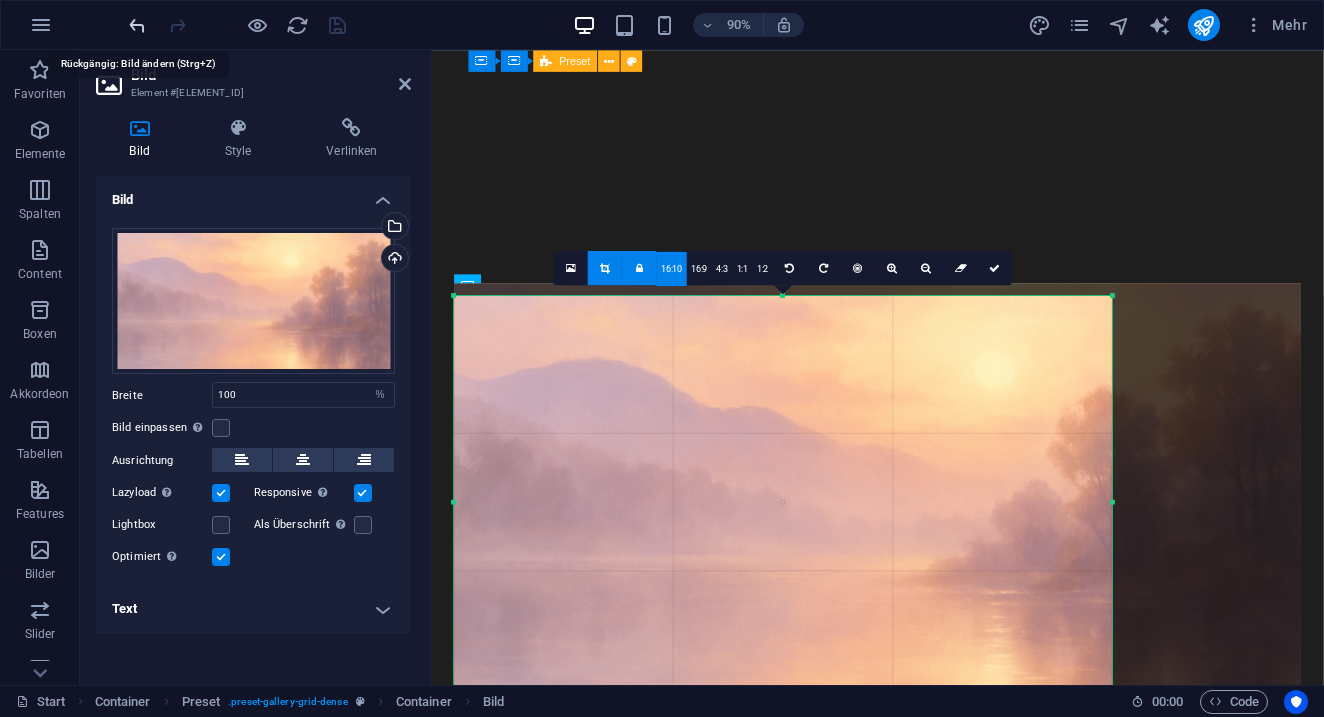 click at bounding box center [137, 25] 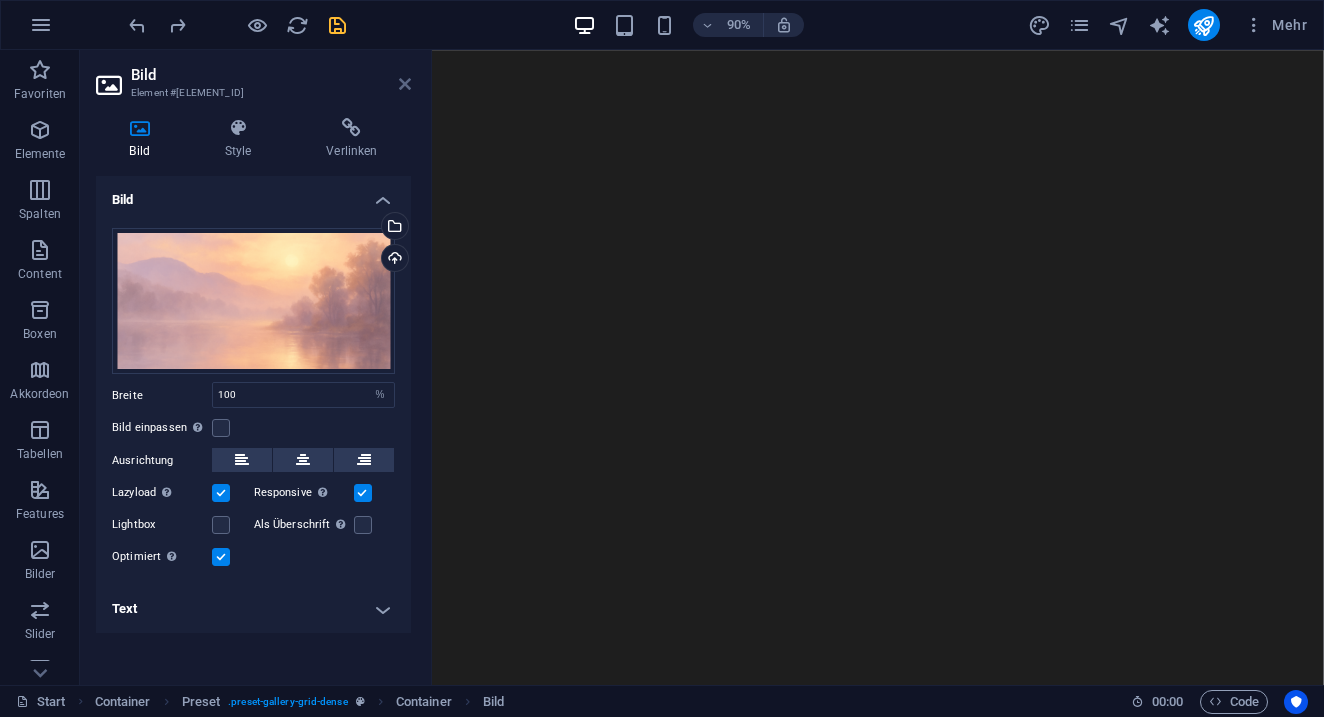 click at bounding box center [405, 84] 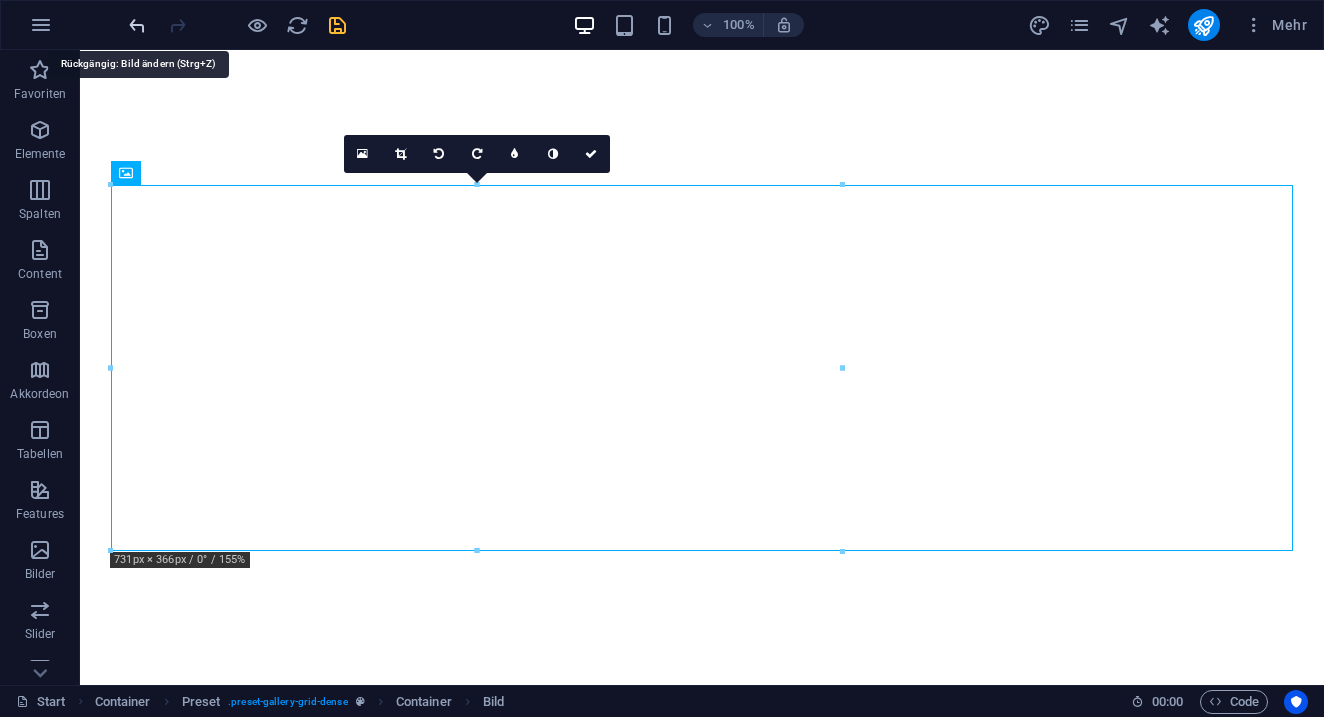 click at bounding box center [137, 25] 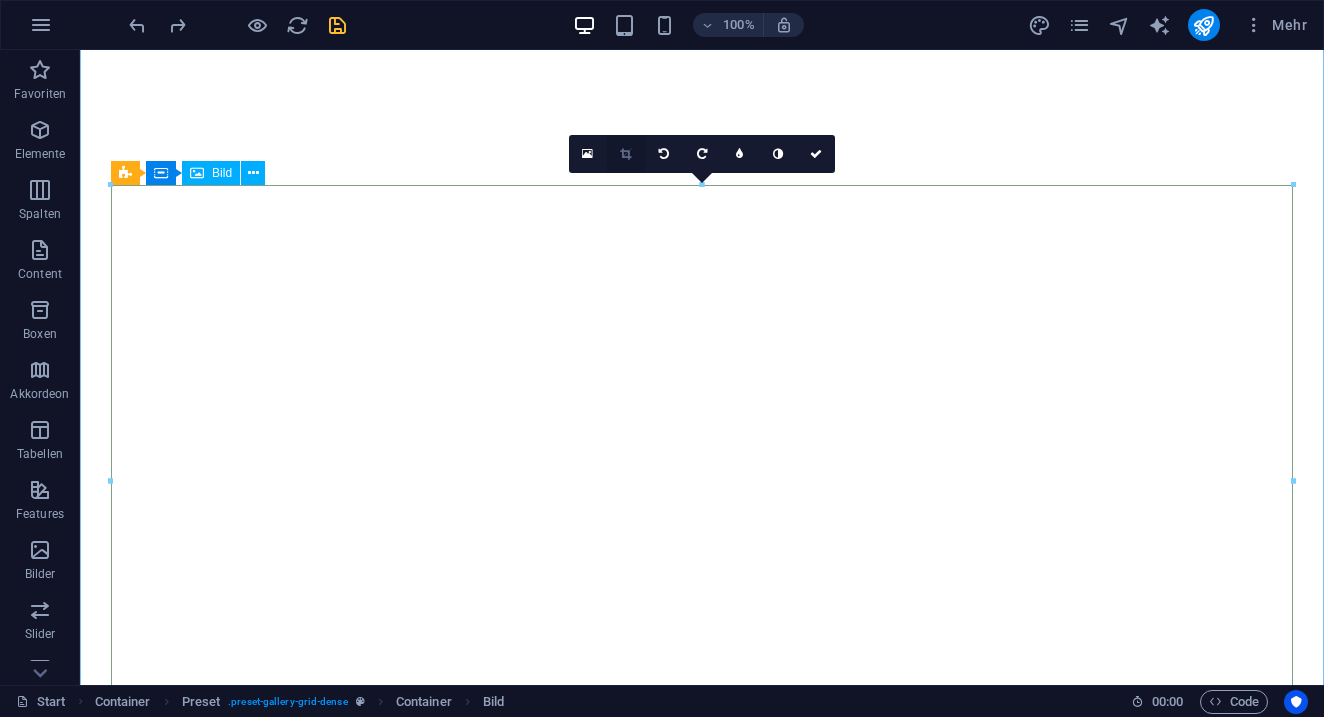 click at bounding box center (625, 154) 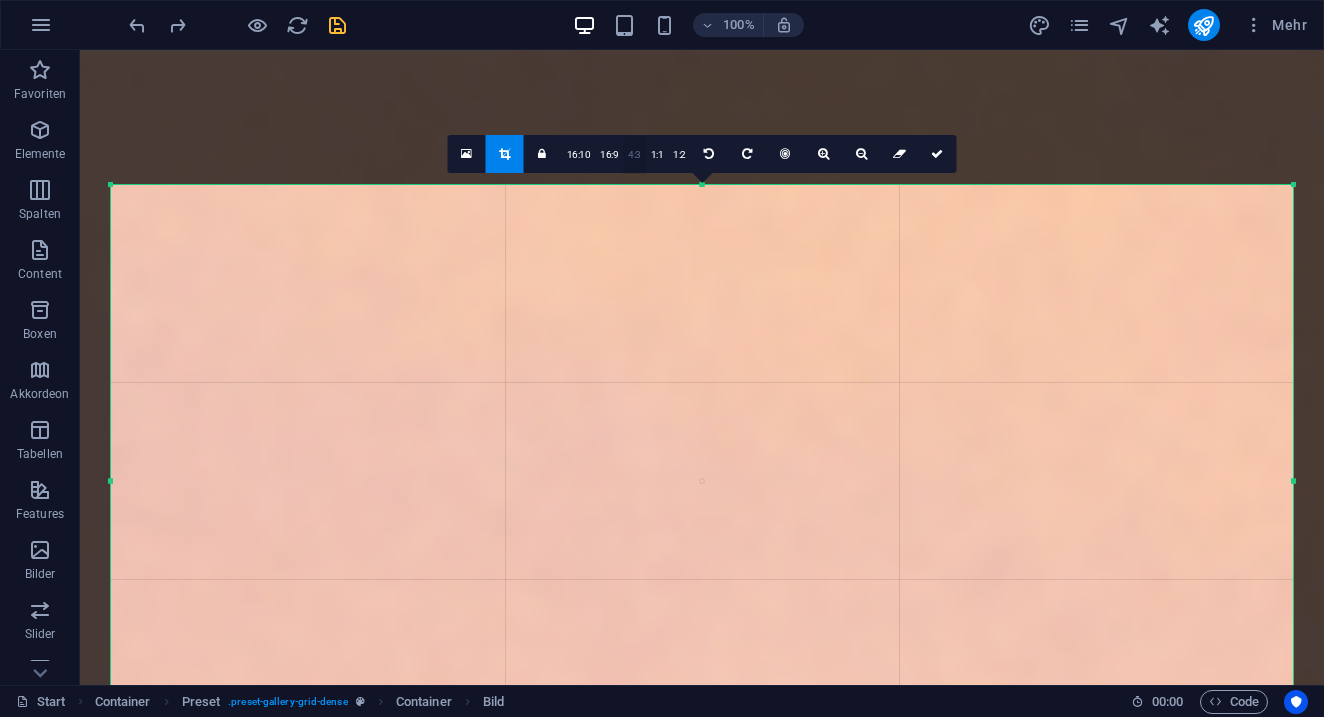 click on "4:3" at bounding box center [634, 155] 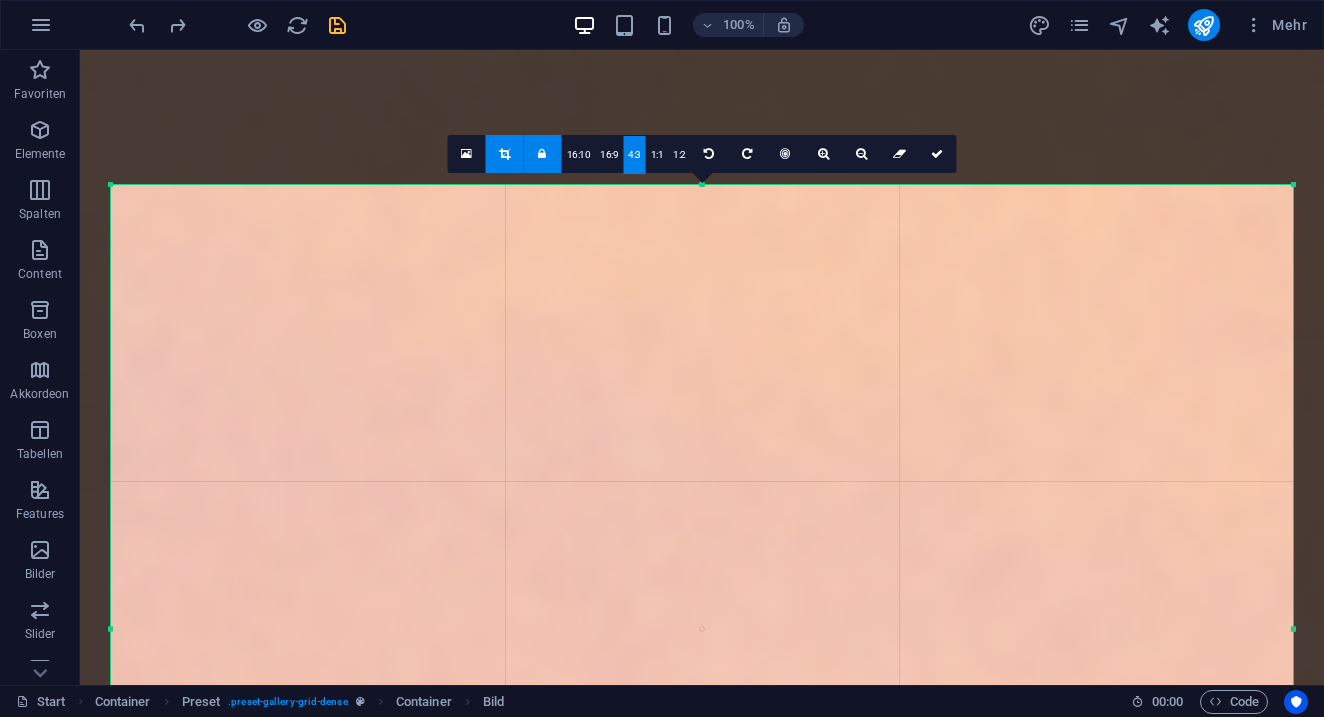 click at bounding box center [6584, 3688] 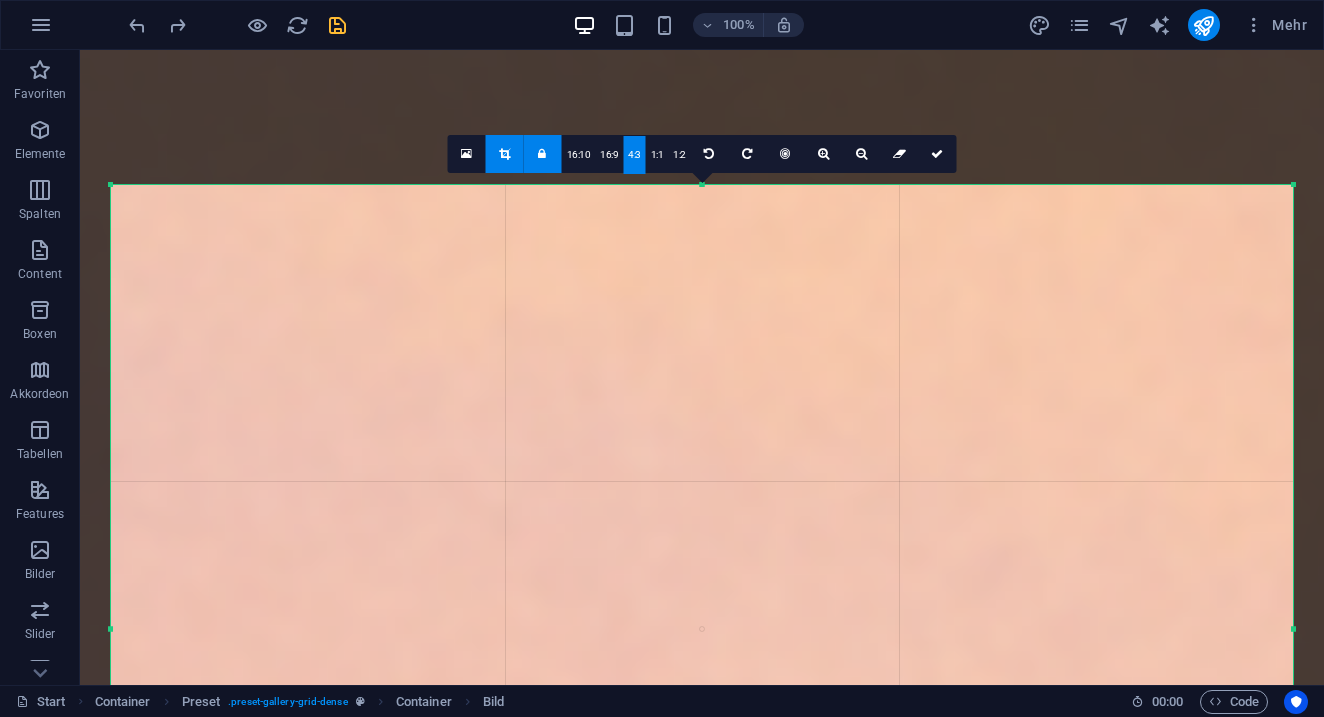 click at bounding box center (504, 154) 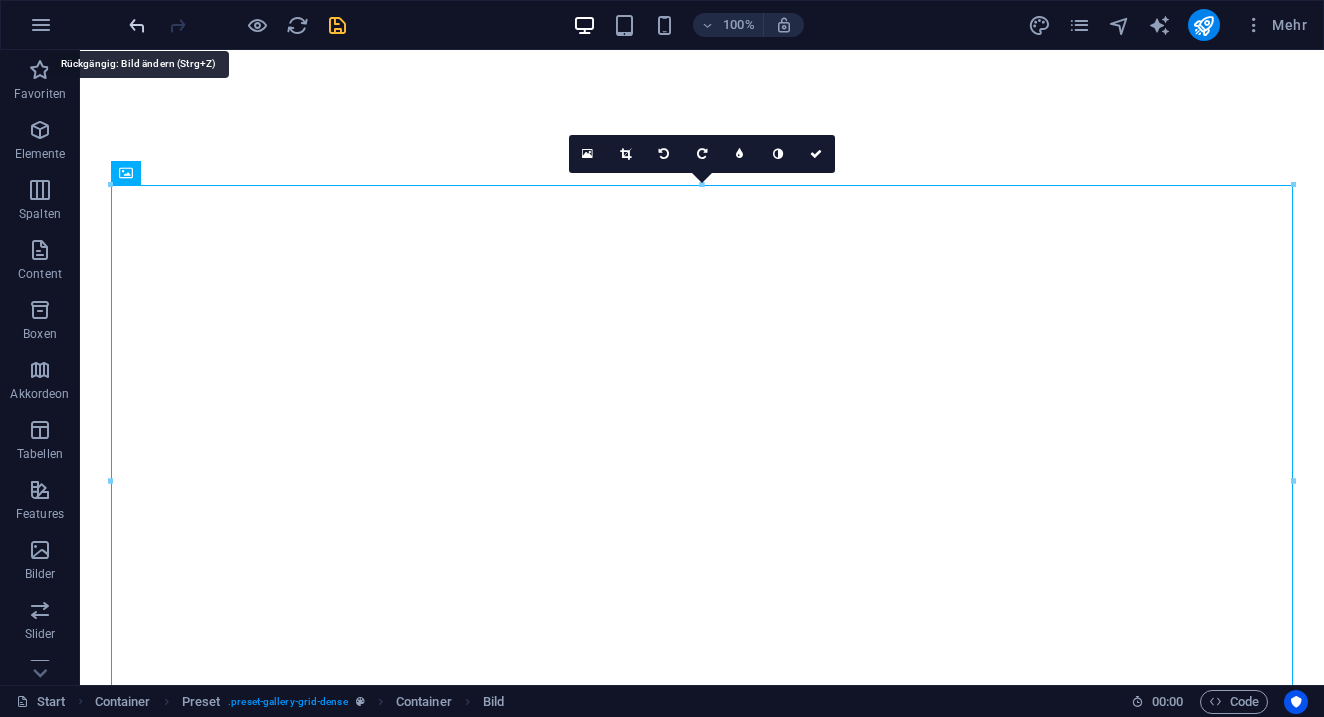 click at bounding box center [137, 25] 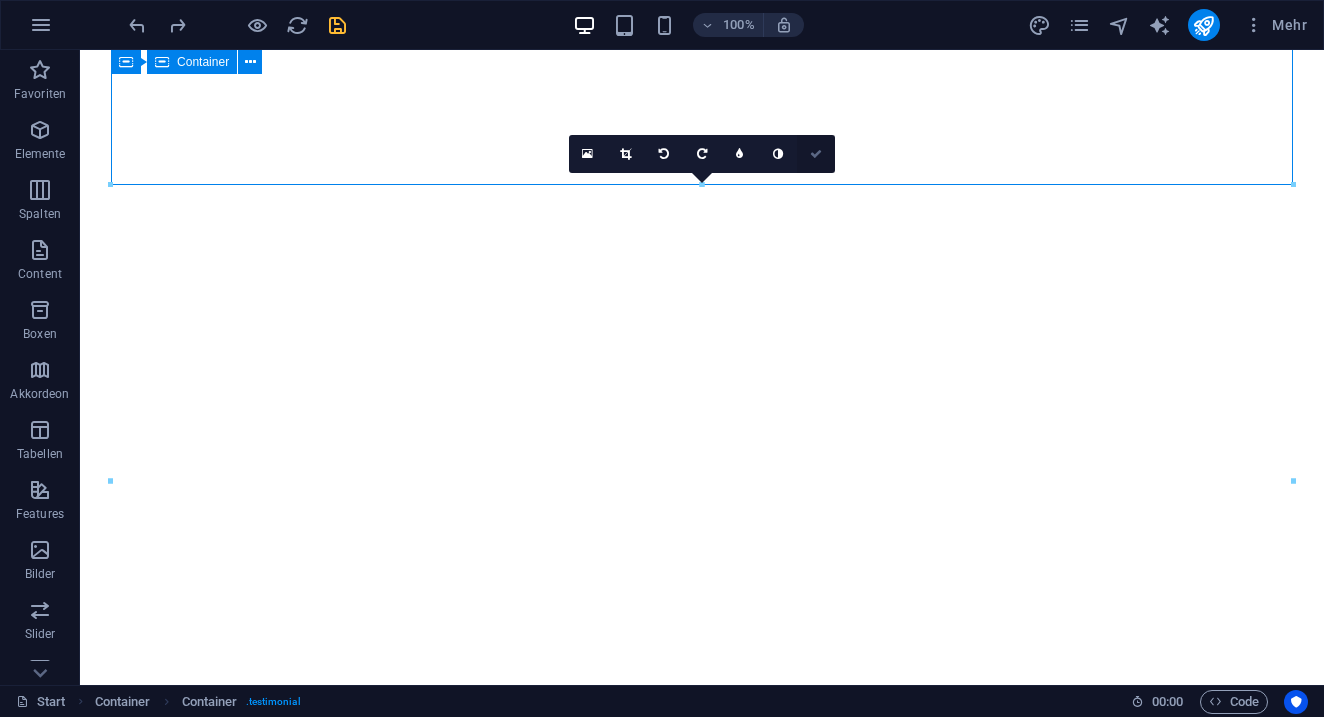 click at bounding box center (816, 154) 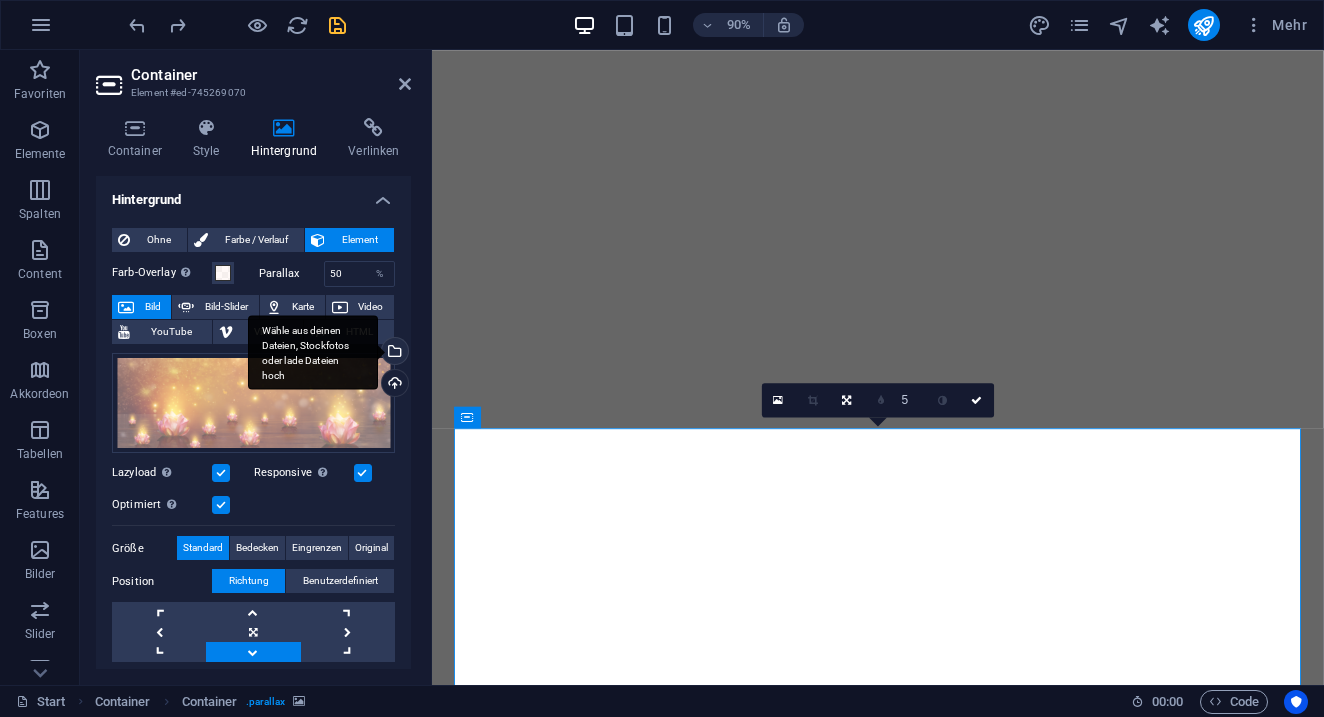 click on "Wähle aus deinen Dateien, Stockfotos oder lade Dateien hoch" at bounding box center [393, 353] 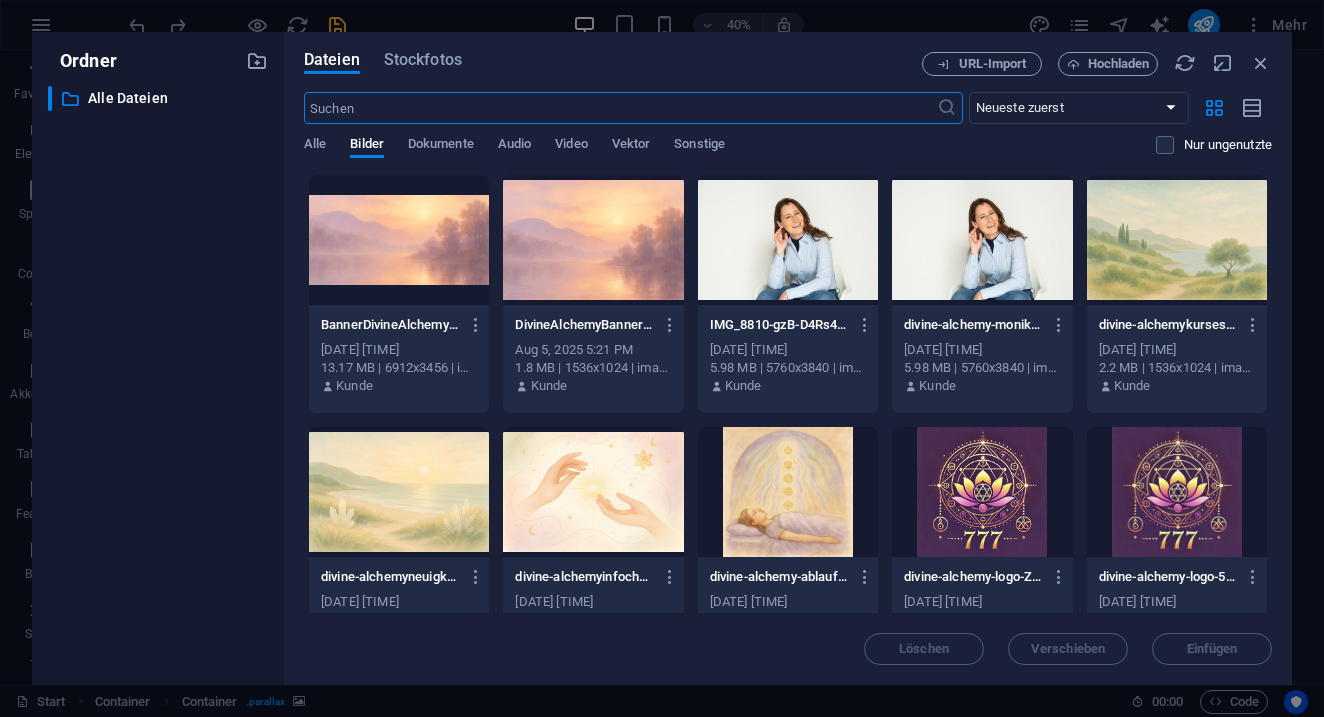 click at bounding box center [399, 240] 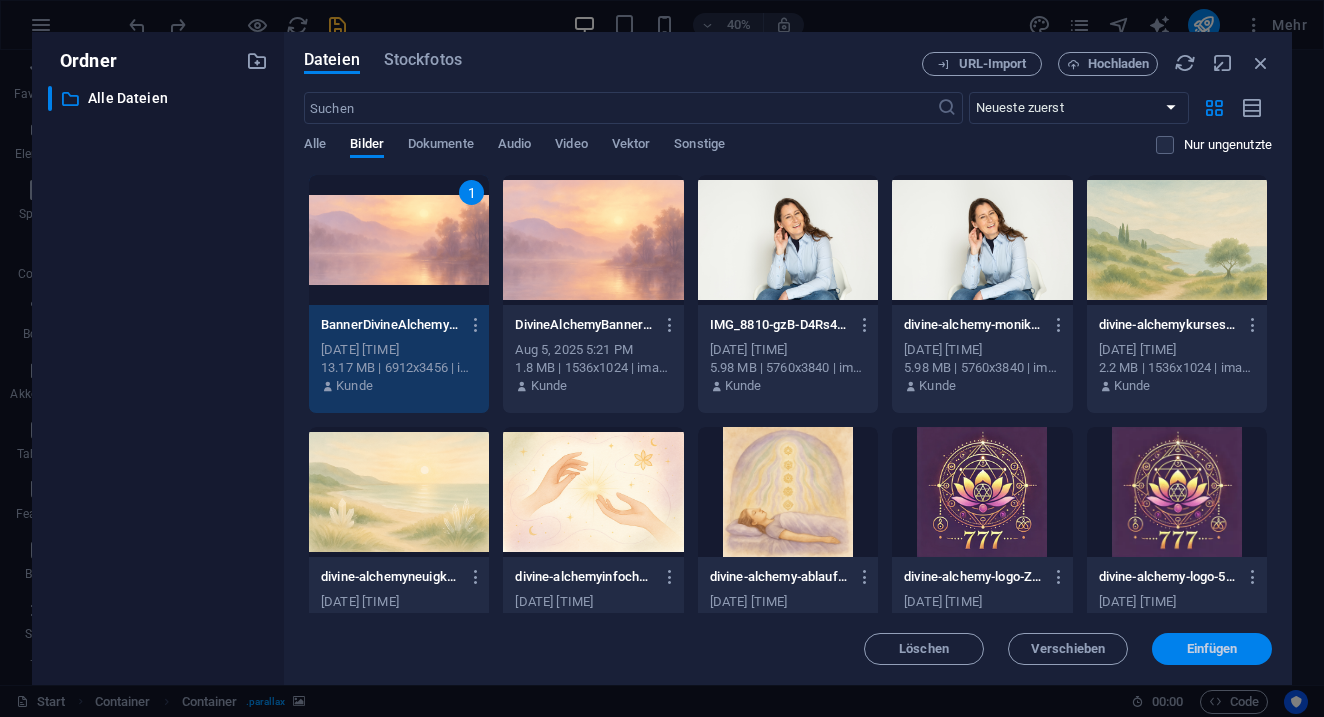 click on "Einfügen" at bounding box center [1212, 649] 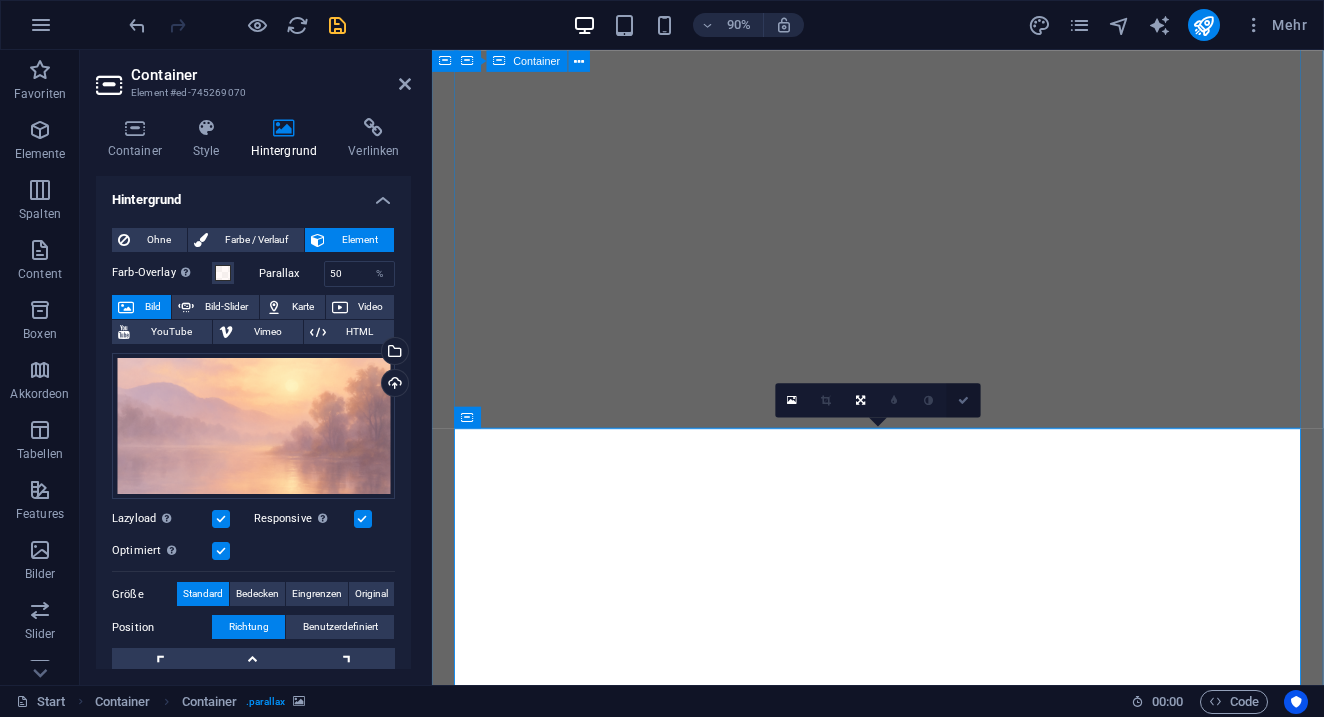 click at bounding box center (963, 400) 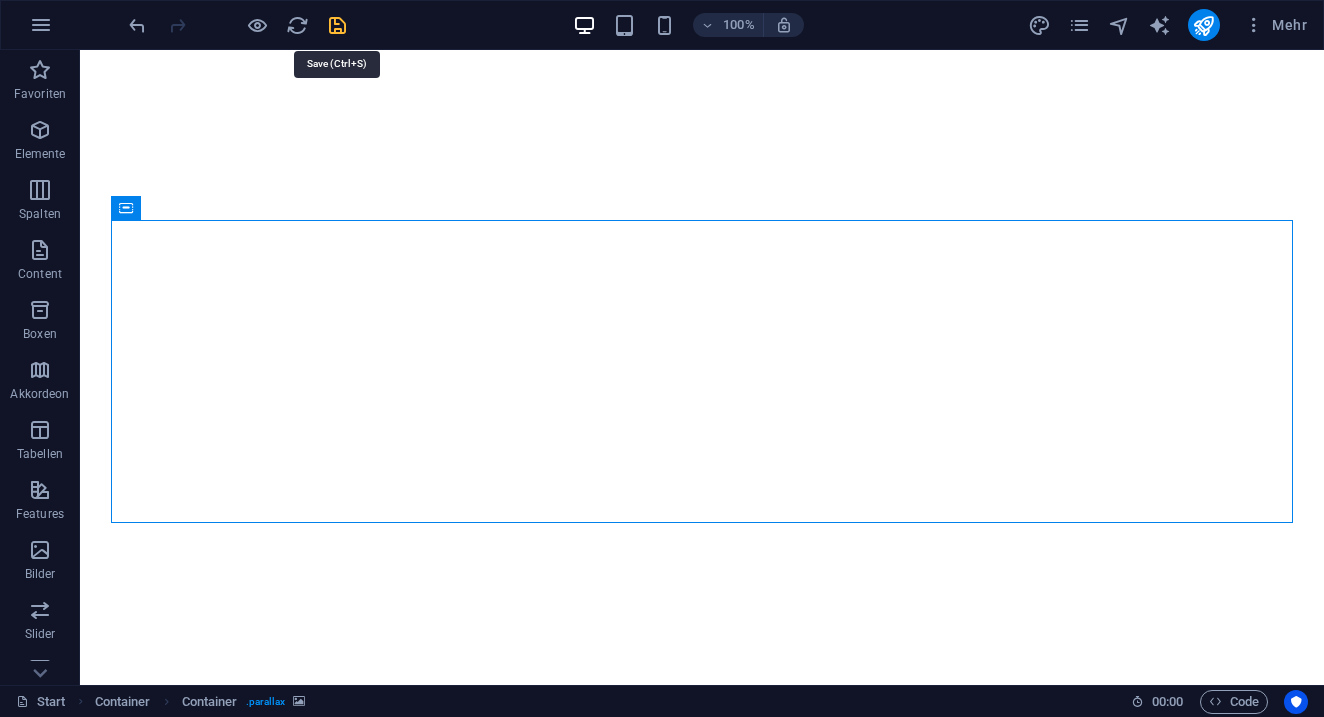 click at bounding box center [337, 25] 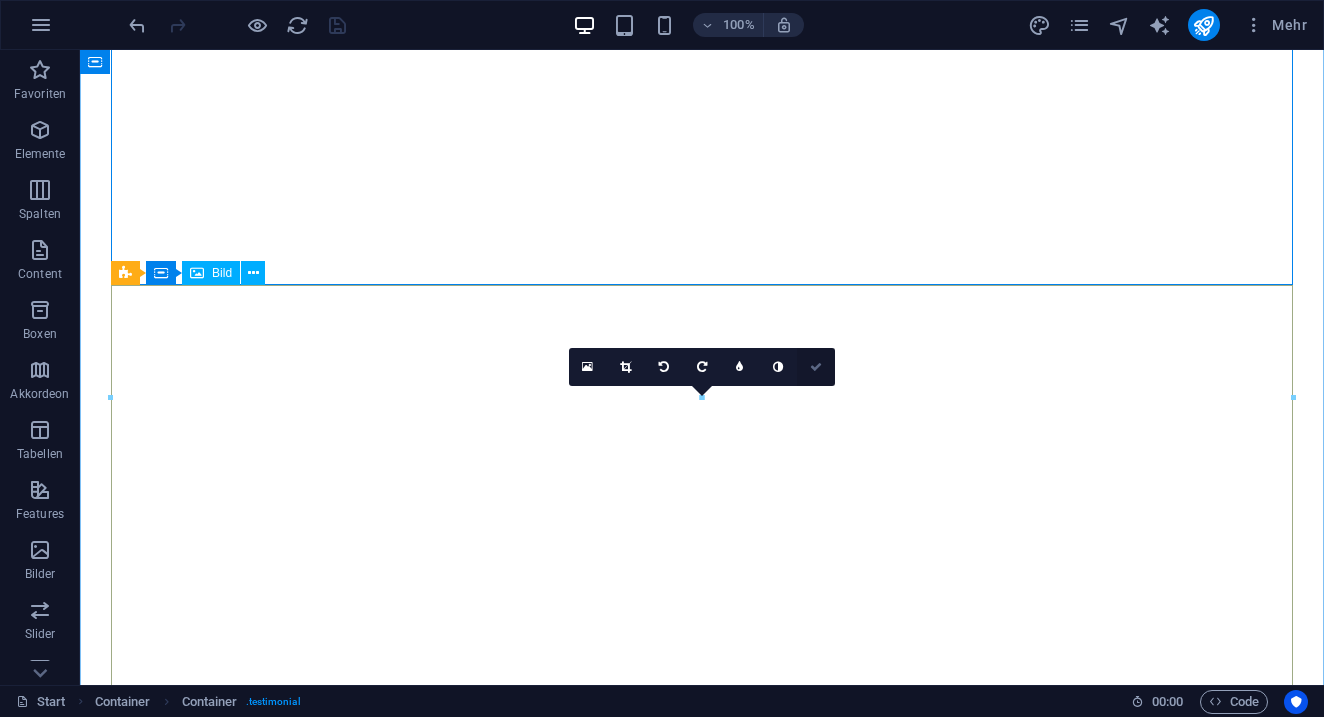 click at bounding box center [816, 367] 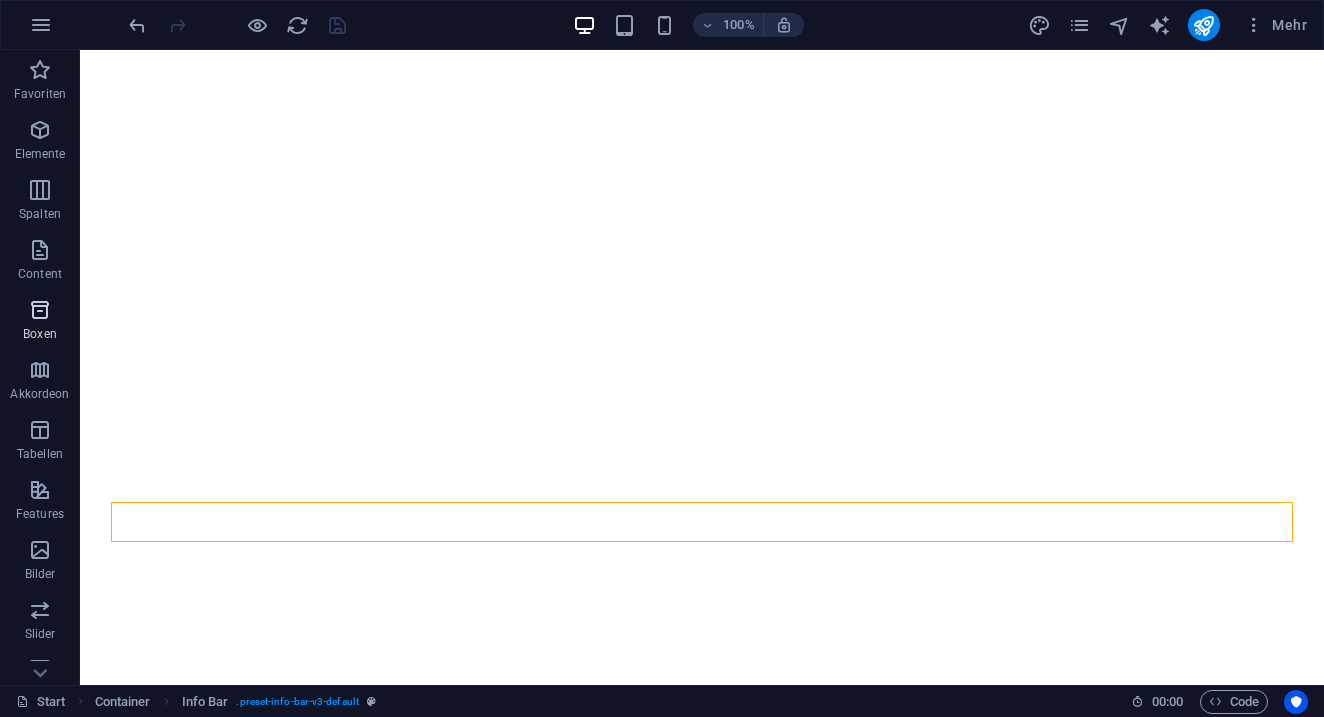 click at bounding box center [40, 310] 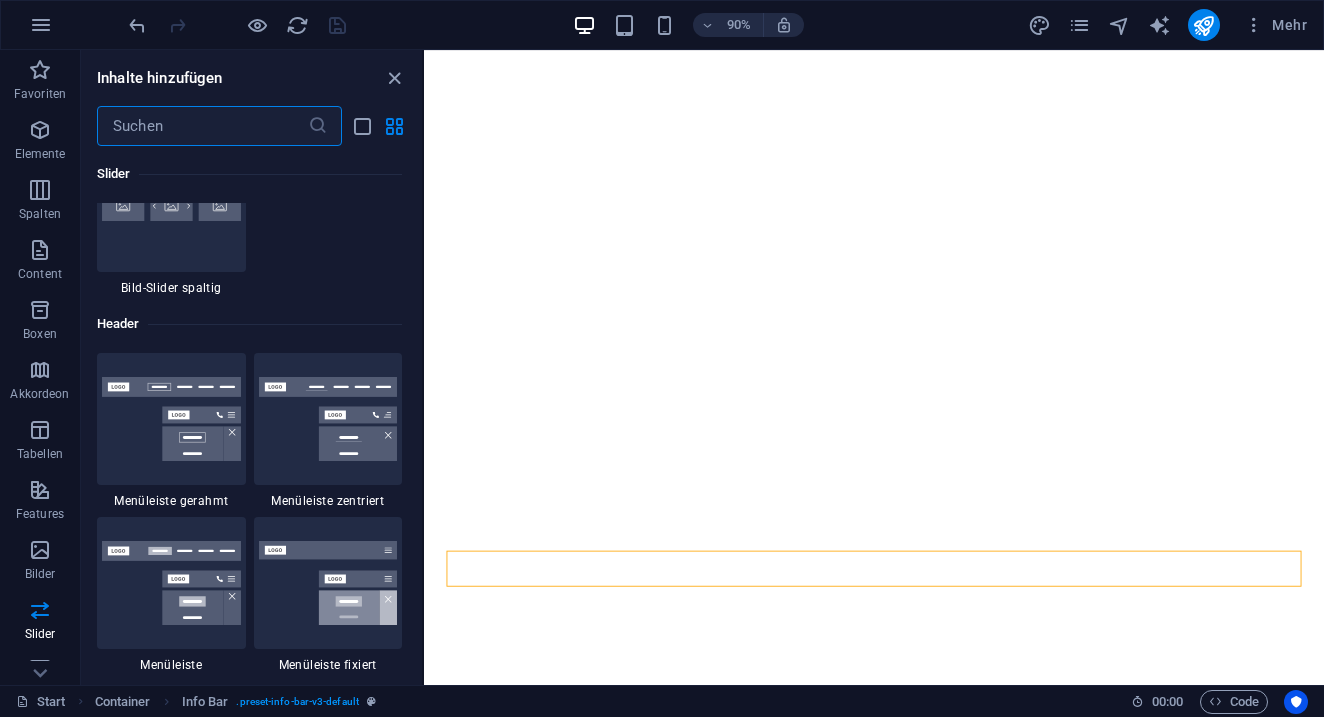 scroll, scrollTop: 12058, scrollLeft: 0, axis: vertical 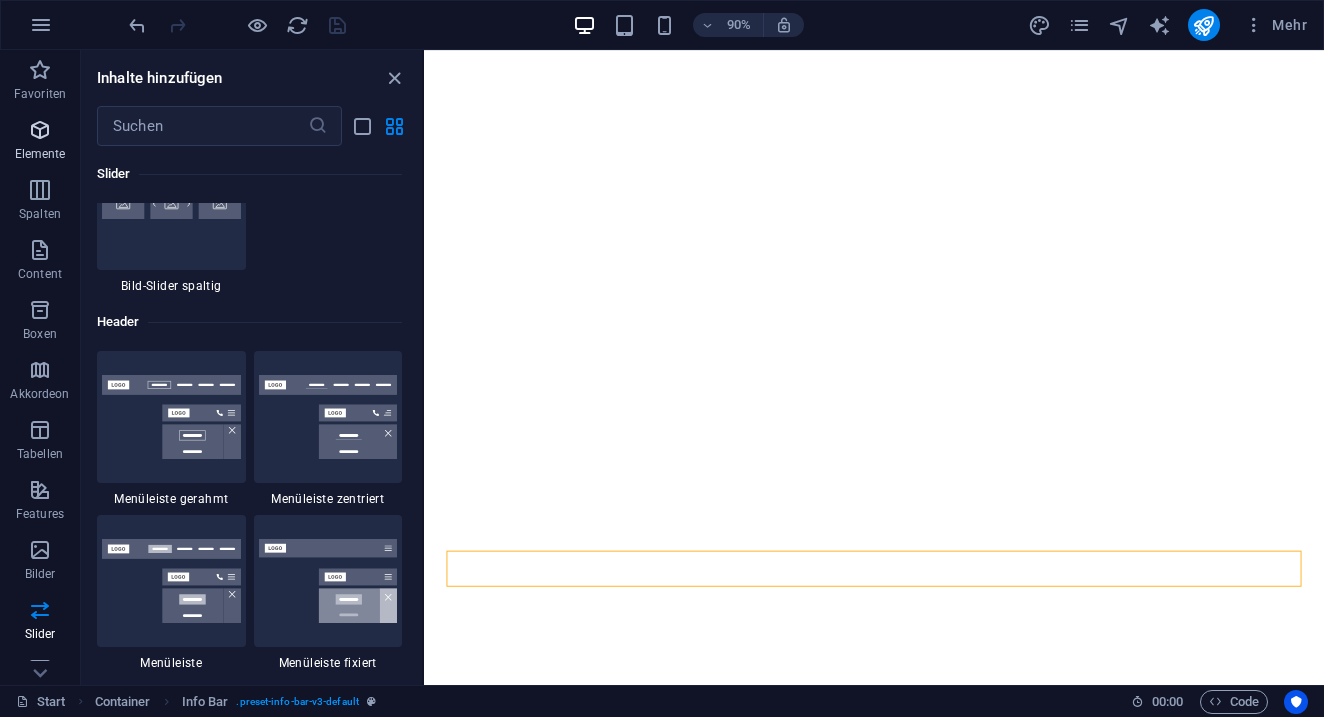 click at bounding box center (40, 130) 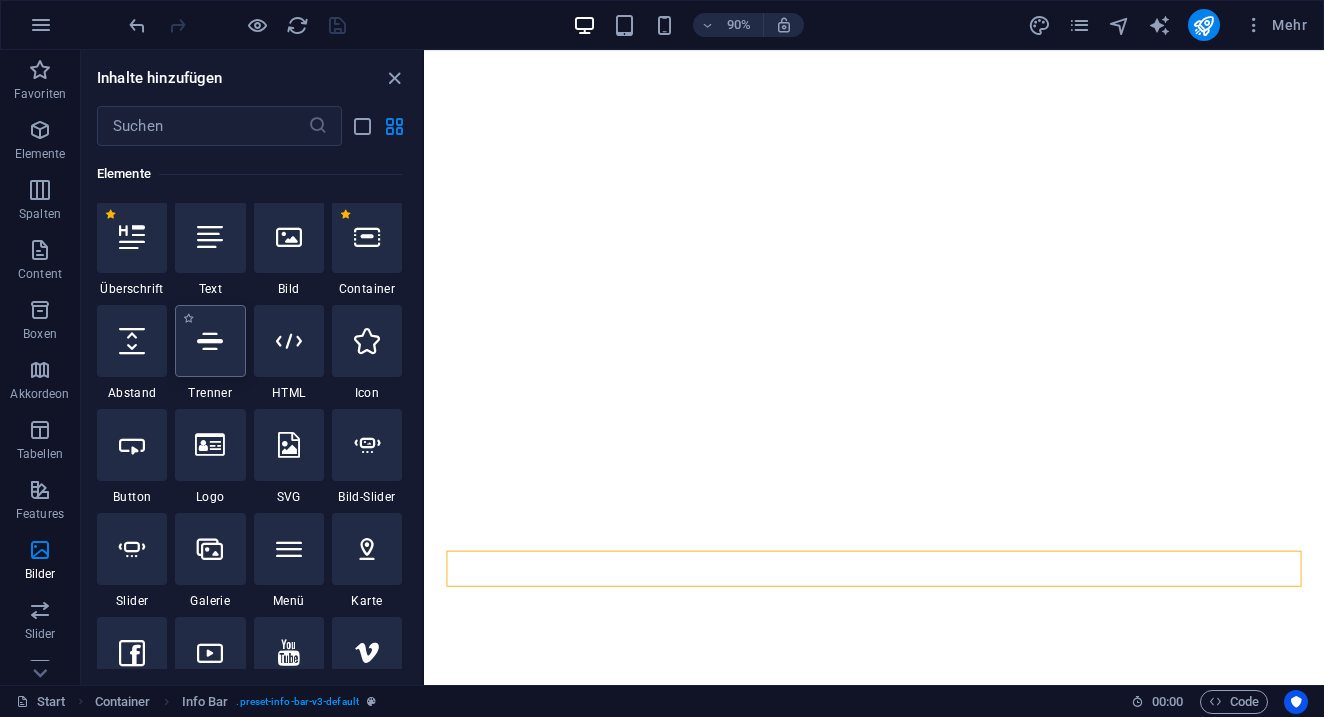 scroll, scrollTop: 377, scrollLeft: 0, axis: vertical 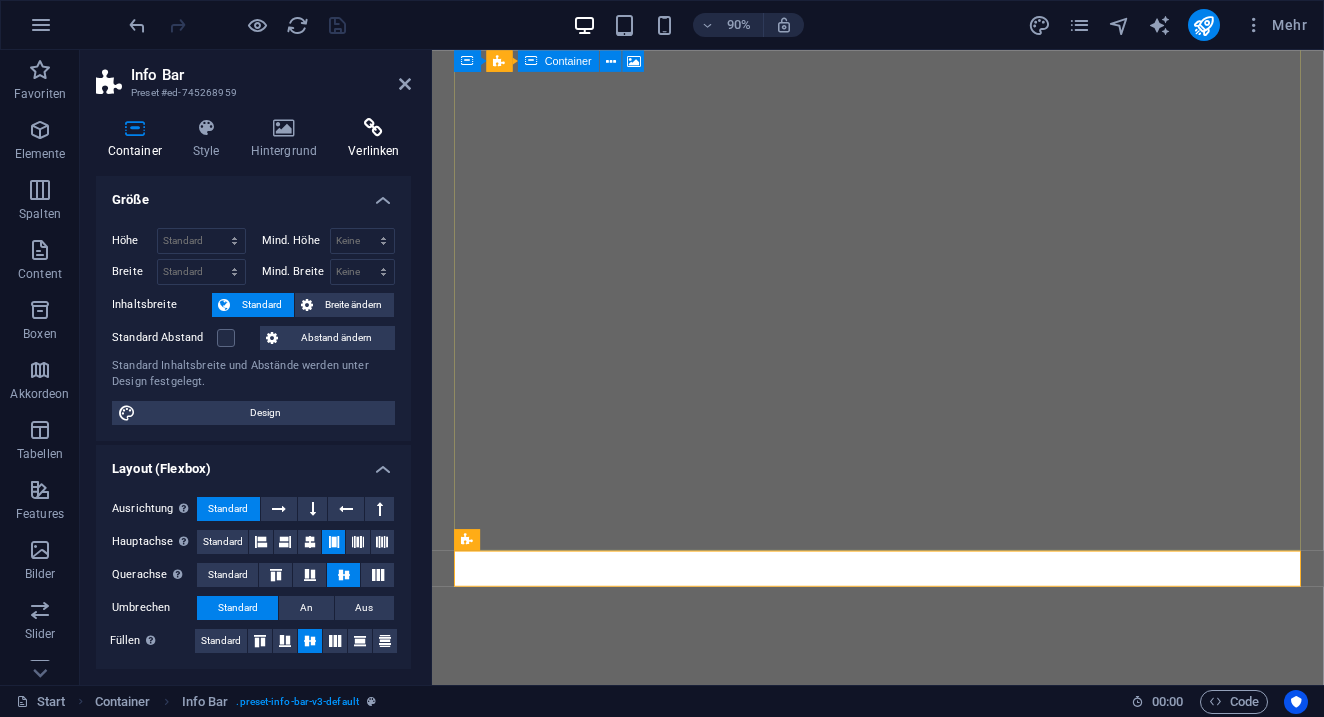 click at bounding box center [374, 128] 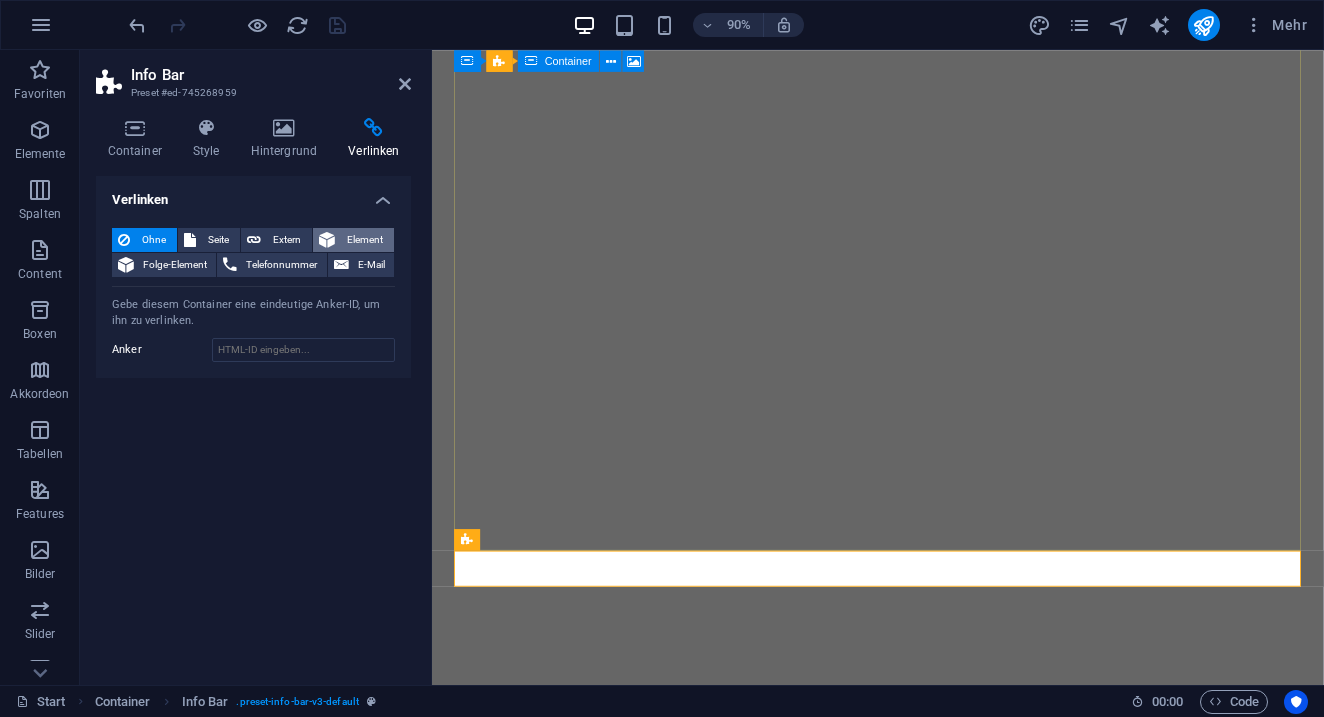 click on "Element" at bounding box center (364, 240) 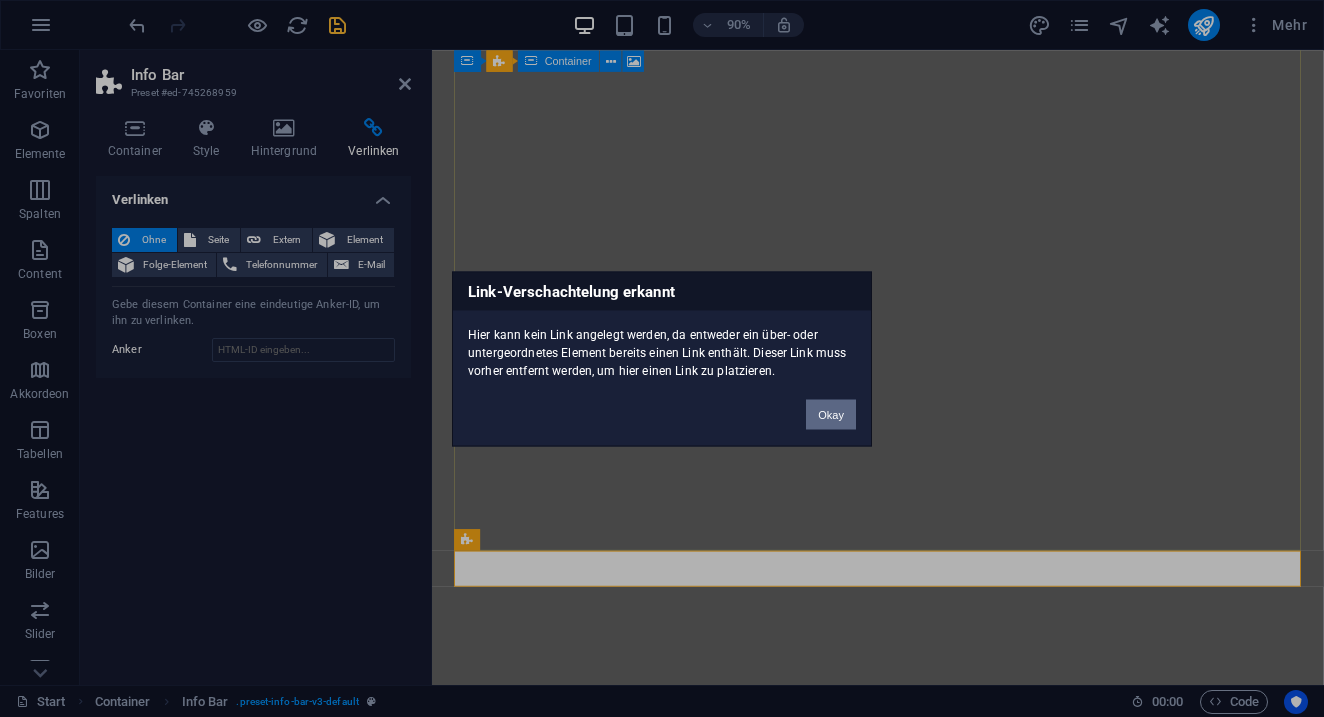 click on "Okay" at bounding box center [831, 414] 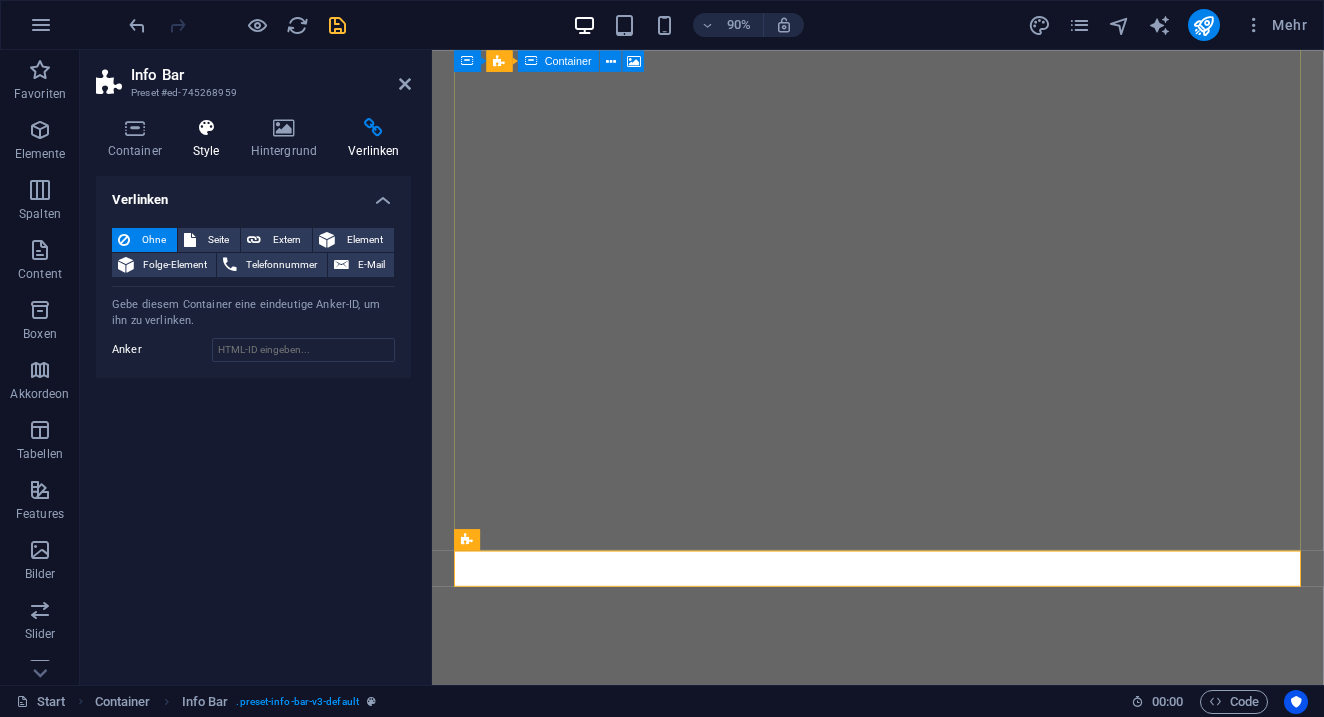 click at bounding box center [206, 128] 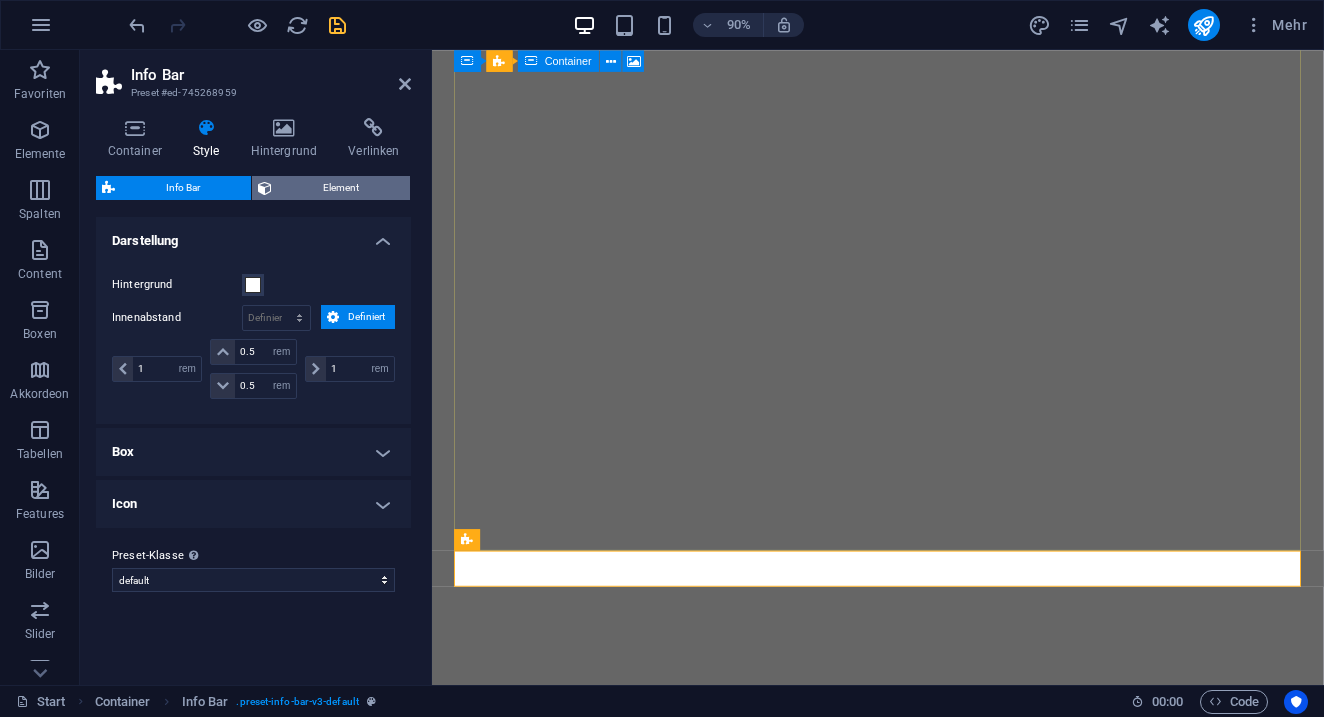 click on "Element" at bounding box center [341, 188] 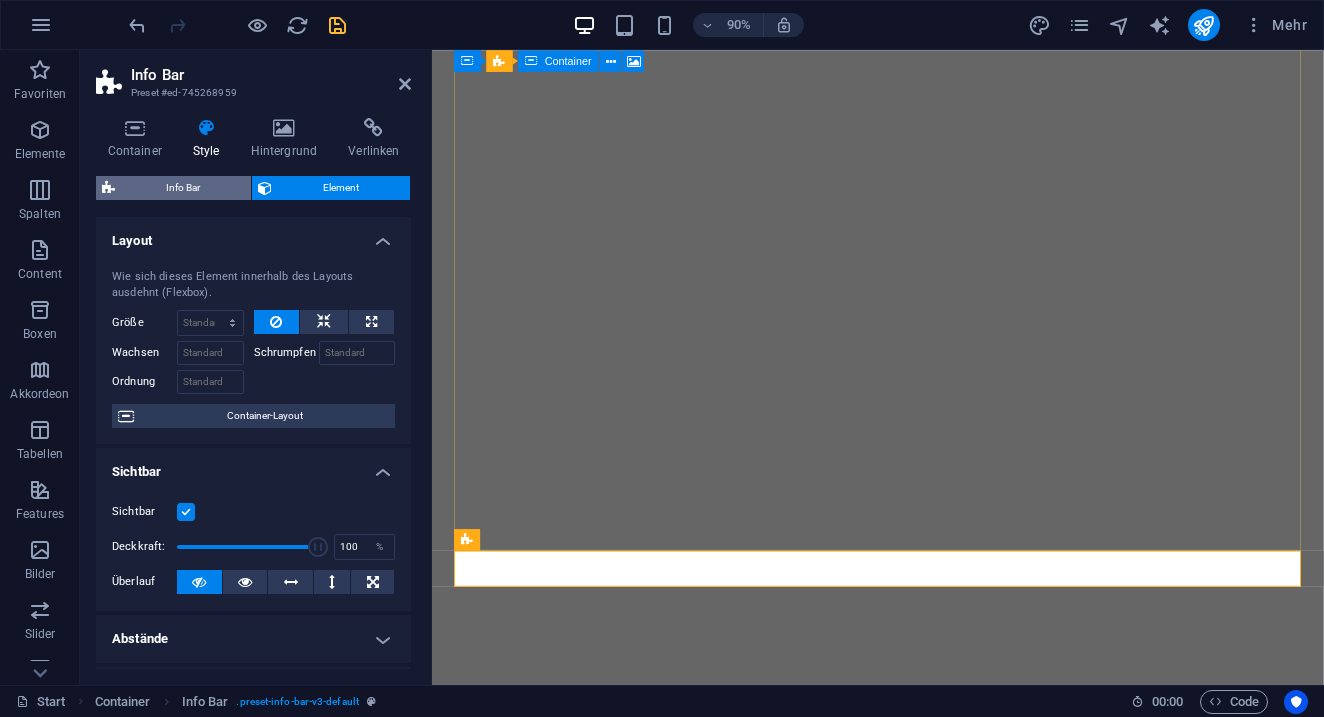 click on "Info Bar" at bounding box center [183, 188] 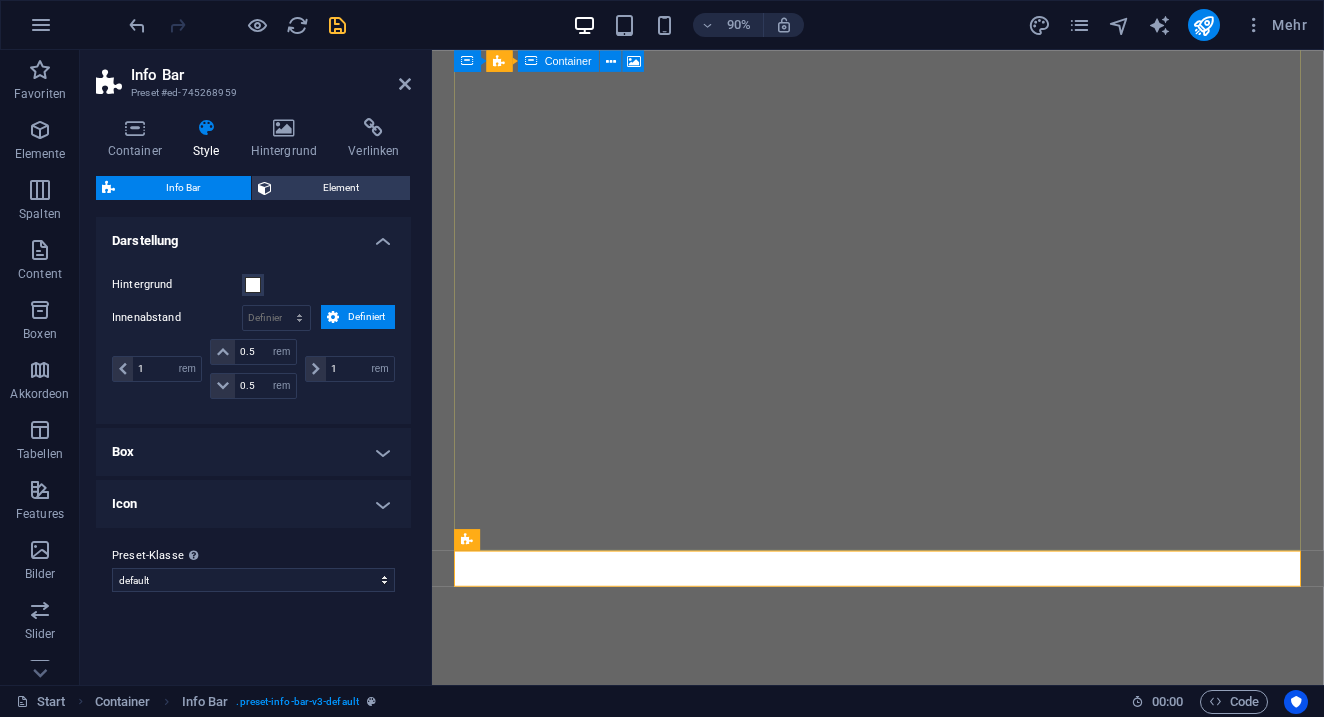 click on "Box" at bounding box center (253, 452) 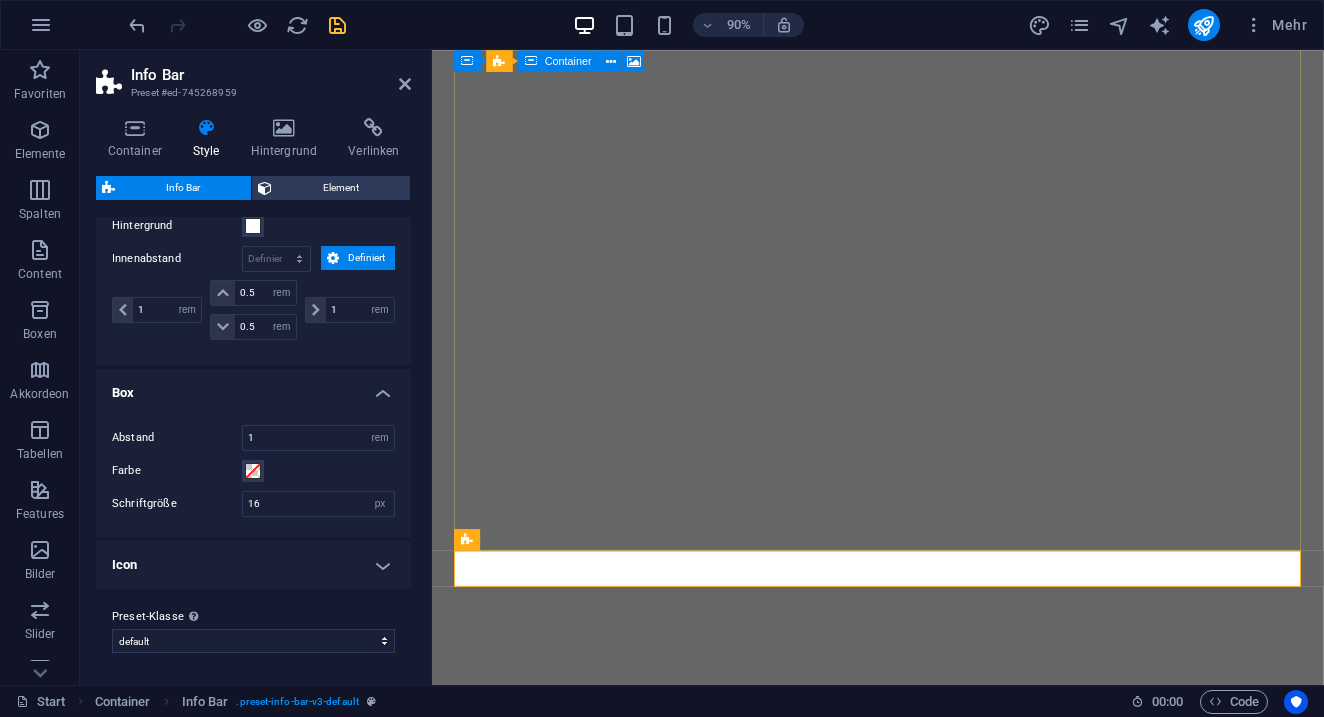 scroll, scrollTop: 58, scrollLeft: 0, axis: vertical 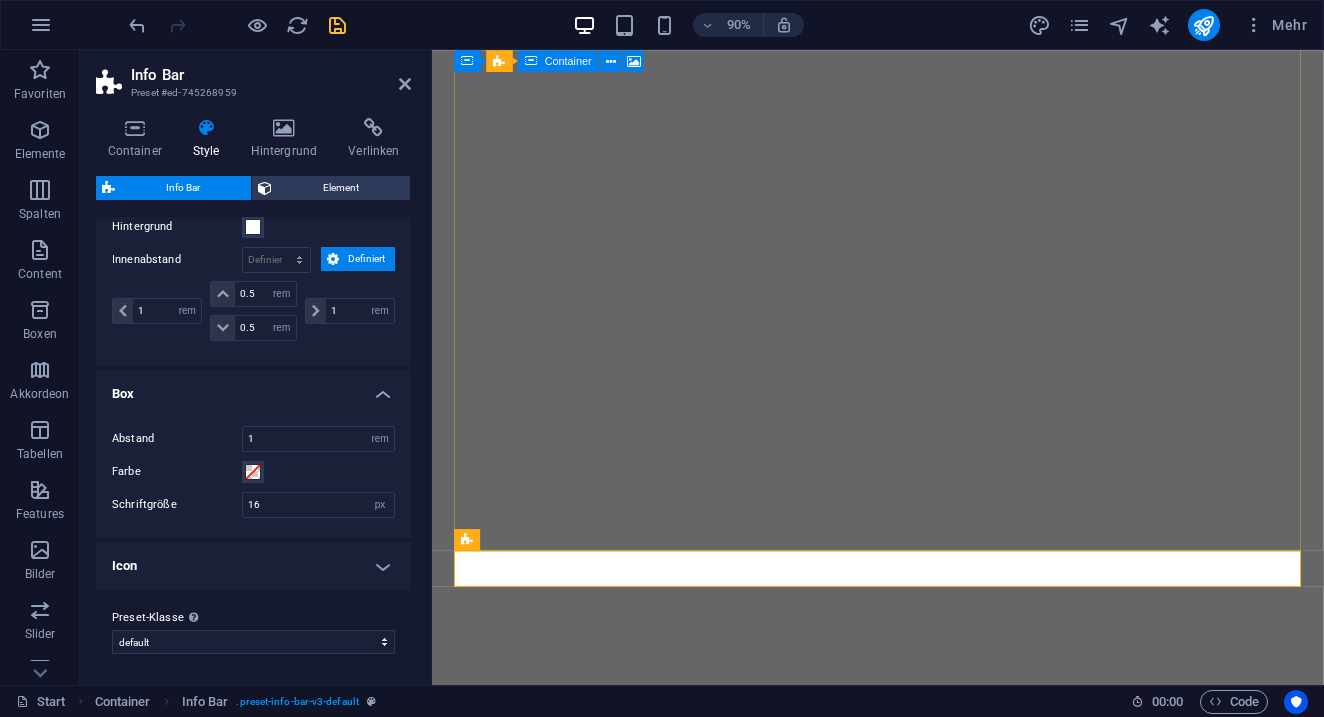 click on "Icon" at bounding box center [253, 566] 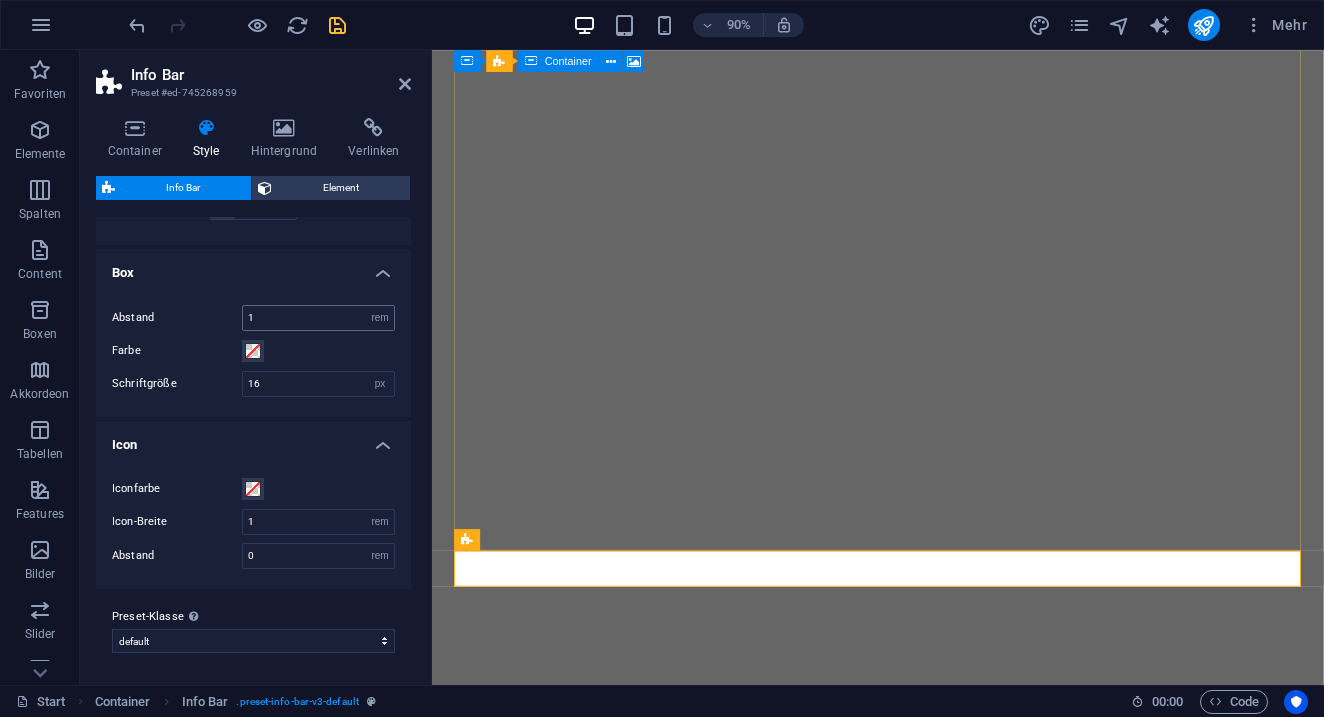 scroll, scrollTop: 178, scrollLeft: 0, axis: vertical 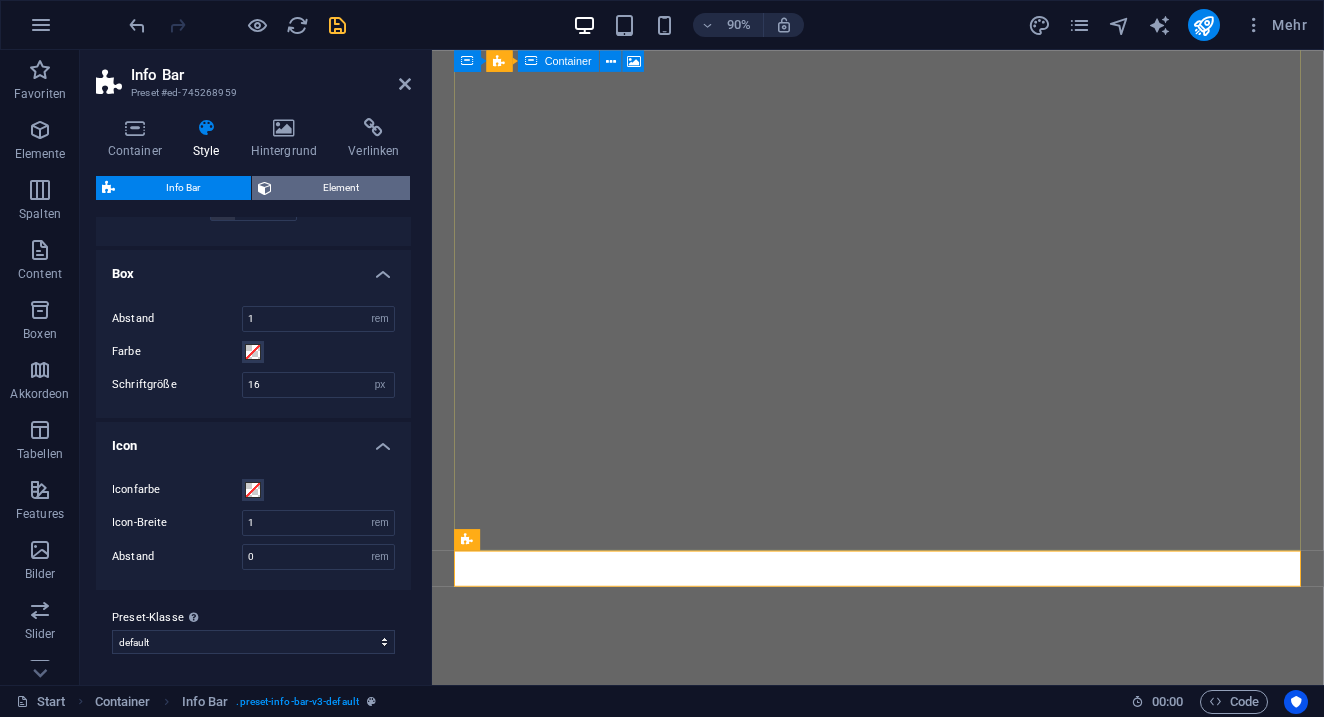 click on "Element" at bounding box center (341, 188) 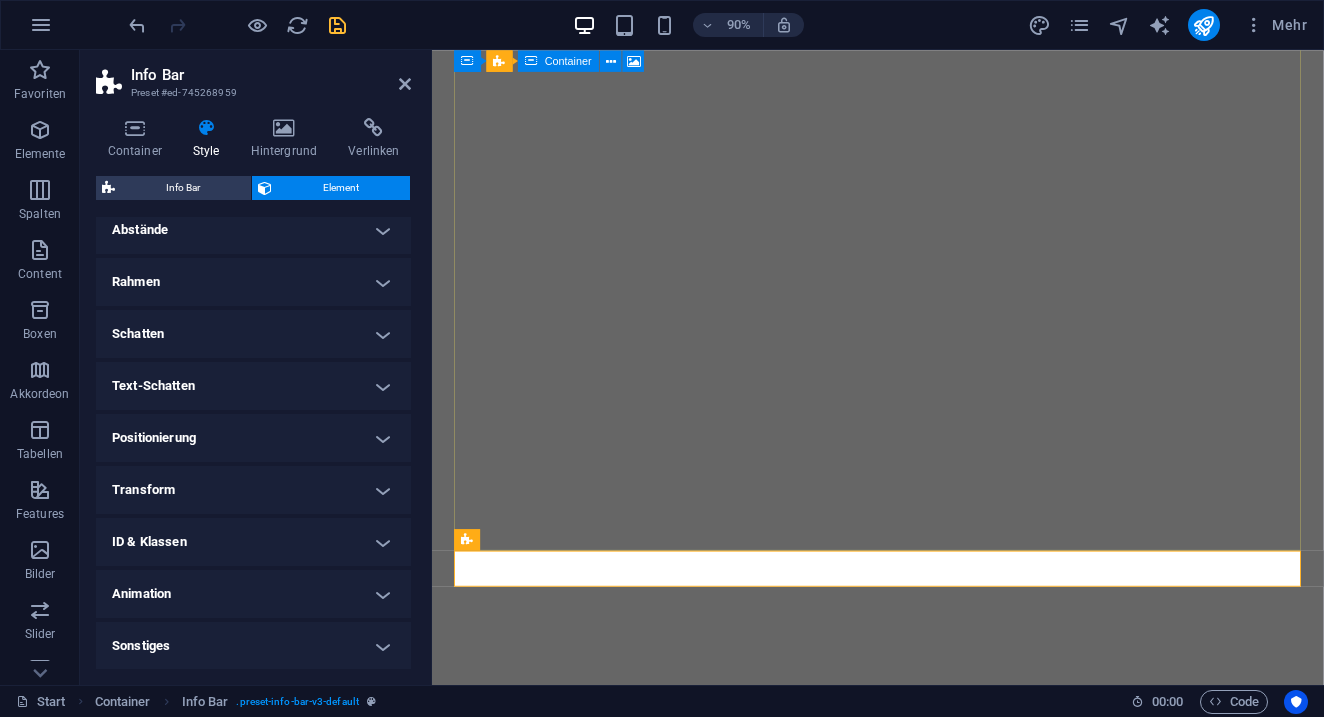 scroll, scrollTop: 408, scrollLeft: 0, axis: vertical 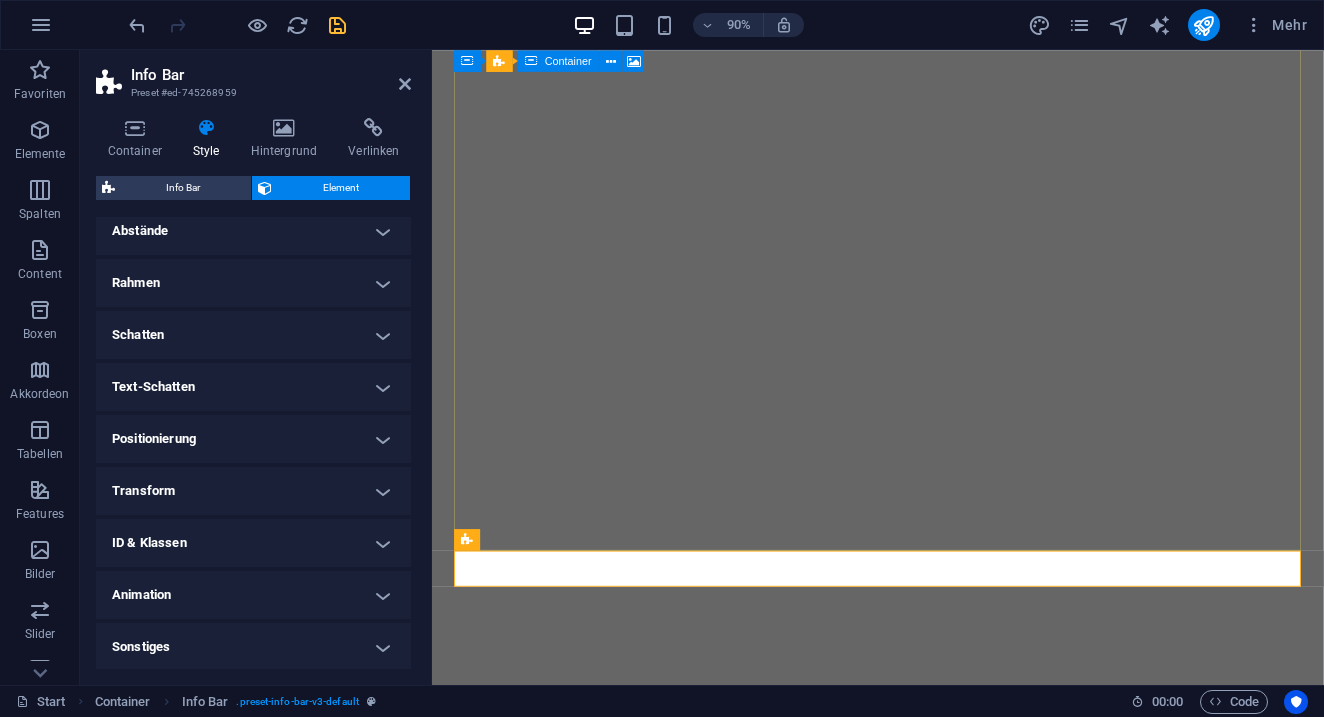 click on "90% Mehr" at bounding box center [720, 25] 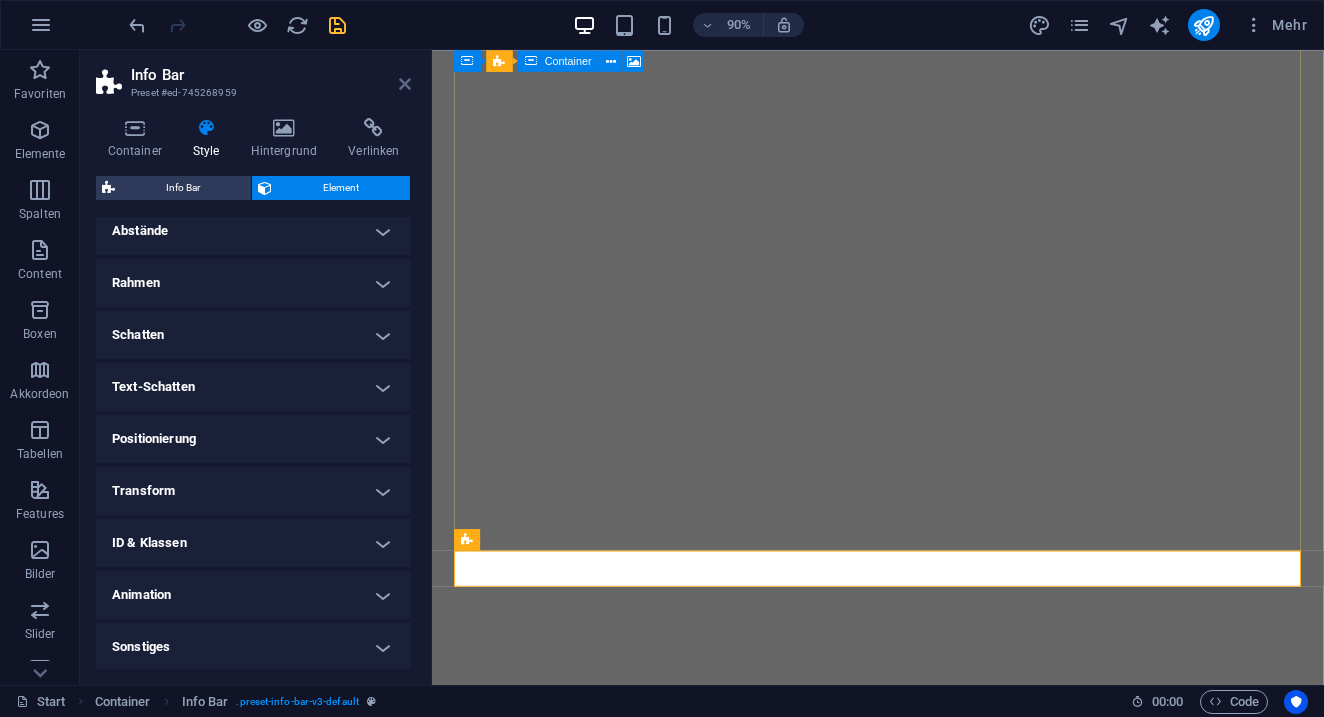 click at bounding box center [405, 84] 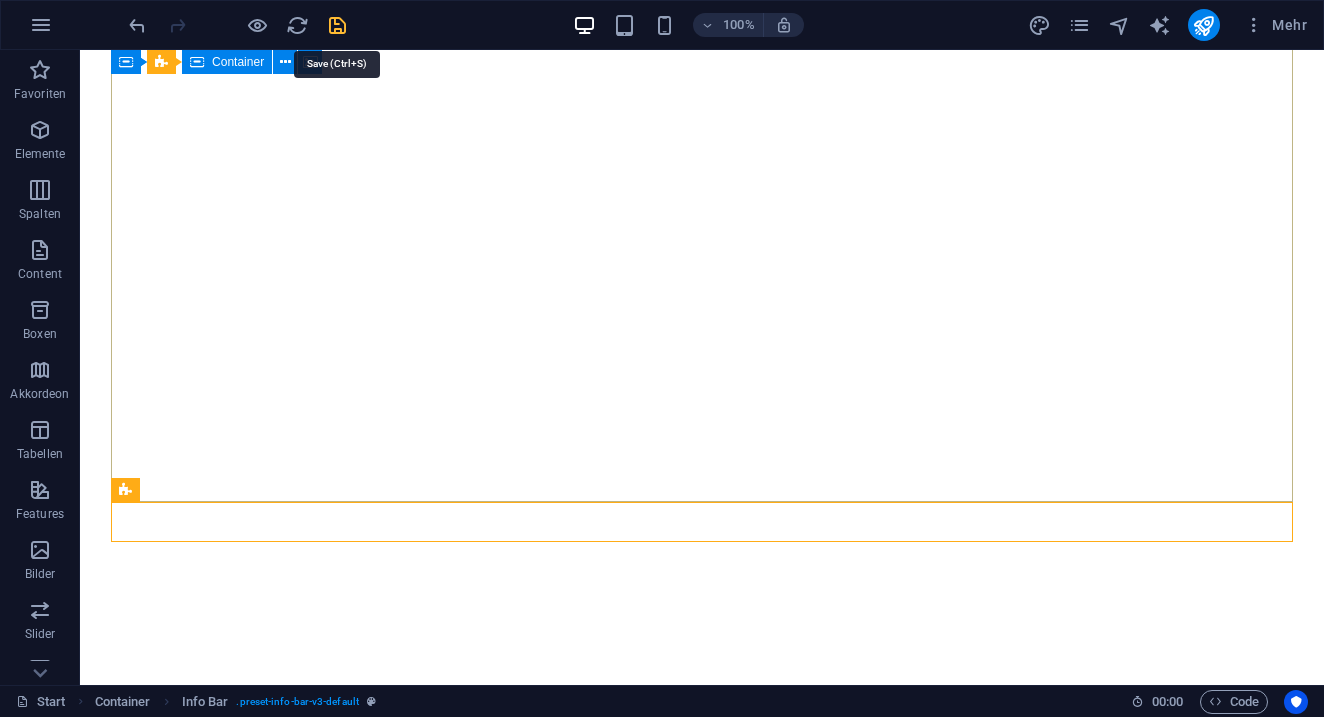 click at bounding box center [337, 25] 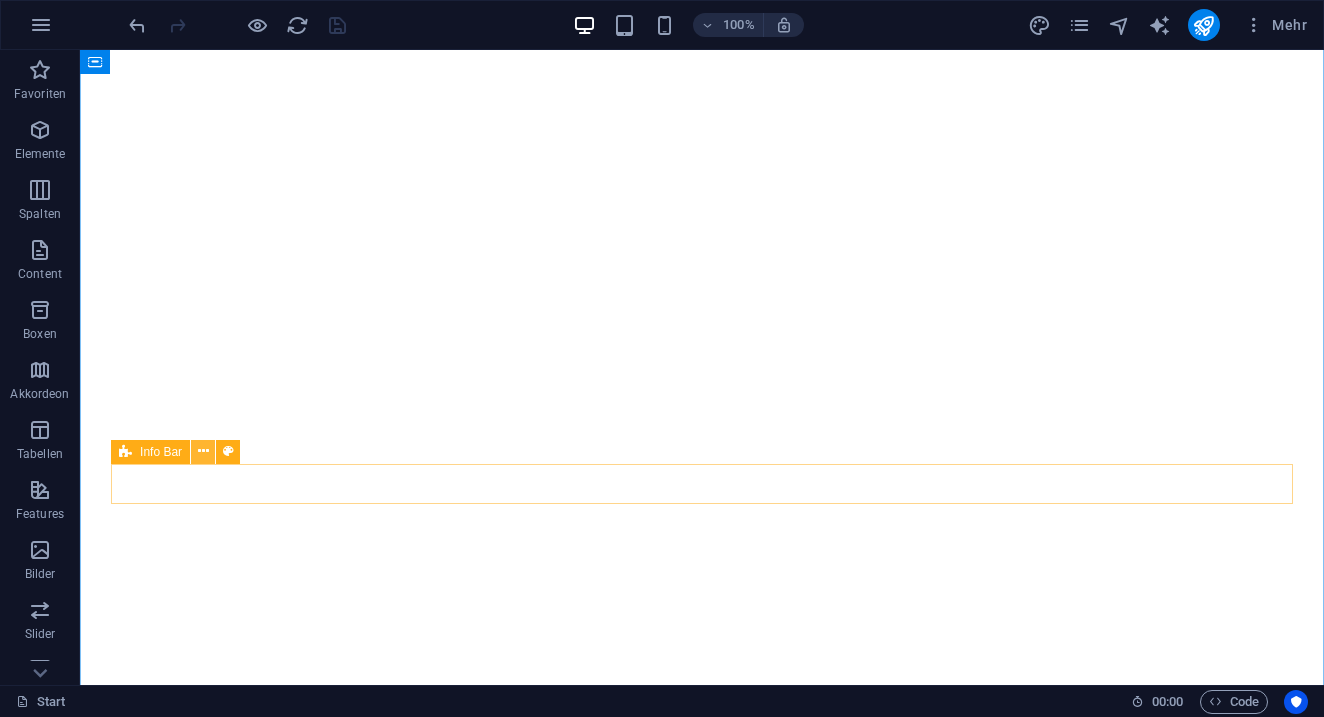 click at bounding box center (203, 451) 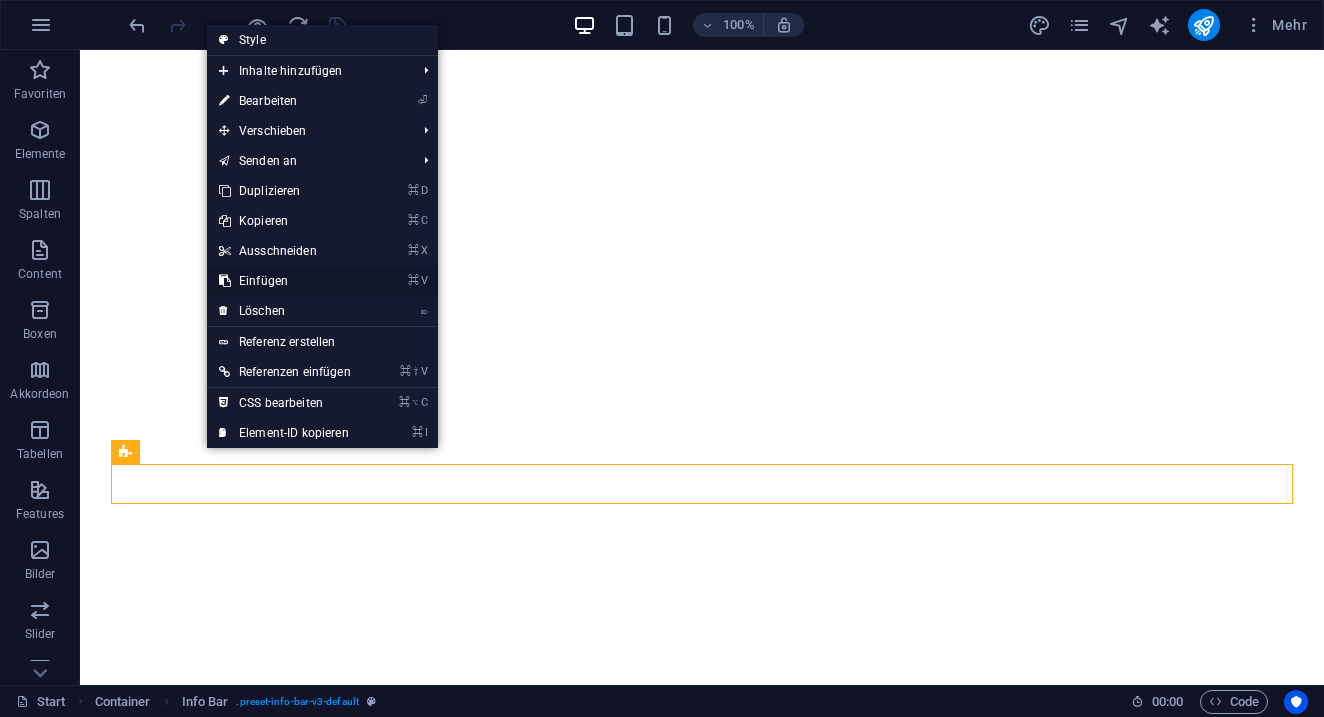 click on "⌘ V  Einfügen" at bounding box center [285, 281] 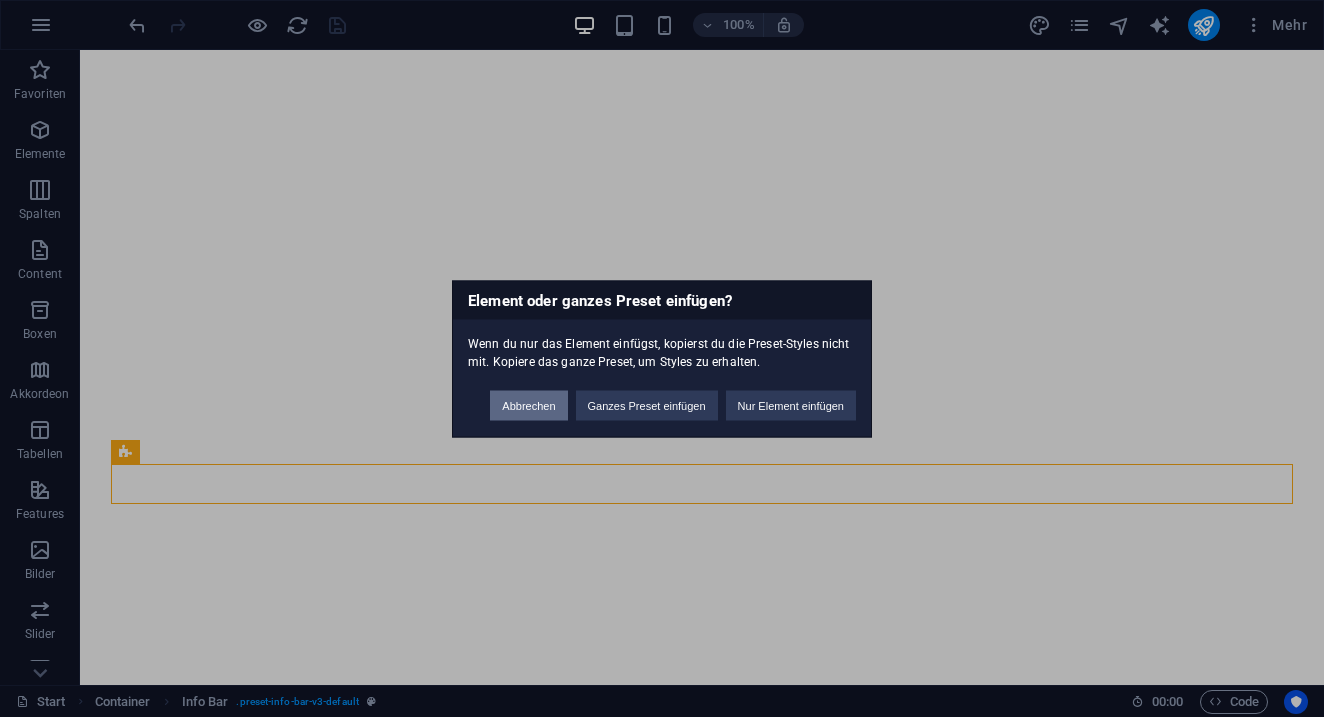 click on "Abbrechen" at bounding box center (528, 405) 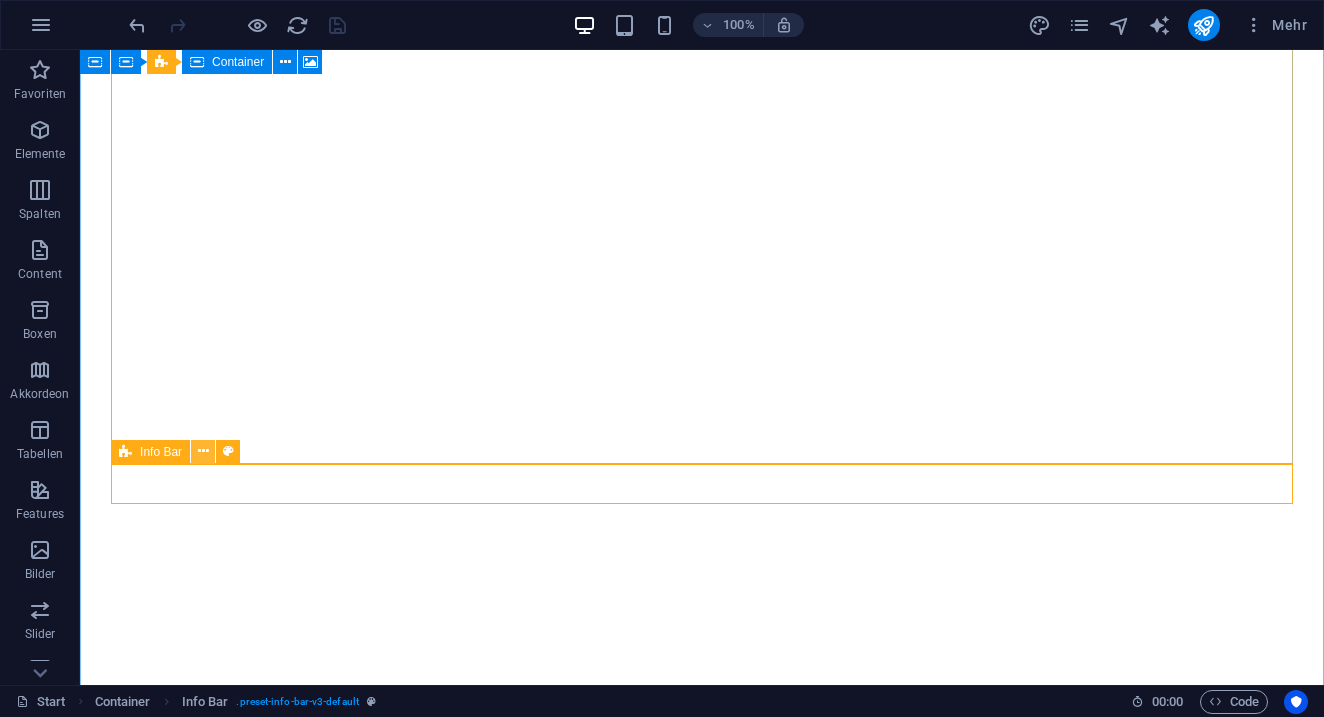 click at bounding box center [203, 451] 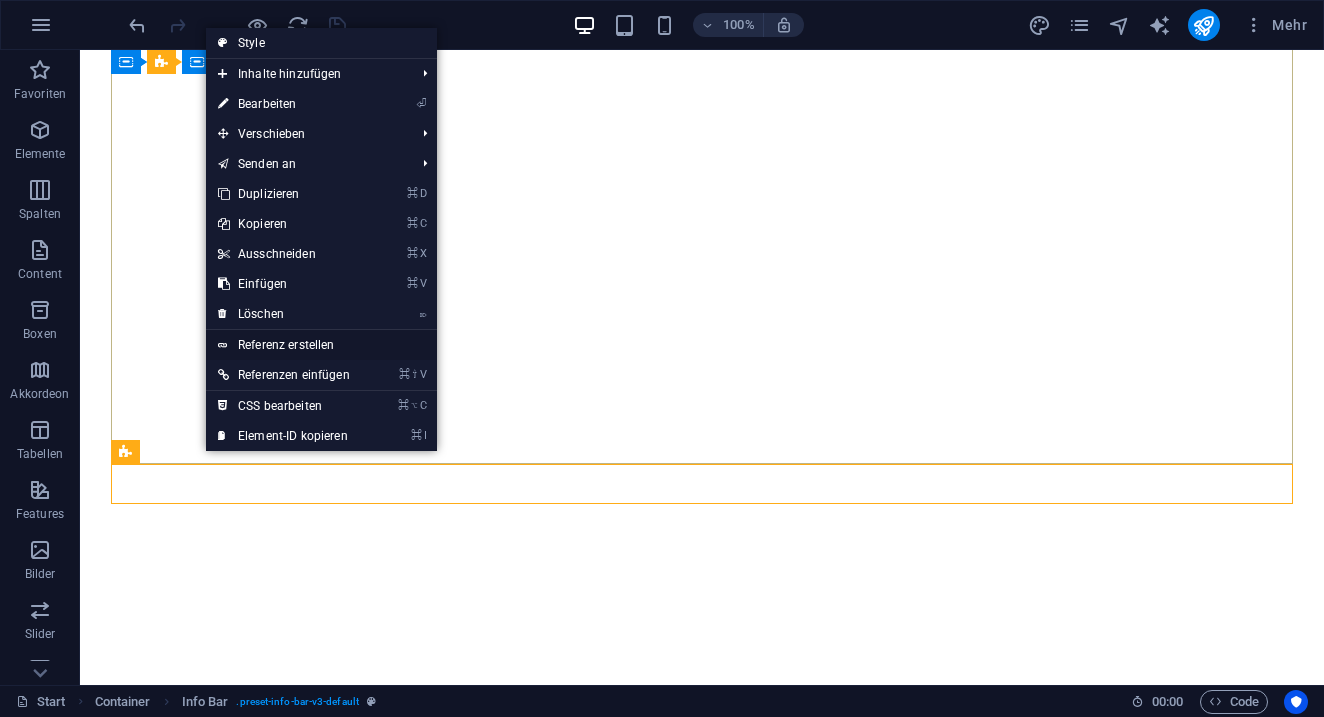 click on "Referenz erstellen" at bounding box center (321, 345) 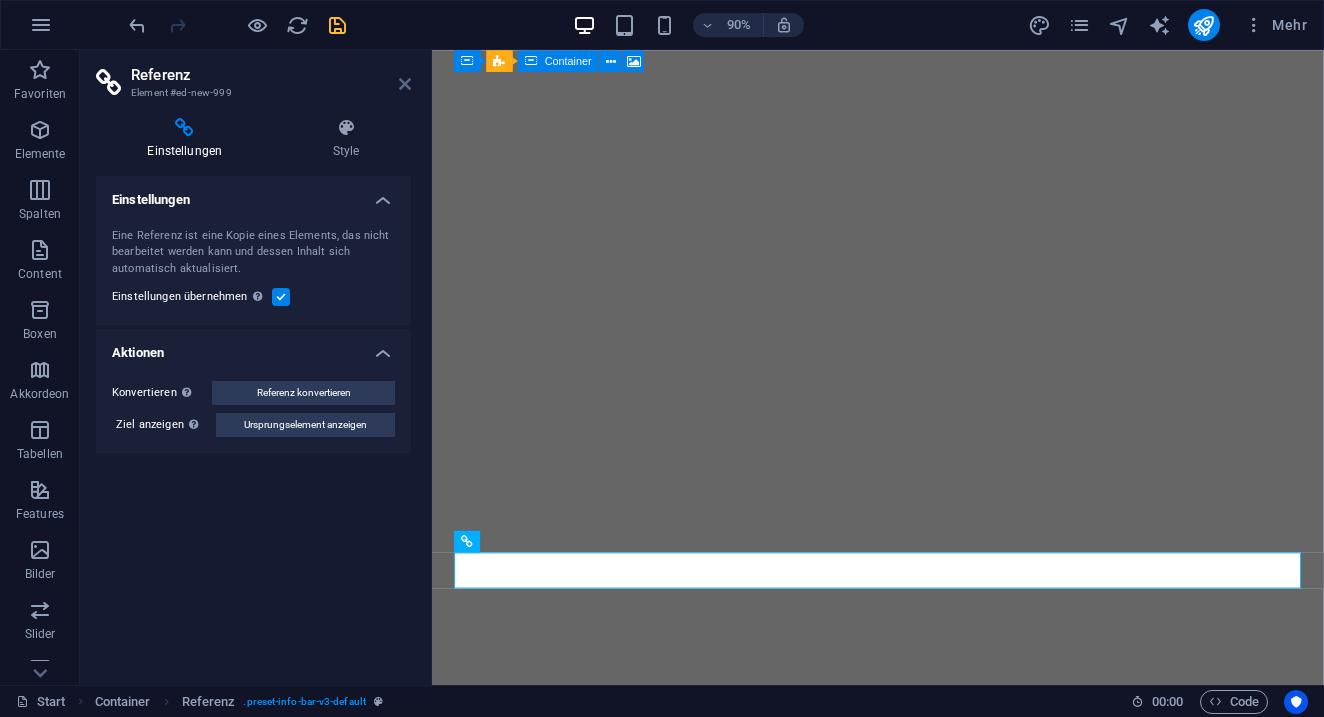click at bounding box center [405, 84] 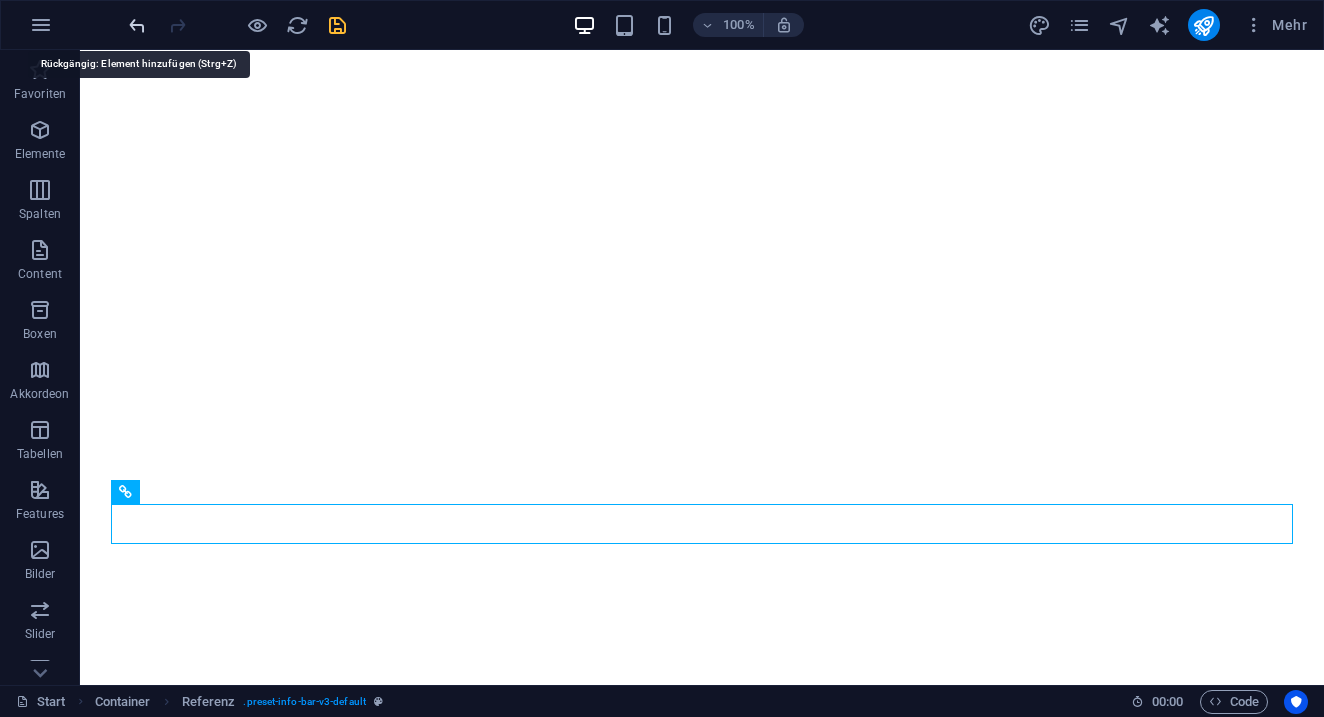 click at bounding box center [137, 25] 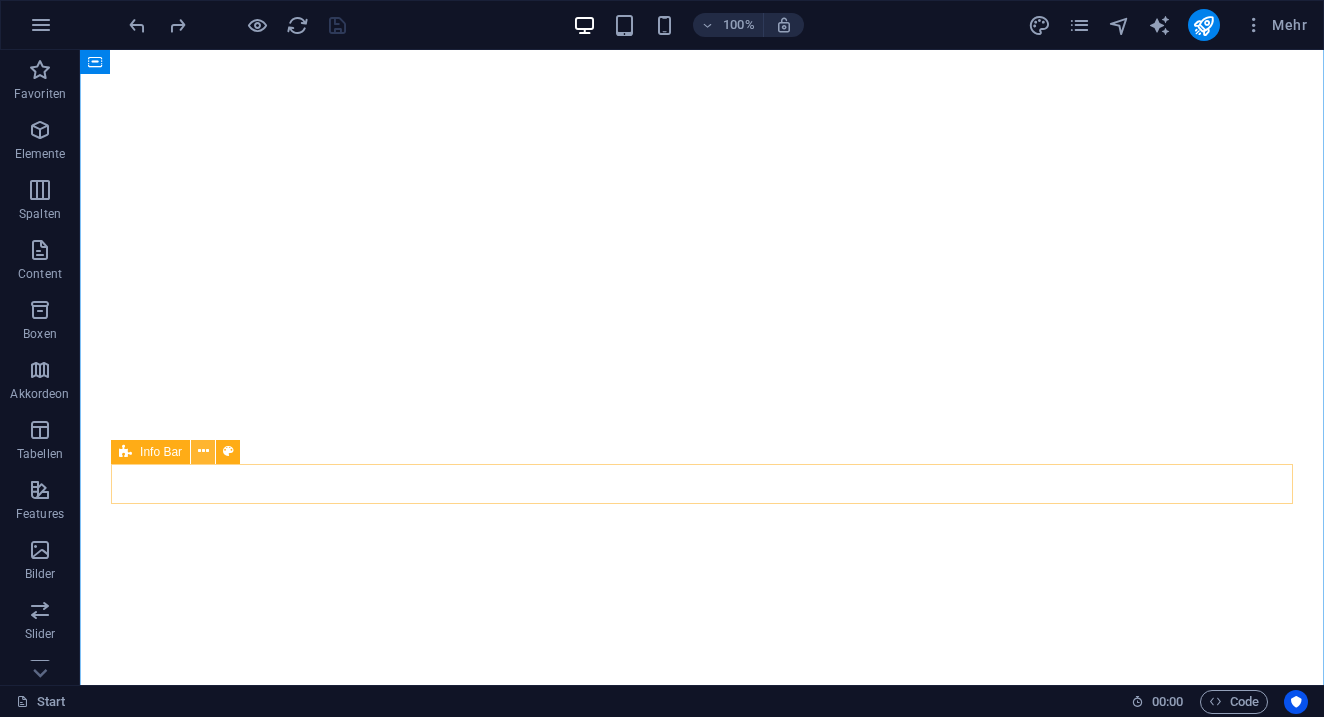 click at bounding box center (203, 451) 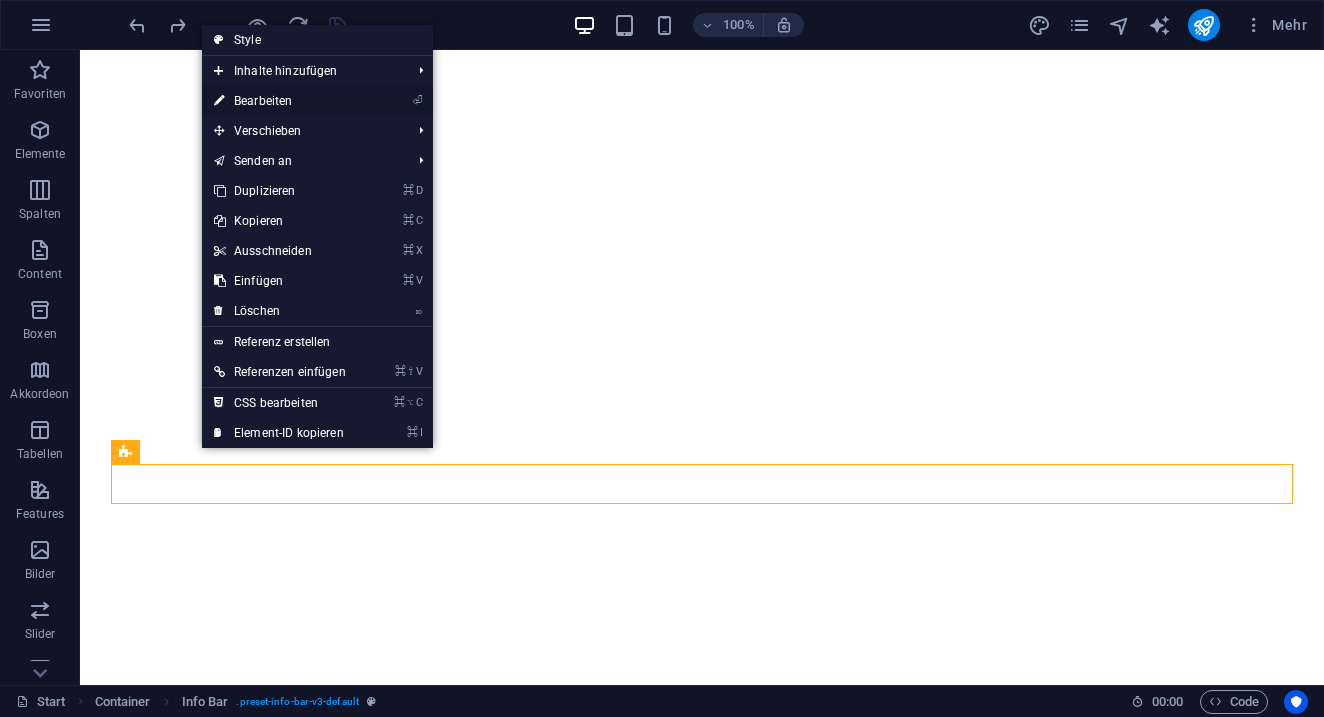 click on "⏎  Bearbeiten" at bounding box center [280, 101] 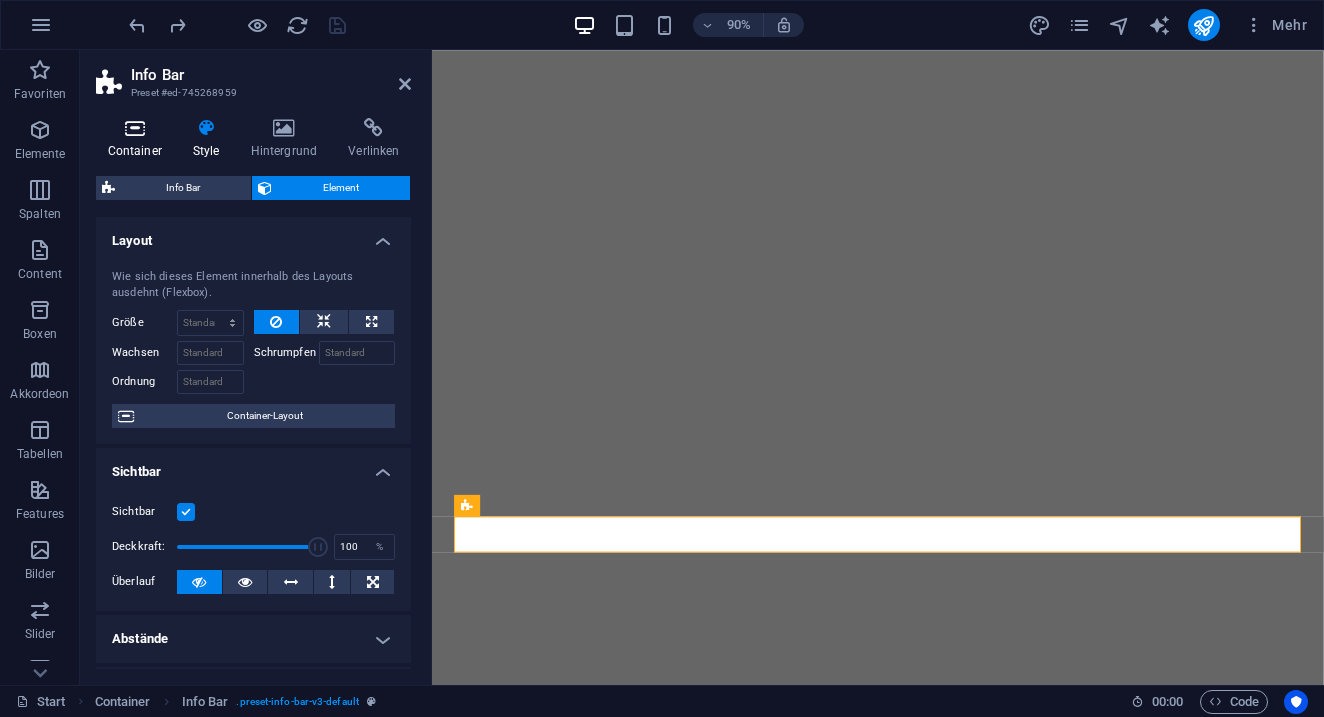 click at bounding box center (134, 128) 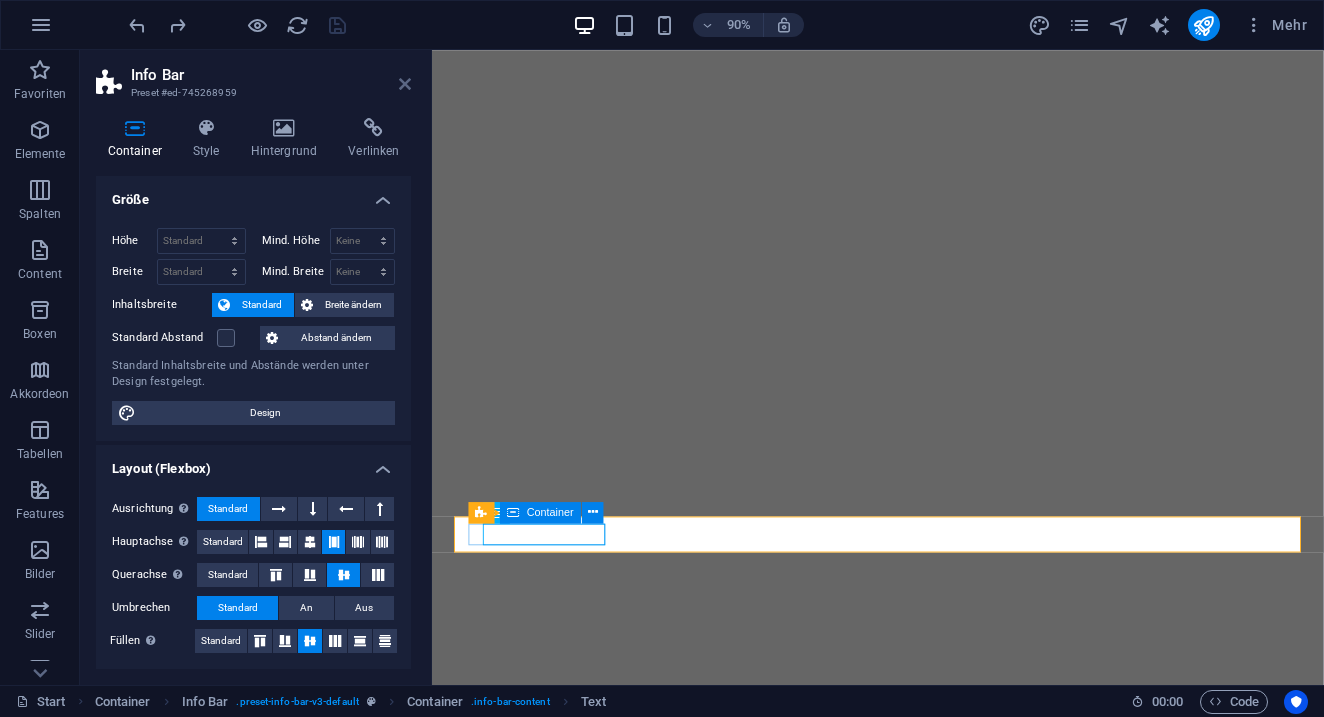 click at bounding box center [405, 84] 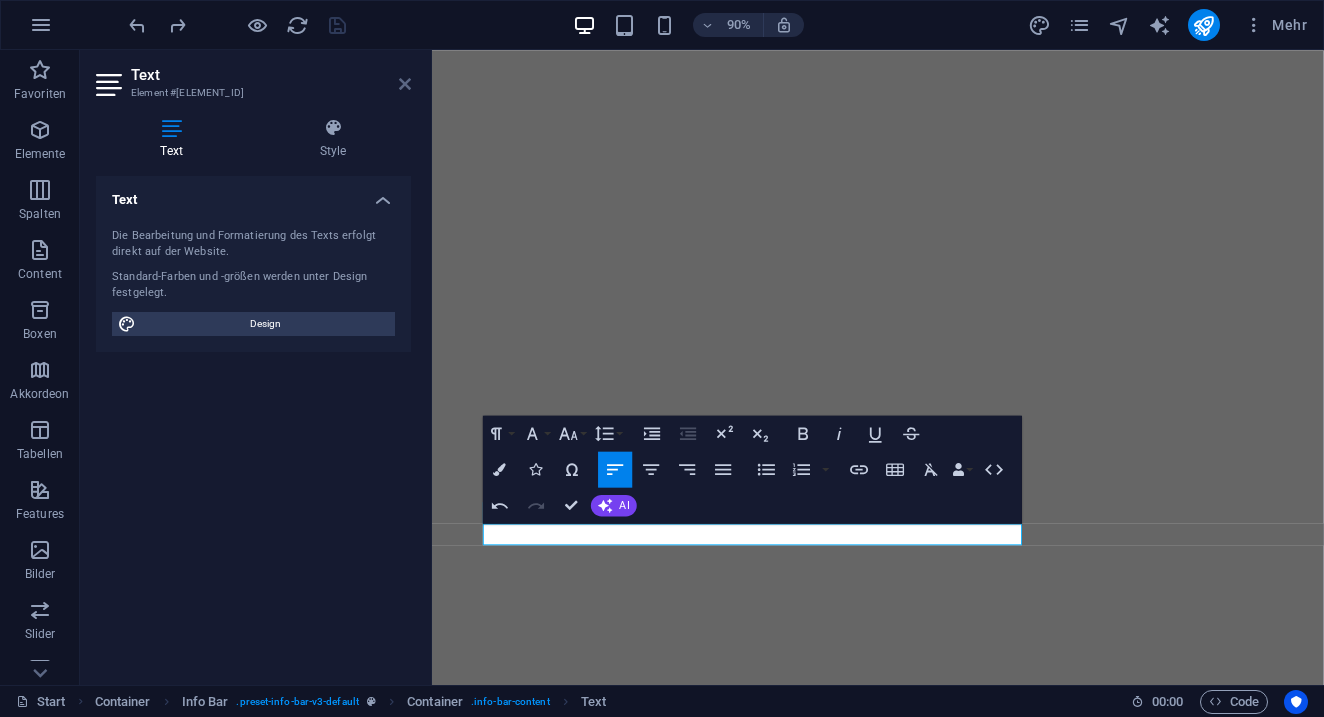click at bounding box center [405, 84] 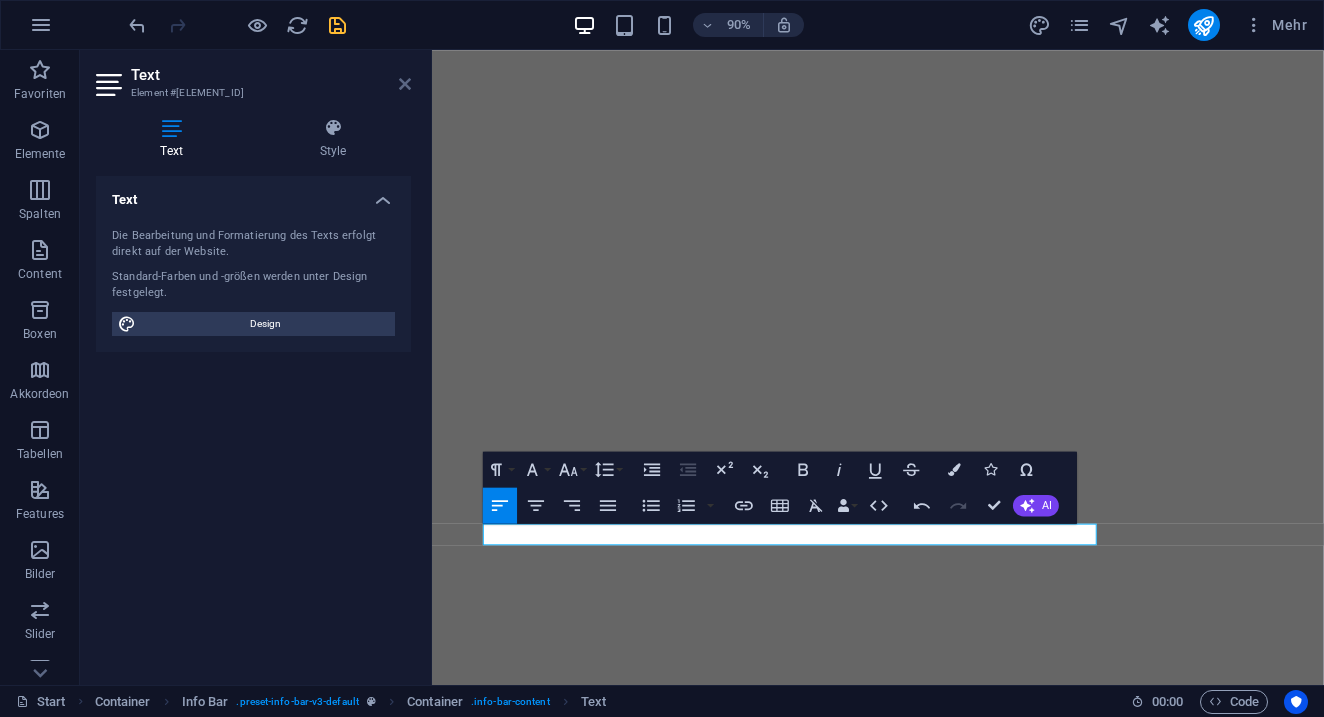 click at bounding box center (405, 84) 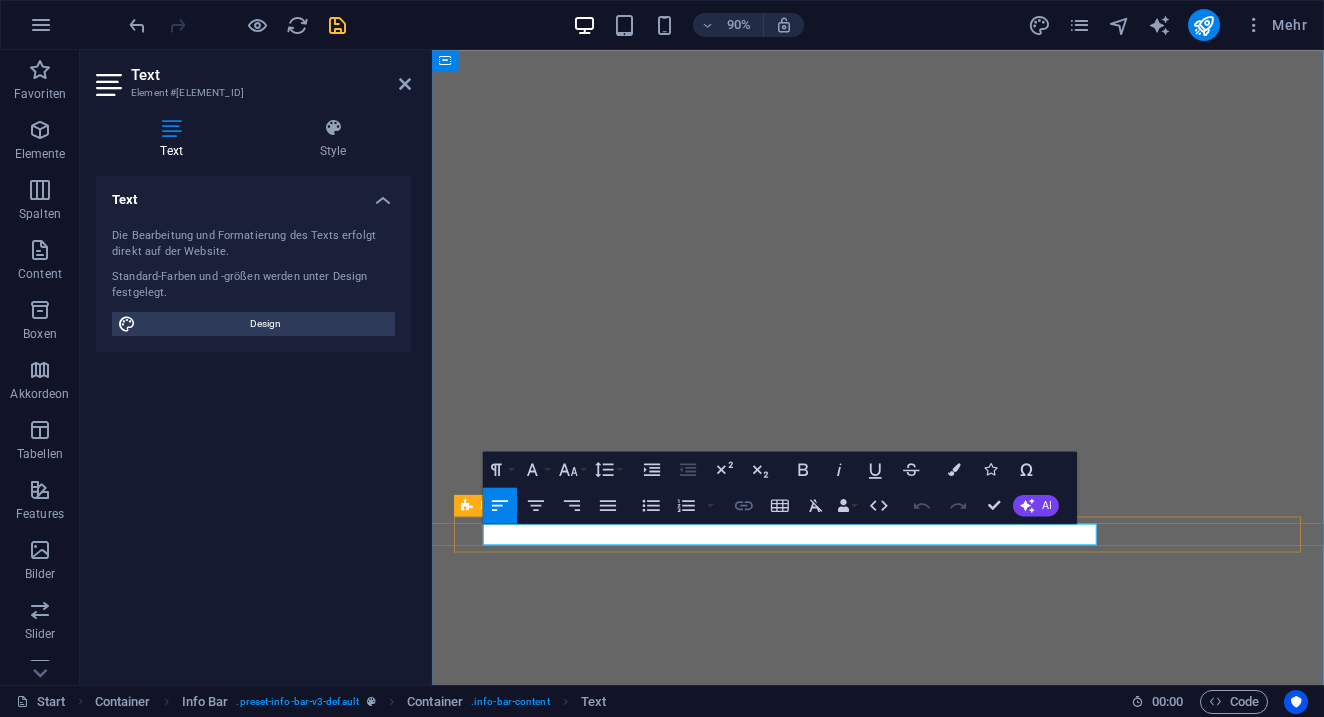 click 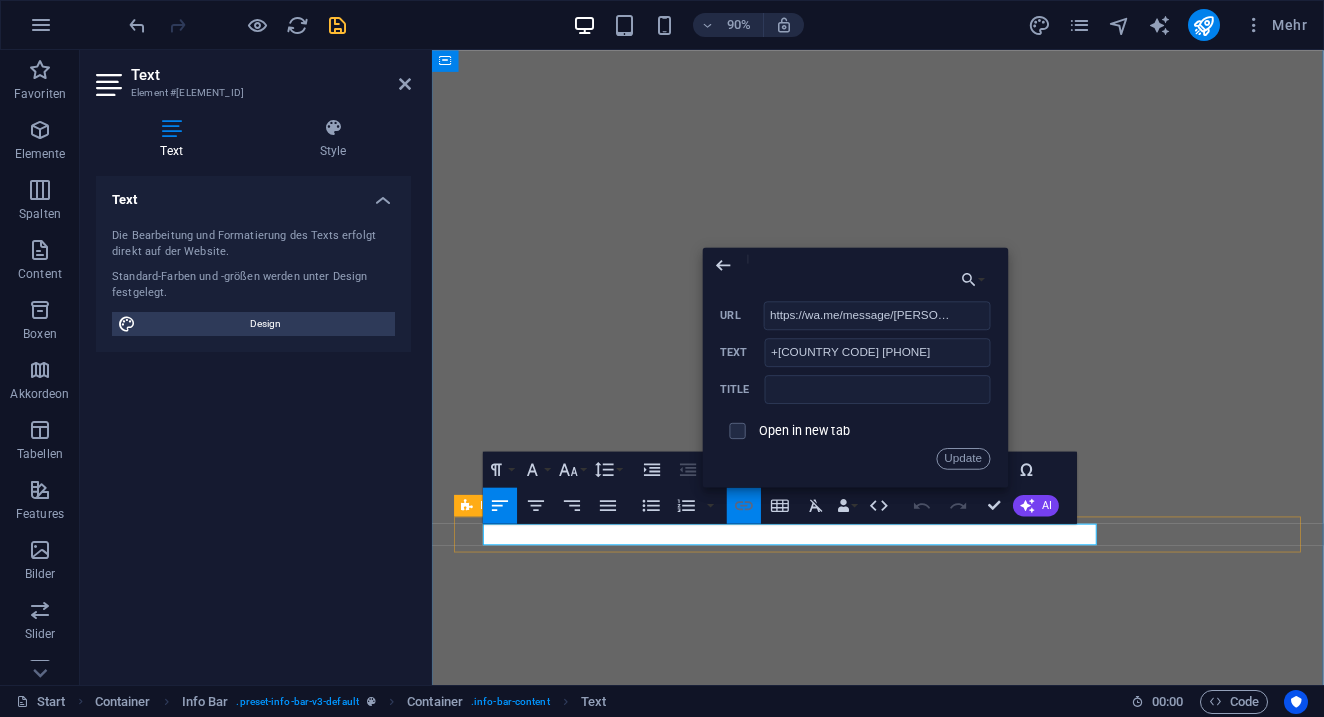 scroll, scrollTop: 0, scrollLeft: 67, axis: horizontal 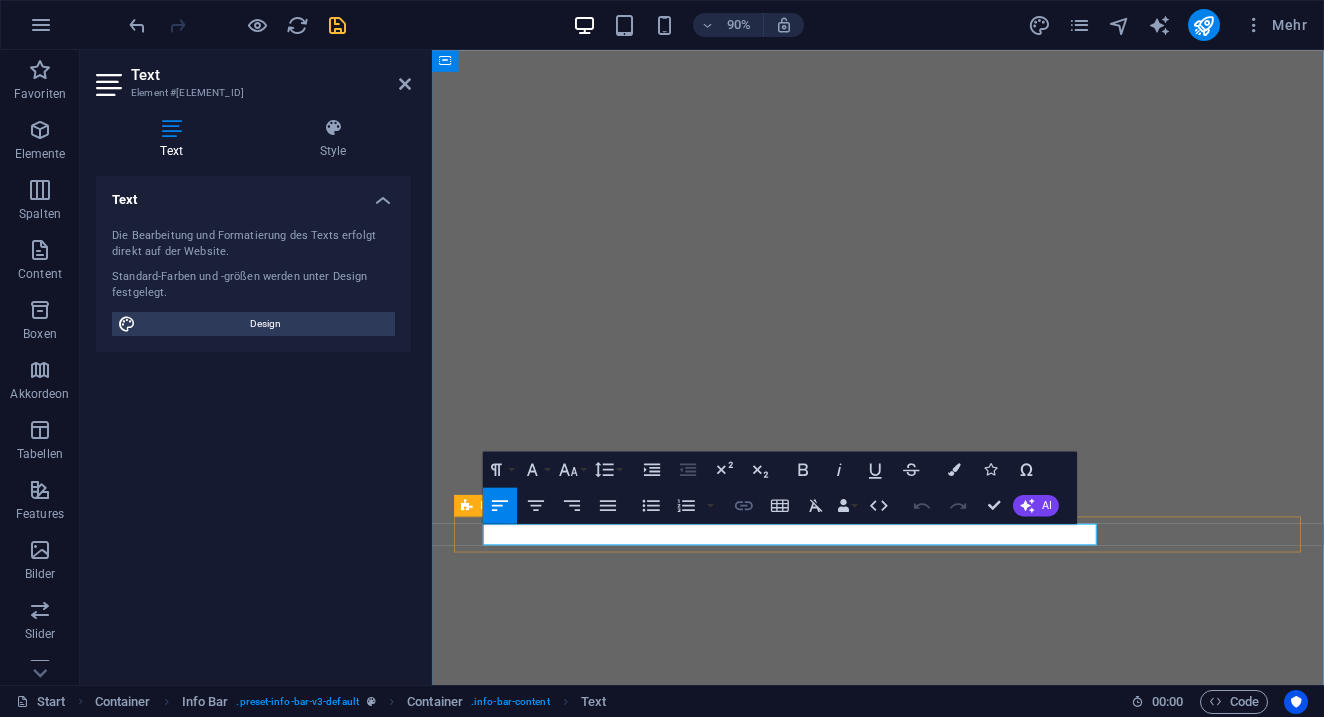 type 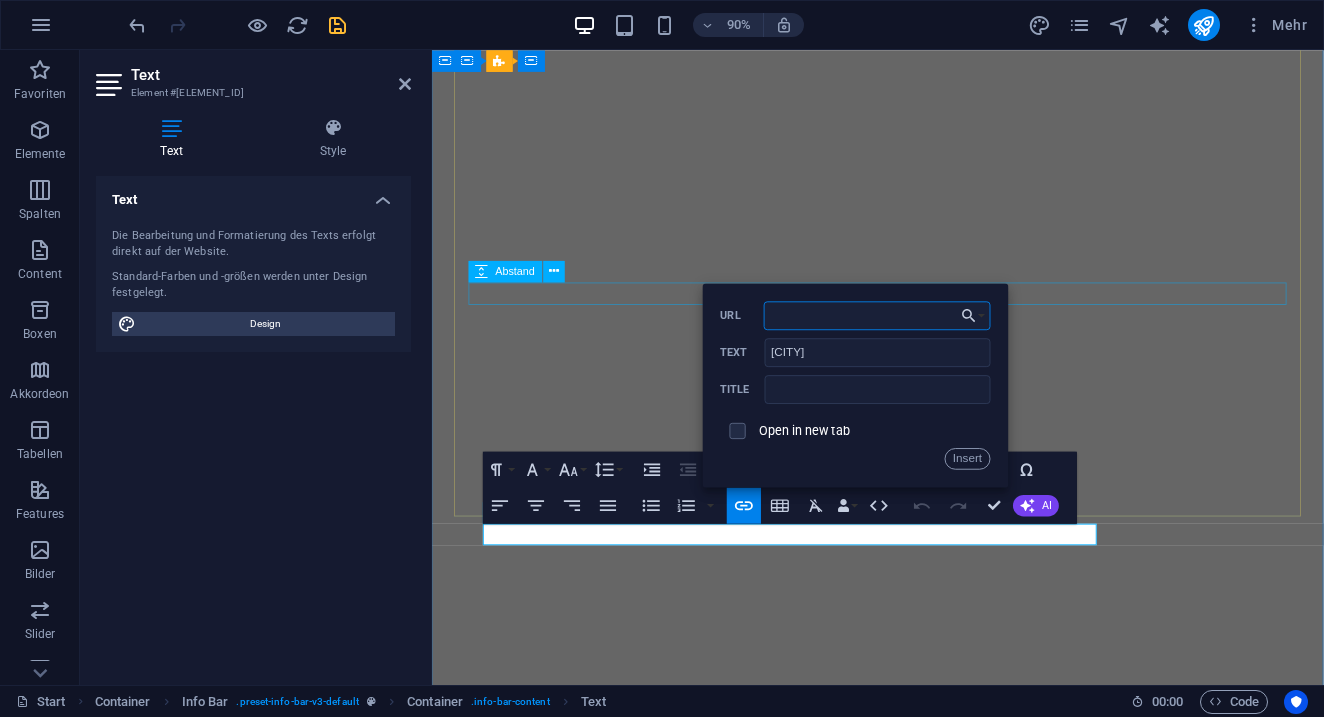 paste on "https://maps.app.goo.gl/vofThwTytpJzhBfY9" 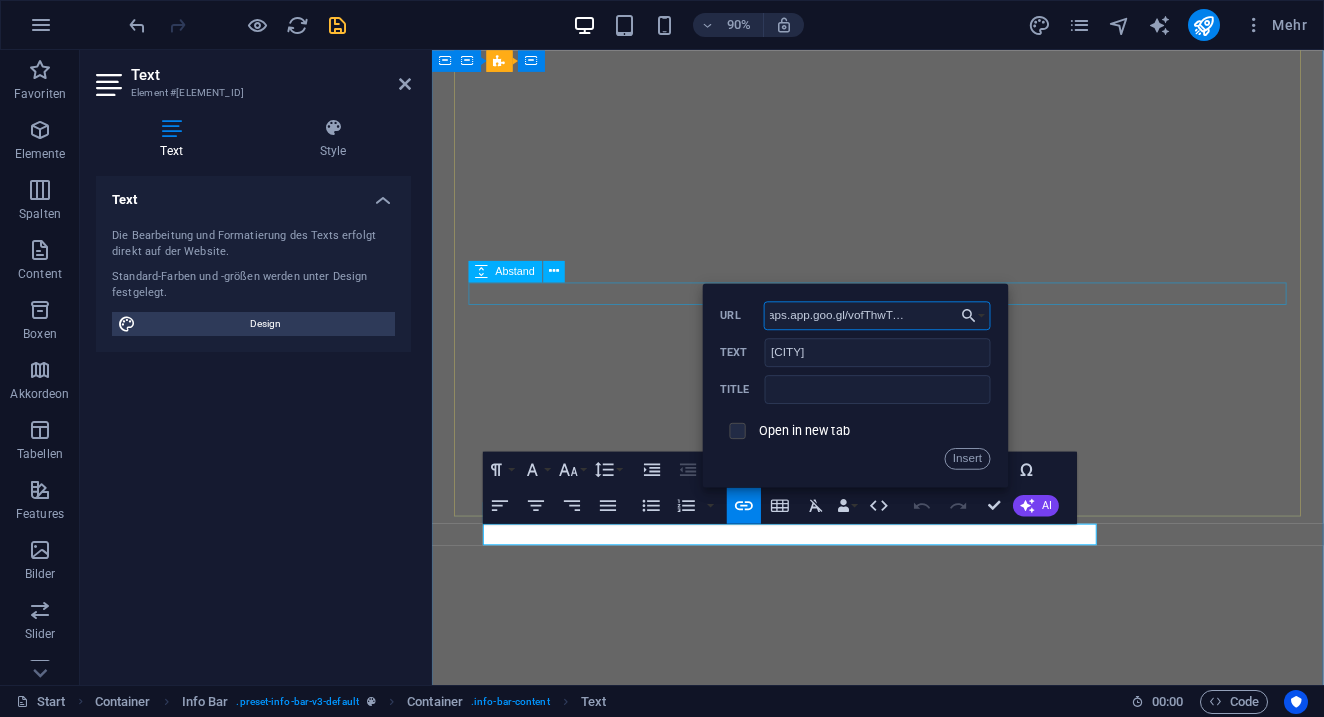 type on "https://maps.app.goo.gl/vofThwTytpJzhBfY9" 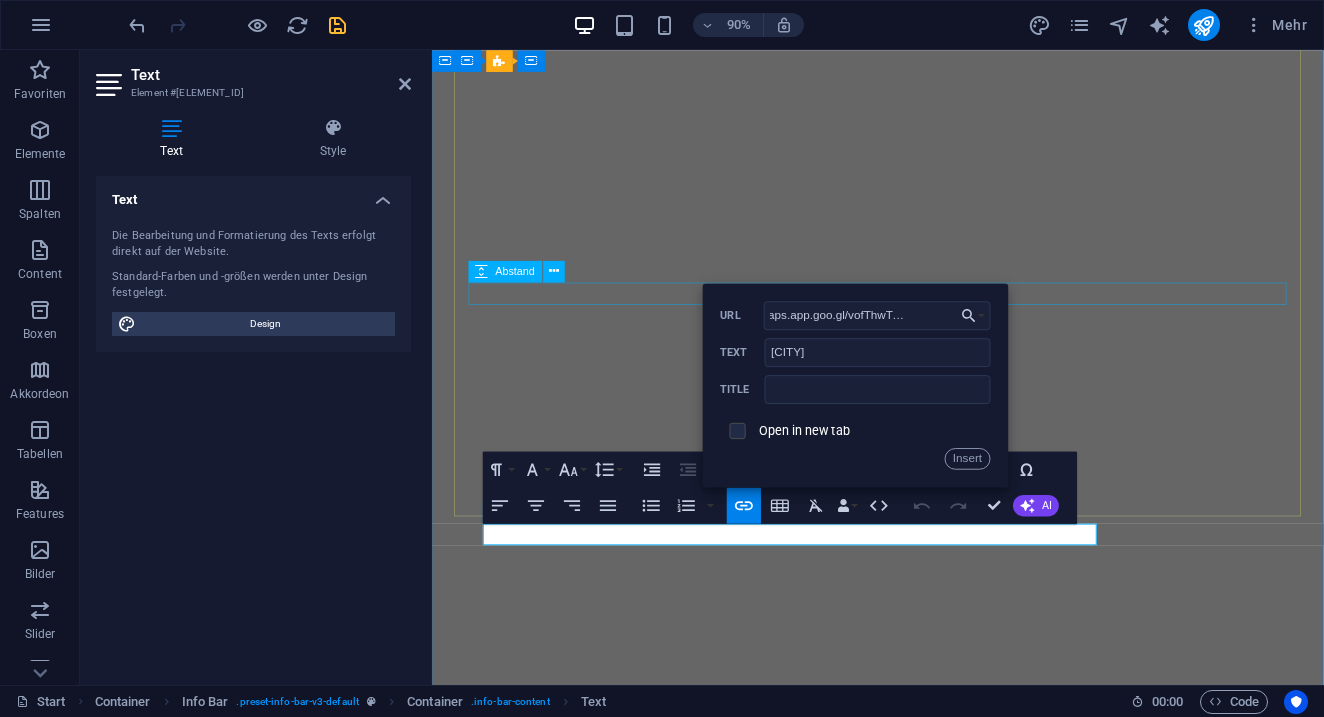 click at bounding box center (735, 427) 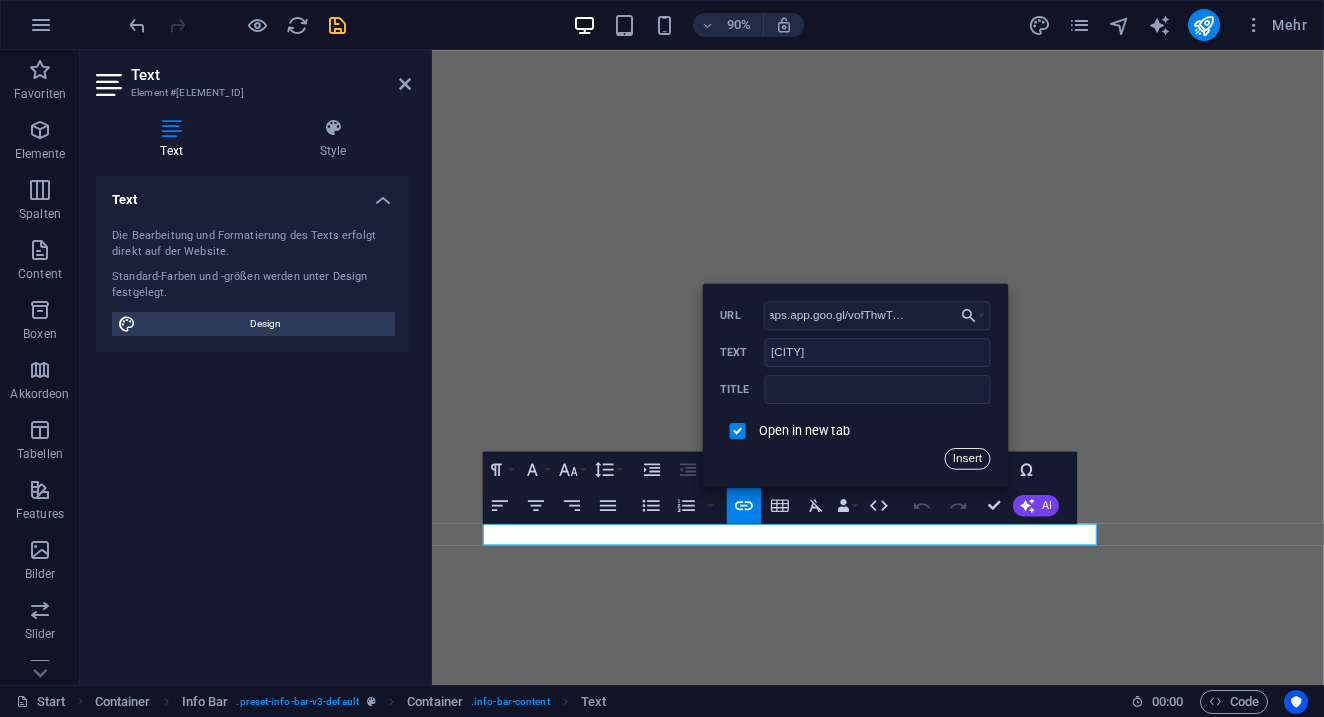 click on "Insert" at bounding box center (967, 458) 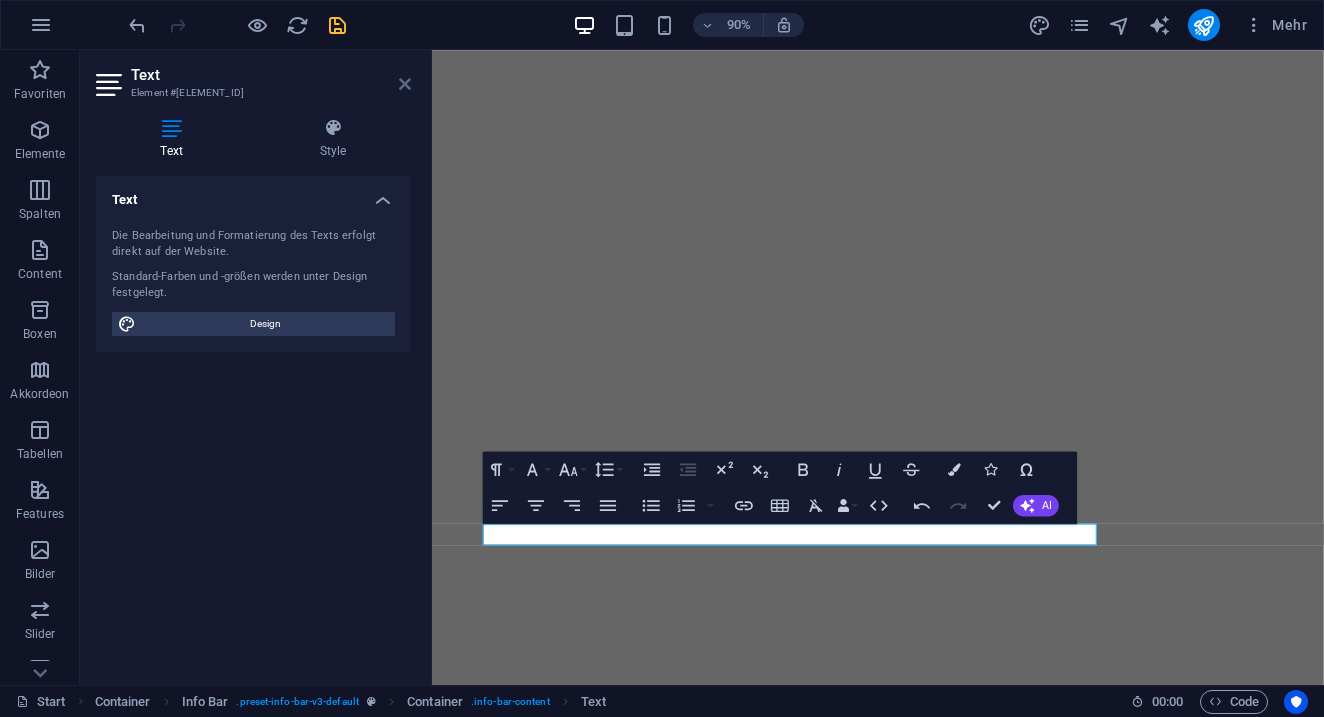 click at bounding box center (405, 84) 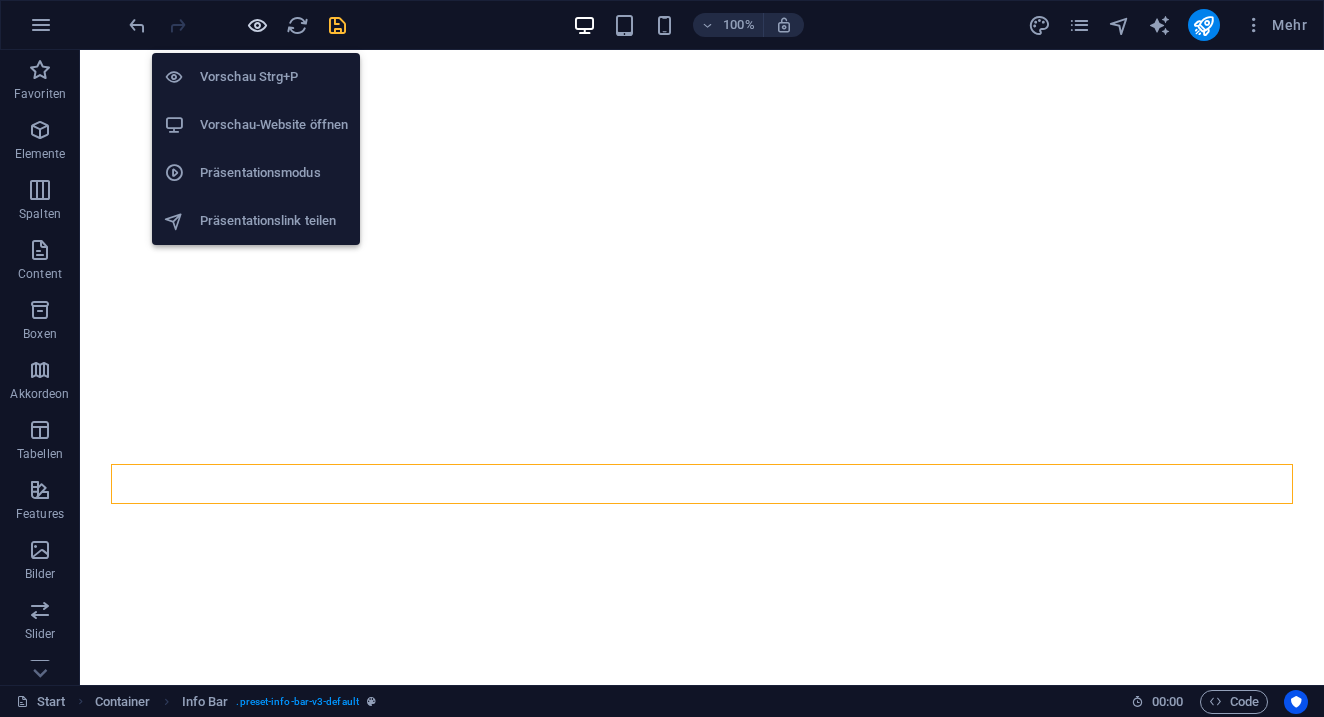 click at bounding box center [257, 25] 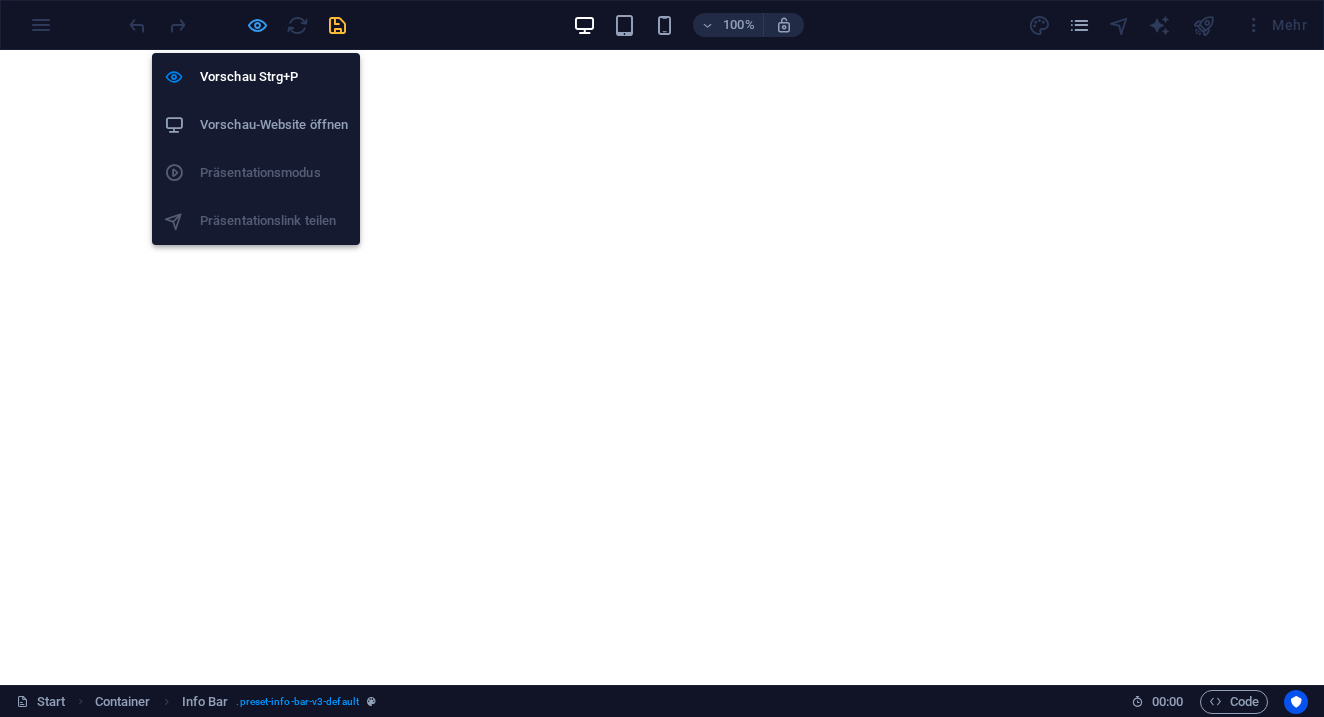 click at bounding box center (257, 25) 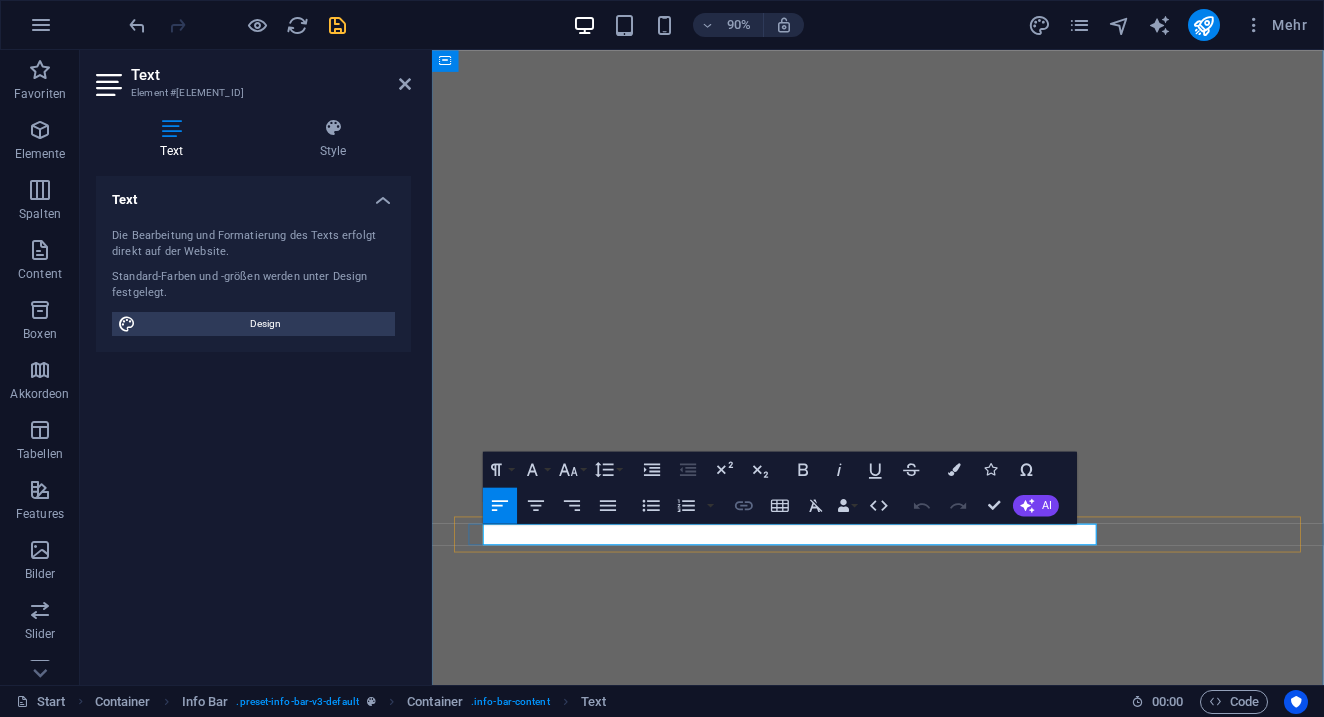 click 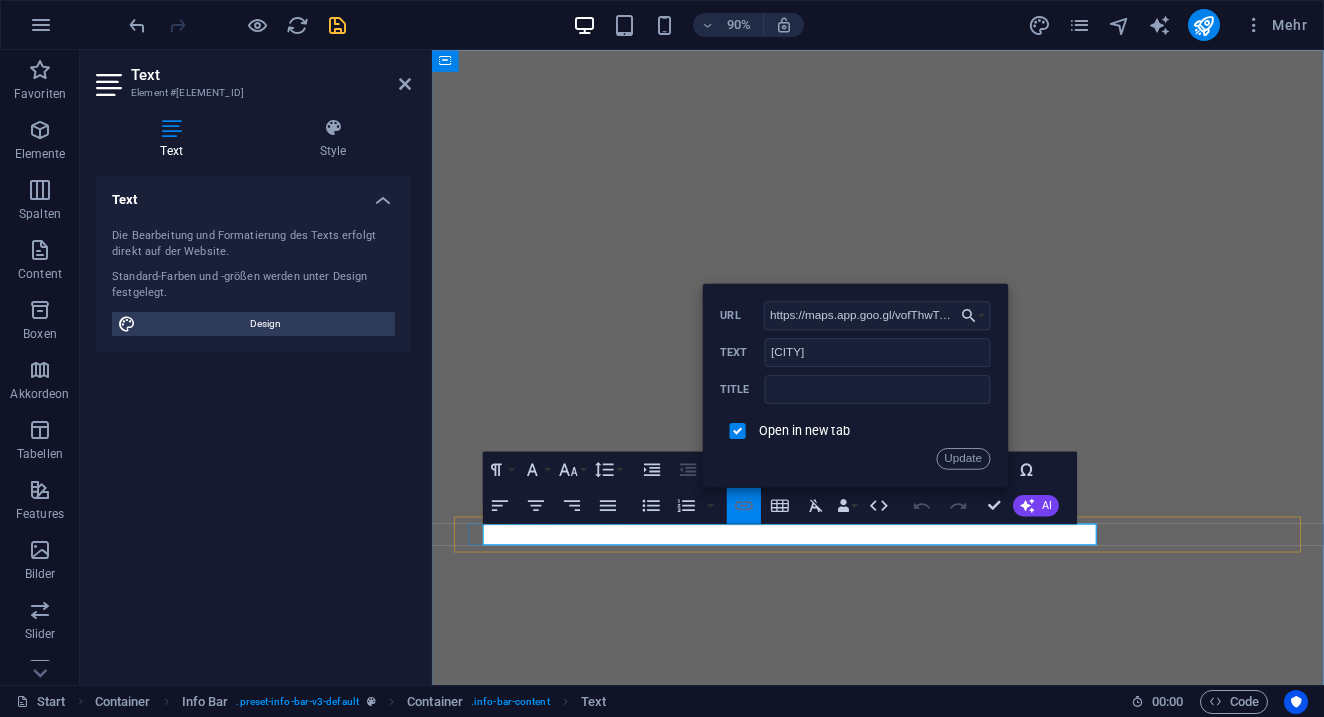 scroll, scrollTop: 0, scrollLeft: 69, axis: horizontal 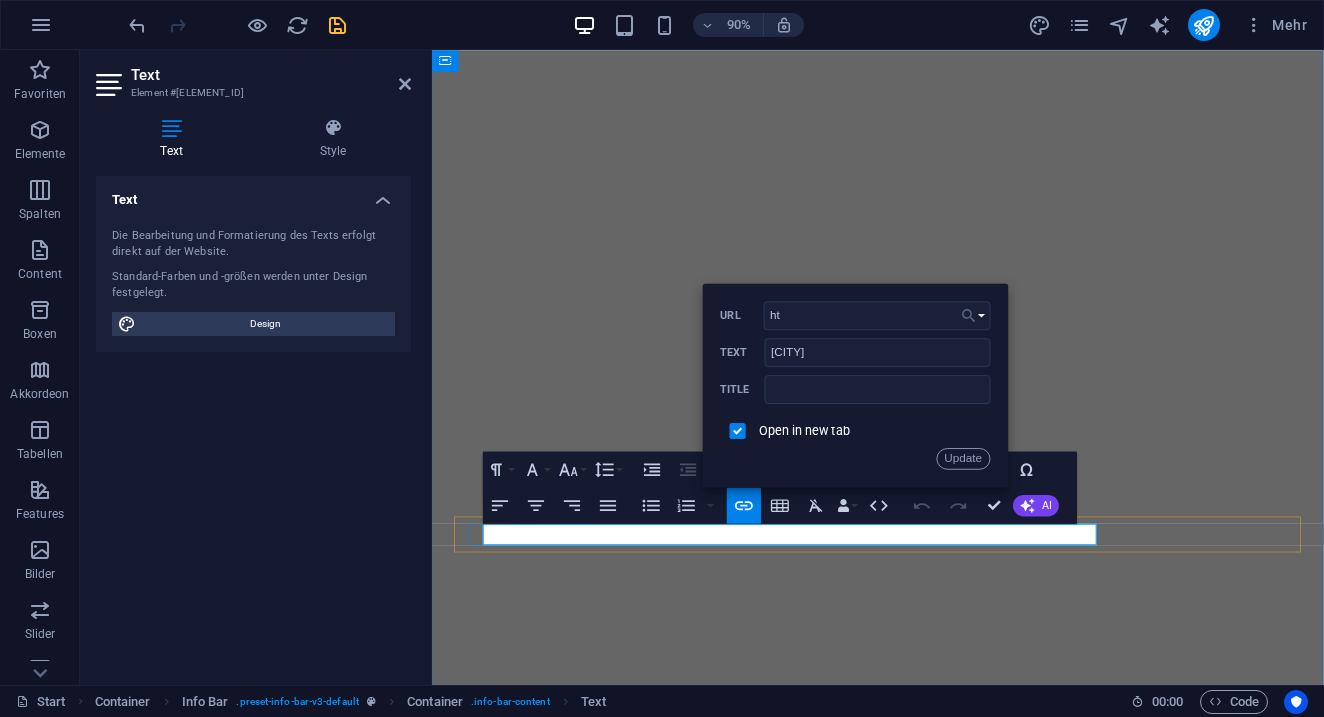 type on "h" 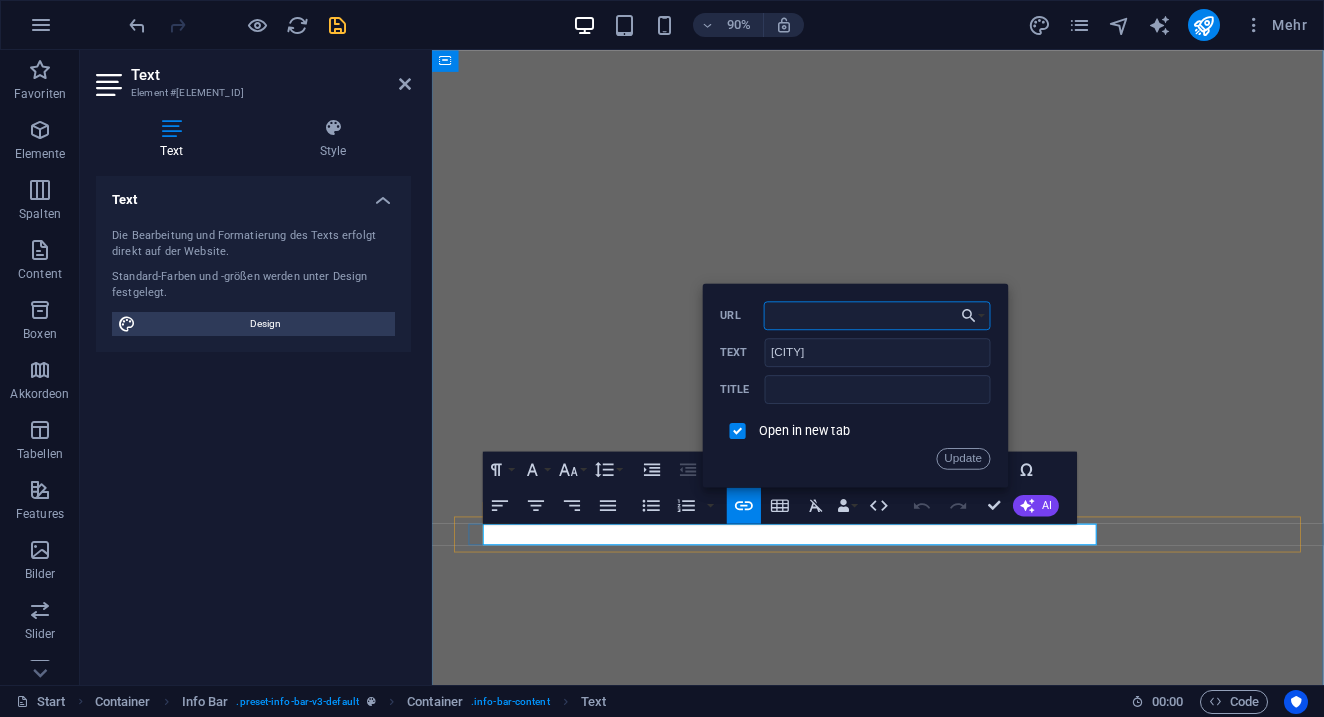 click on "URL" at bounding box center (877, 315) 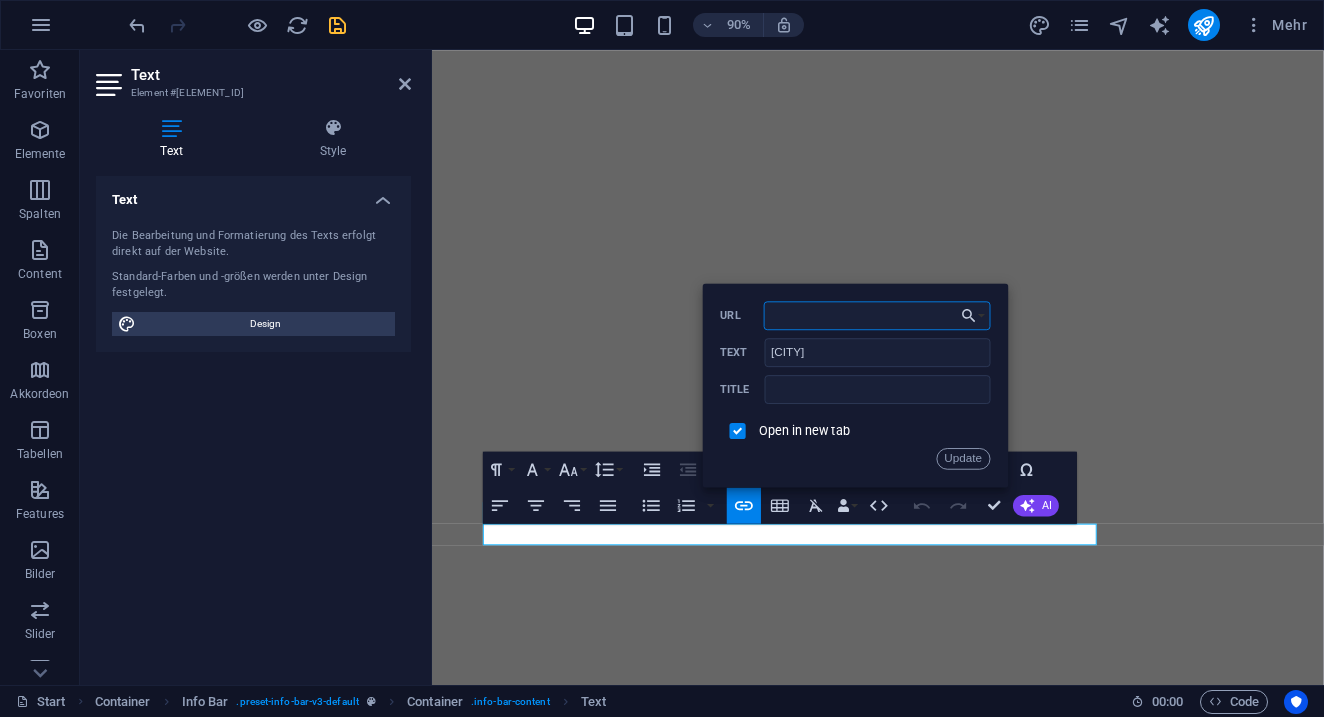 type 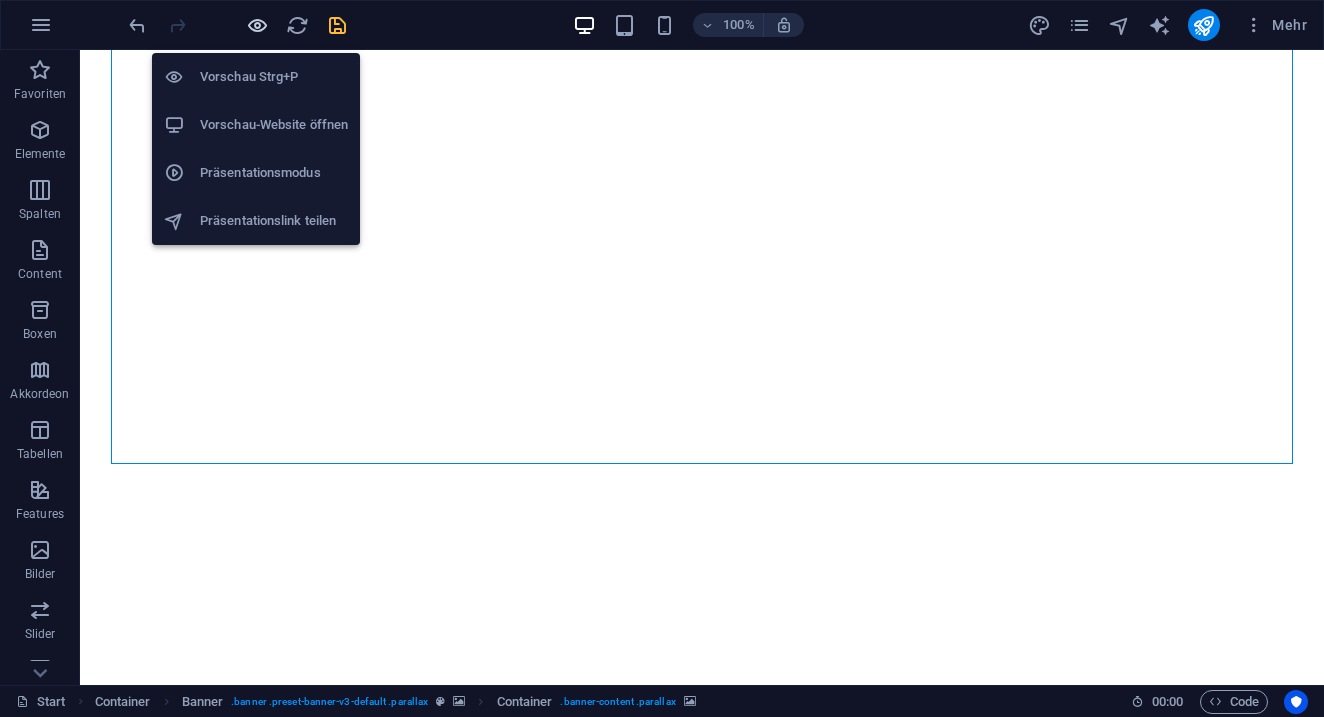 click at bounding box center [257, 25] 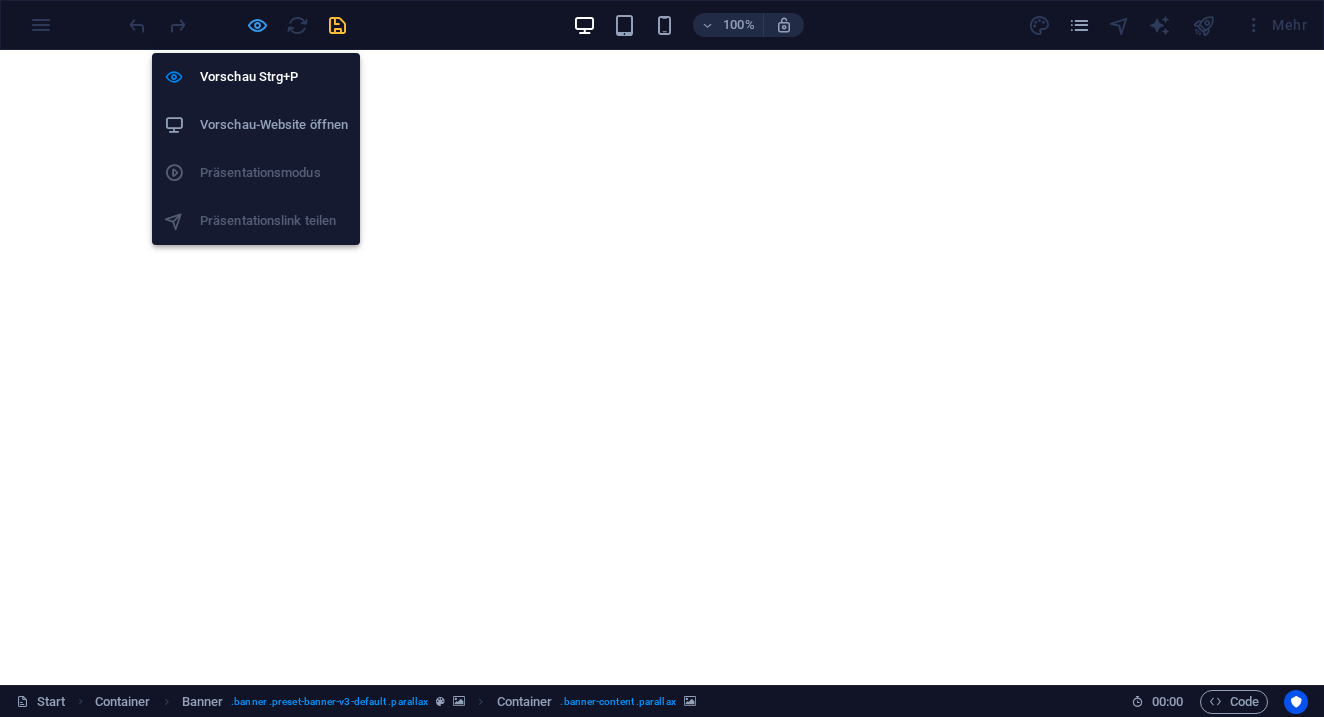 click at bounding box center (257, 25) 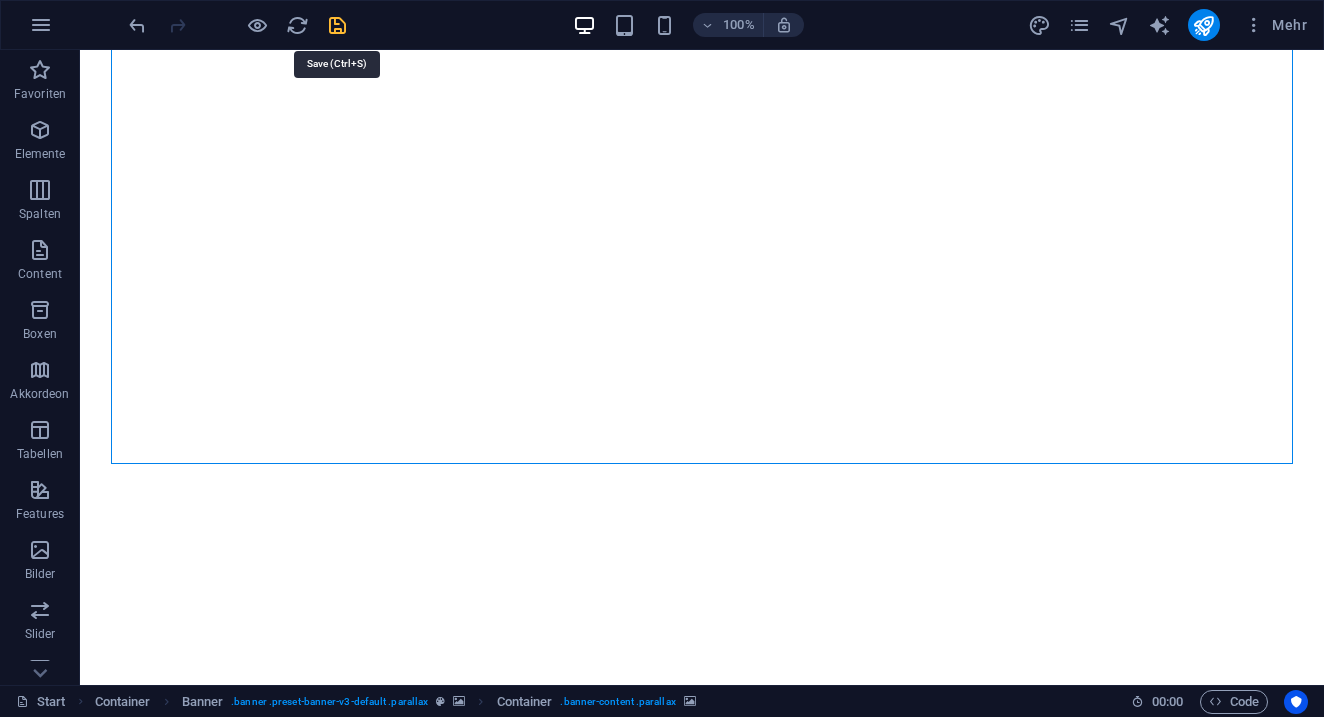 click at bounding box center (337, 25) 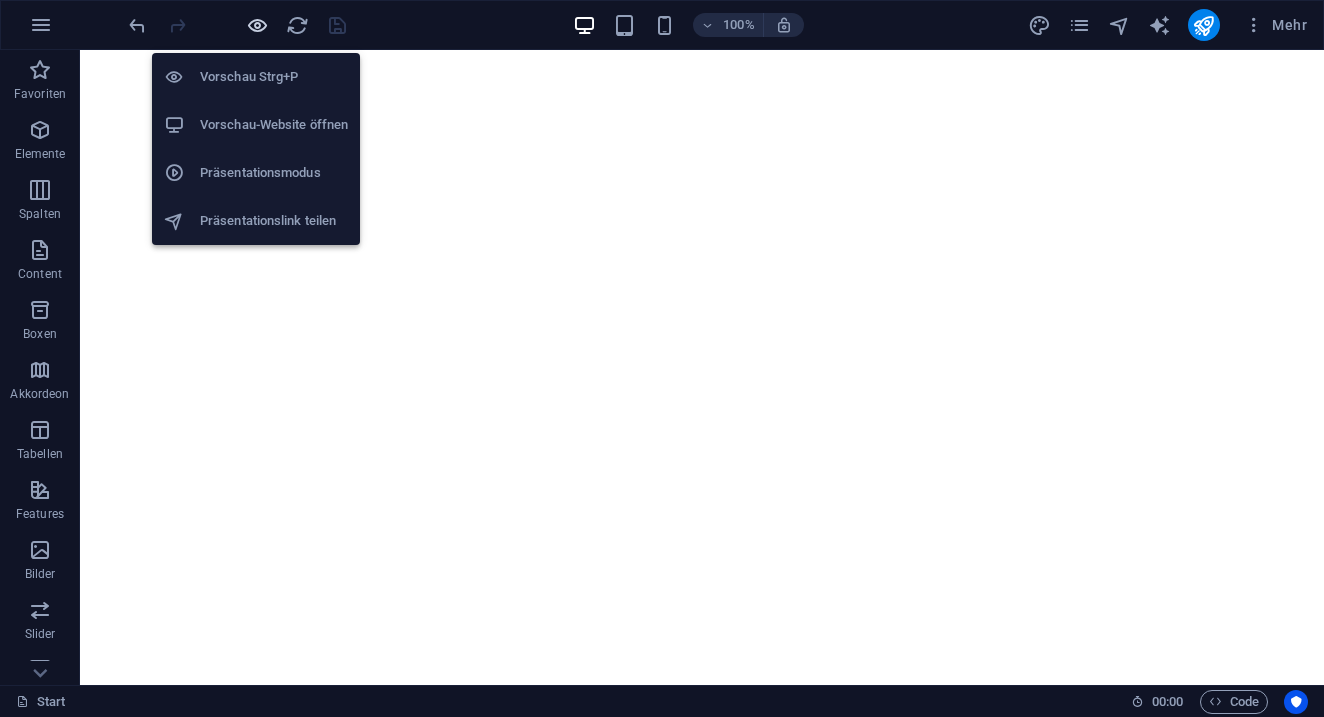 click at bounding box center (257, 25) 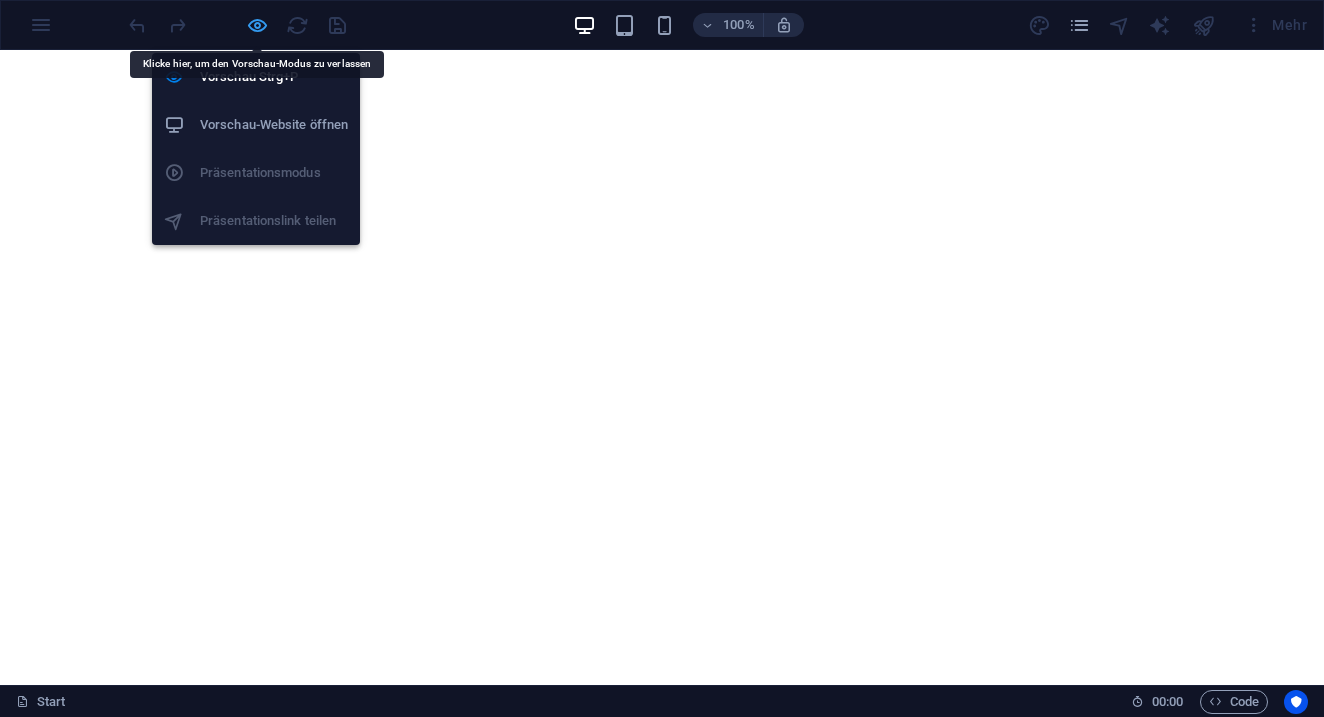 drag, startPoint x: 223, startPoint y: 240, endPoint x: 257, endPoint y: 23, distance: 219.64745 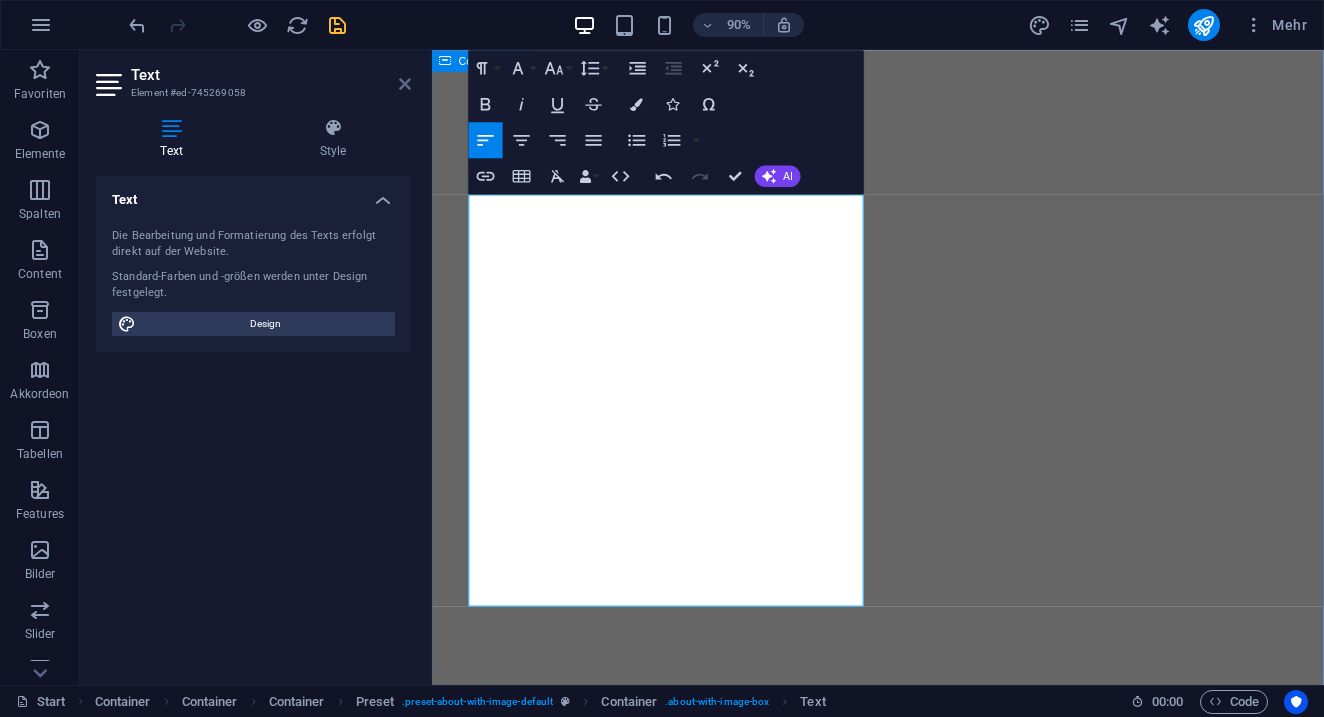click at bounding box center (405, 84) 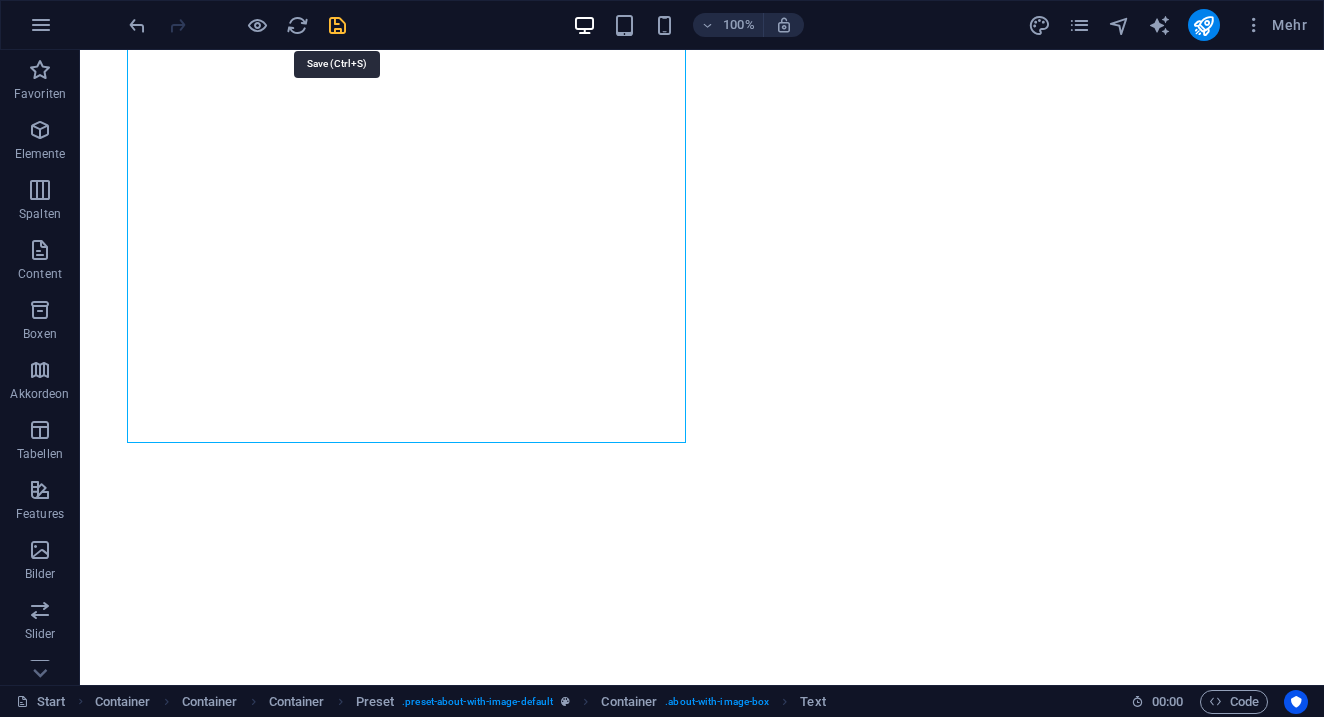 click at bounding box center [337, 25] 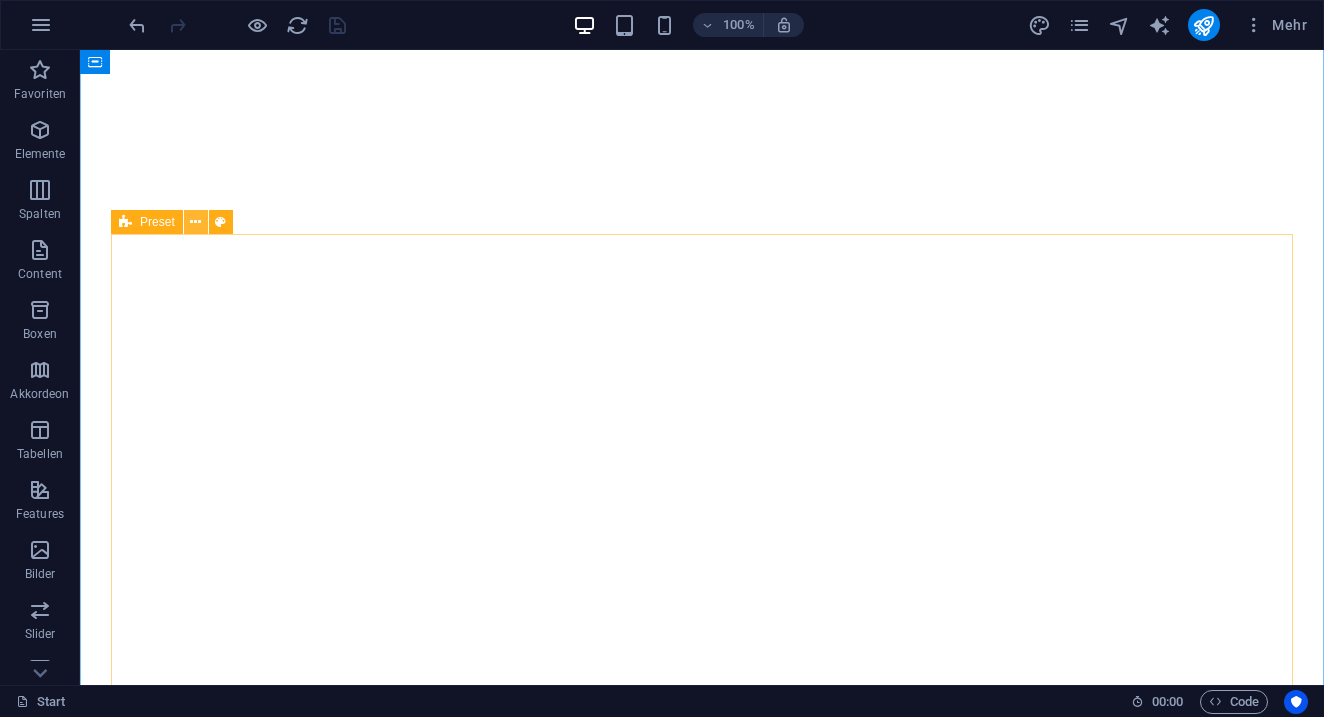 click at bounding box center (195, 222) 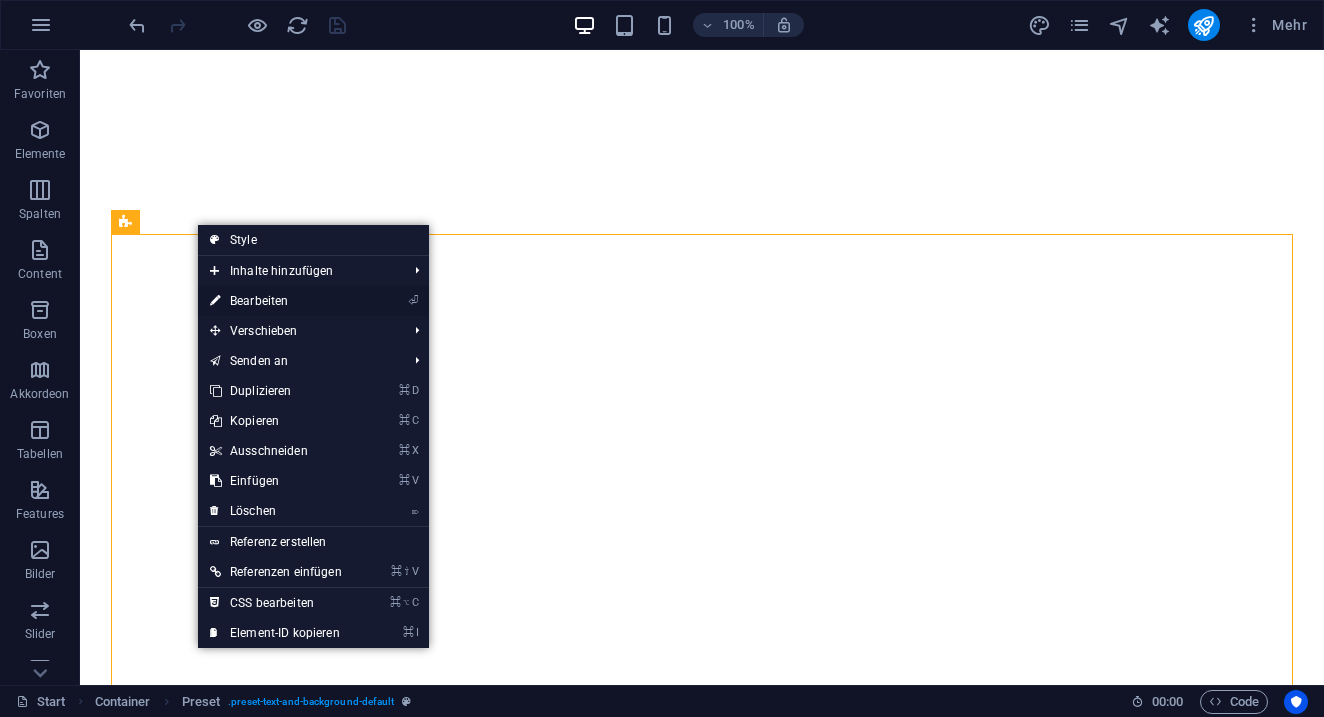 click on "⏎  Bearbeiten" at bounding box center [276, 301] 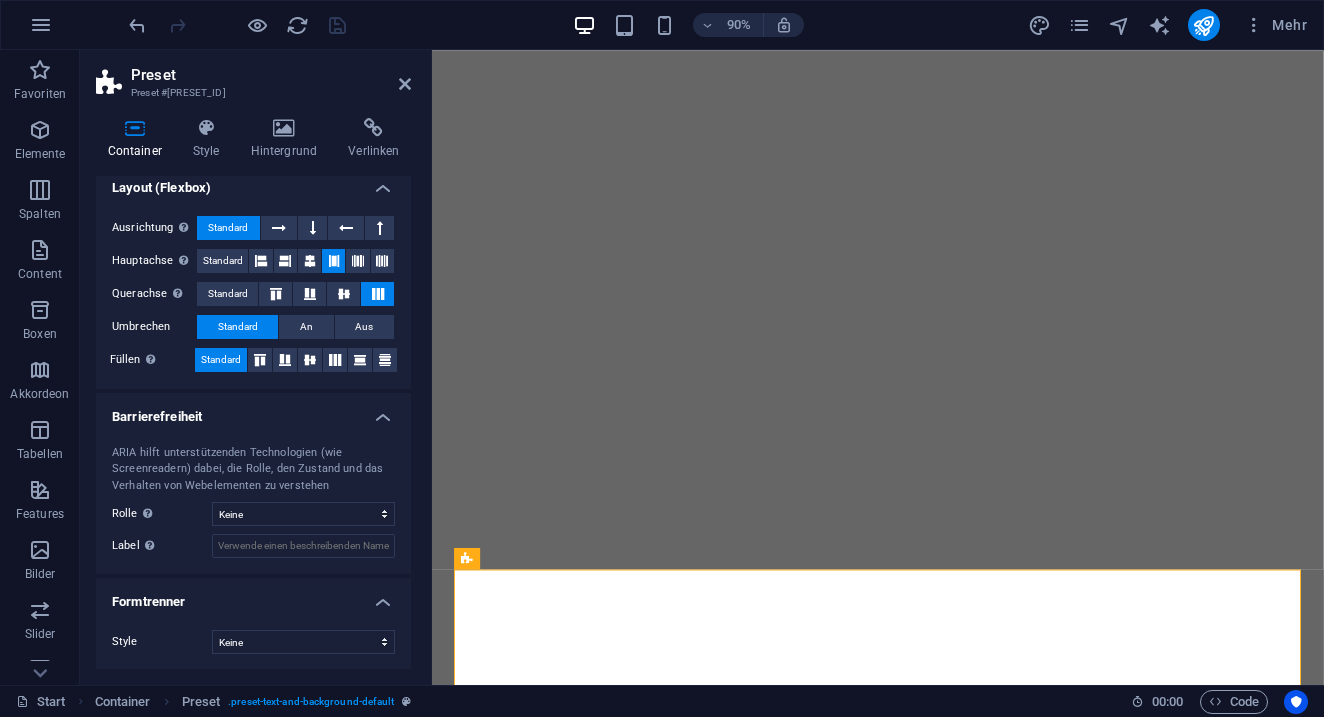 scroll, scrollTop: 313, scrollLeft: 0, axis: vertical 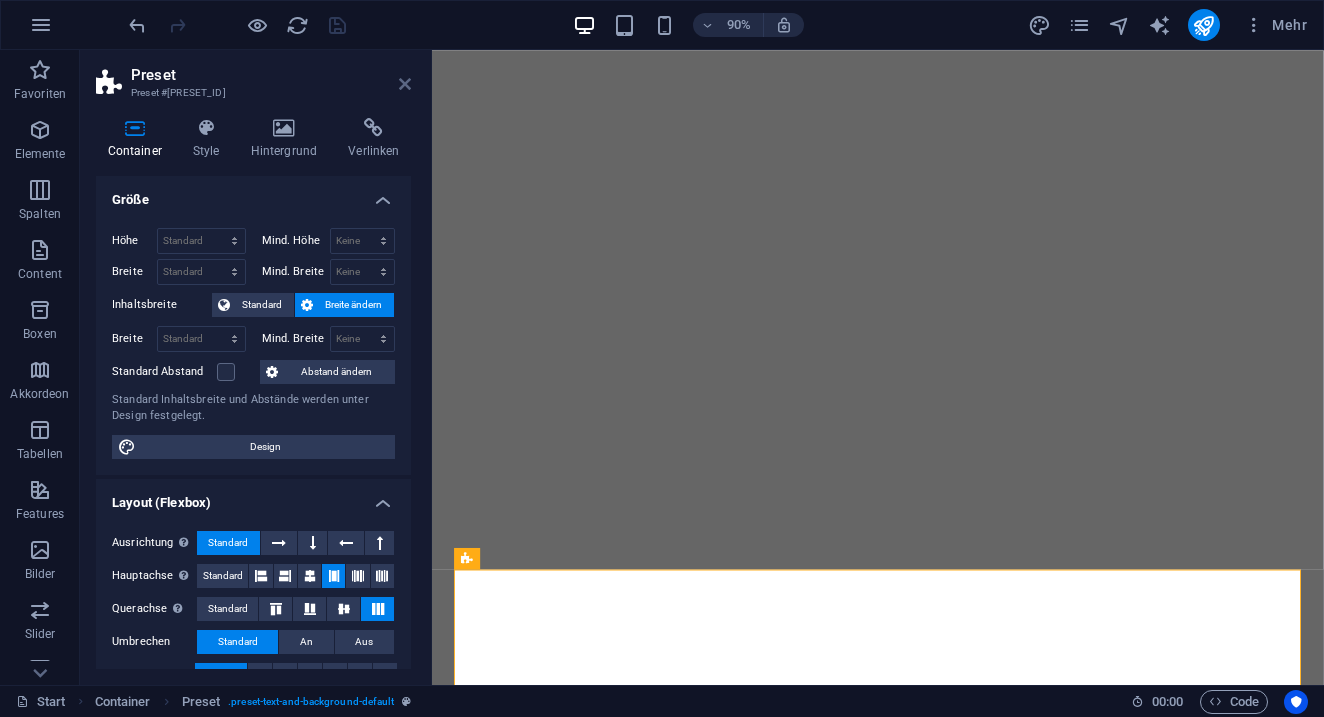 click at bounding box center (405, 84) 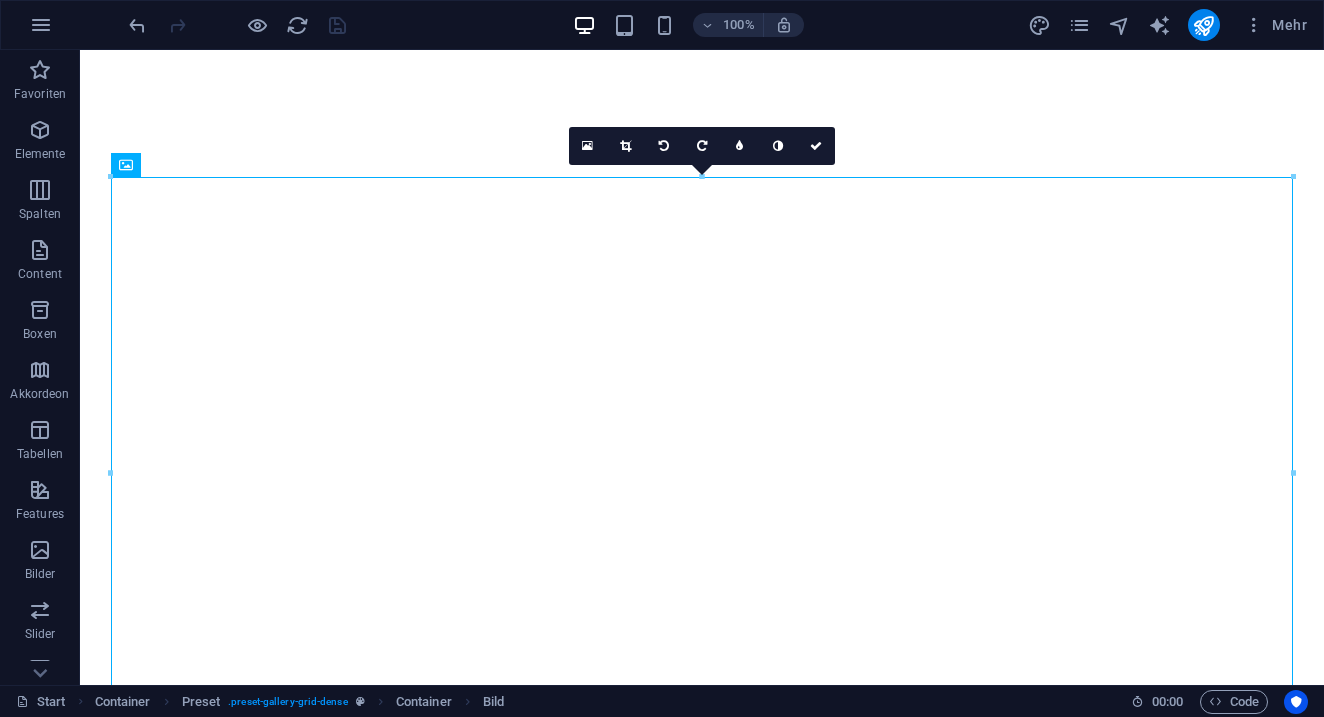 select on "%" 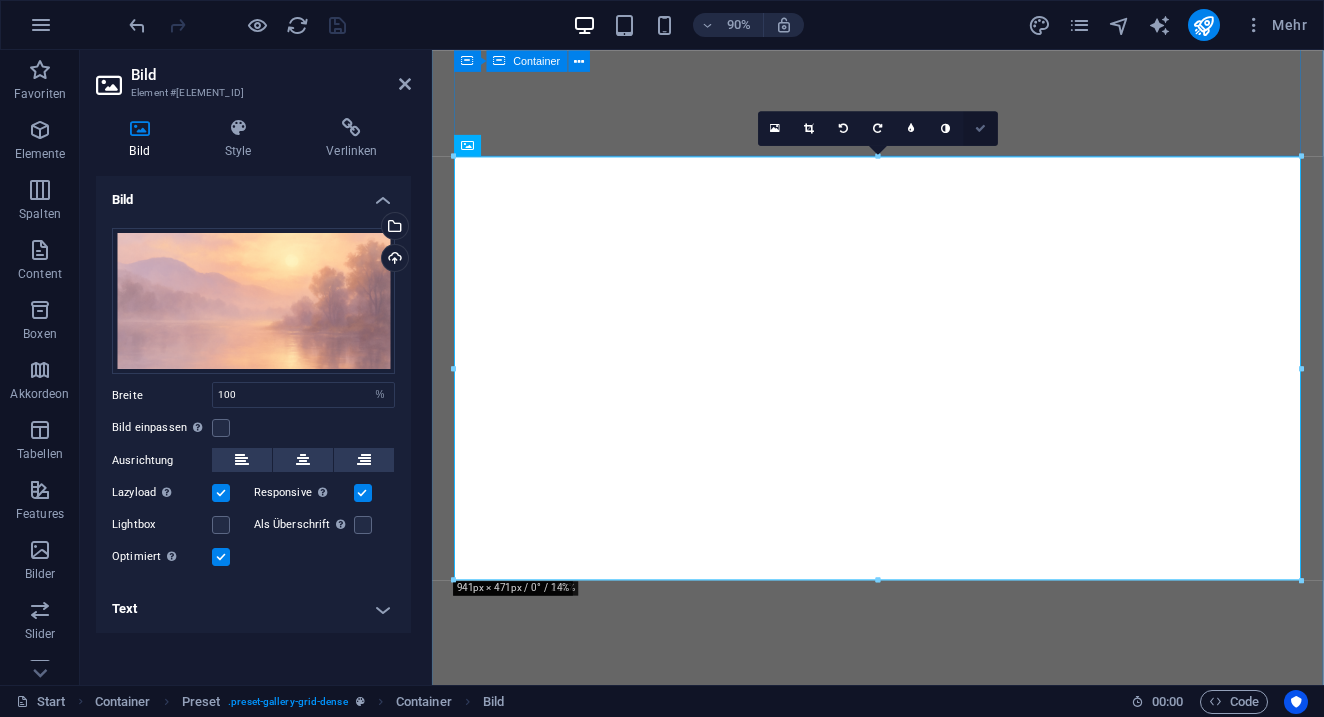click at bounding box center [980, 128] 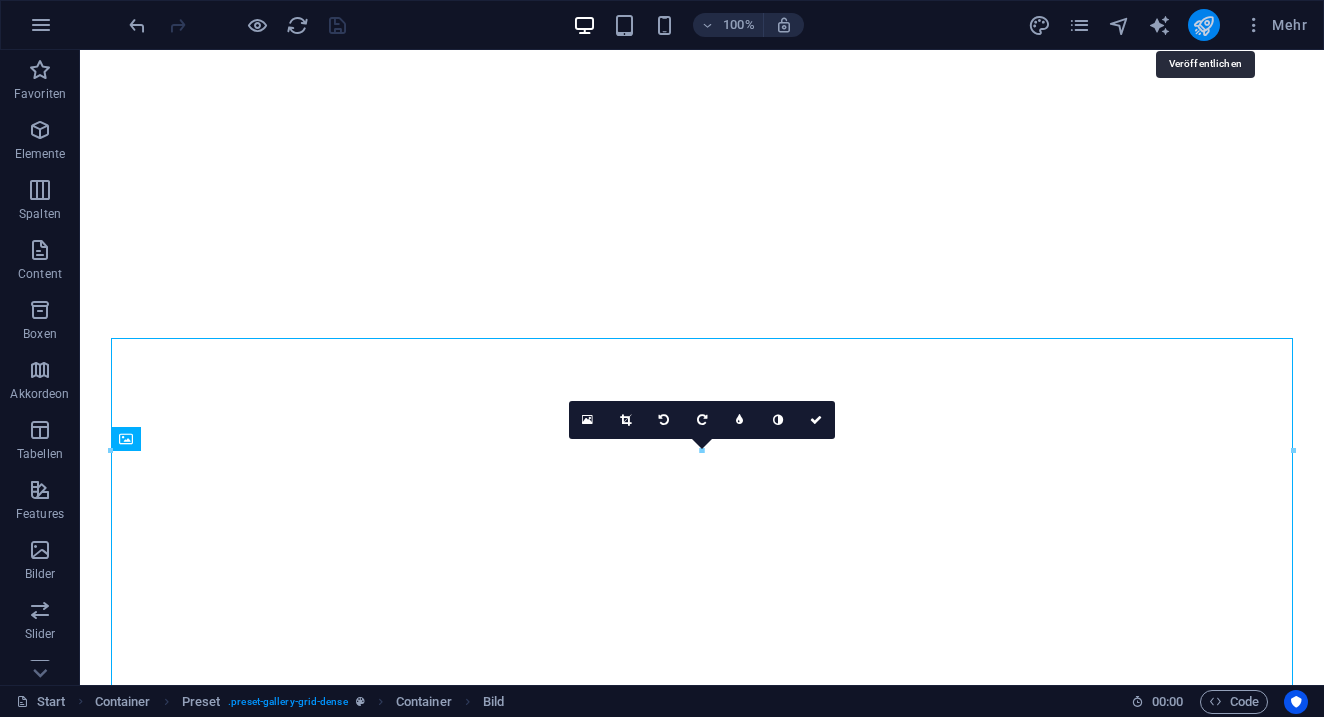 click at bounding box center [1203, 25] 